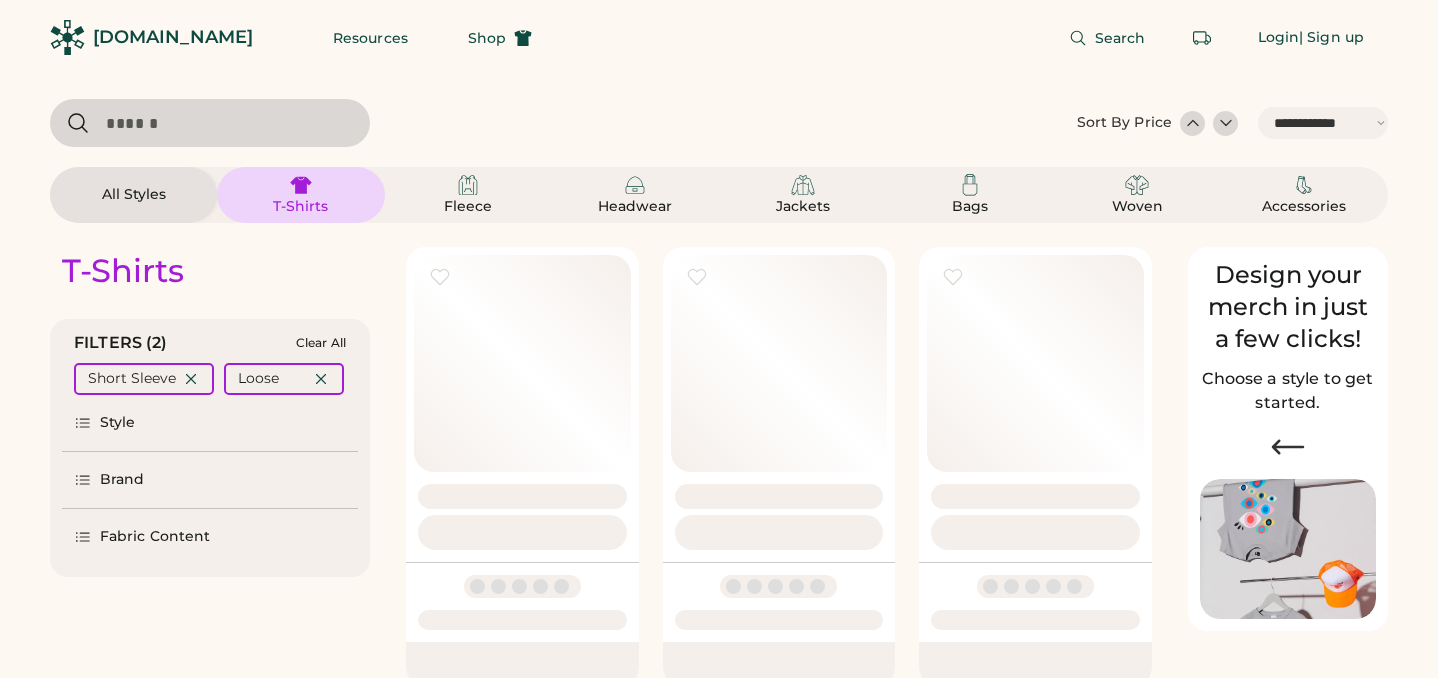 select on "*****" 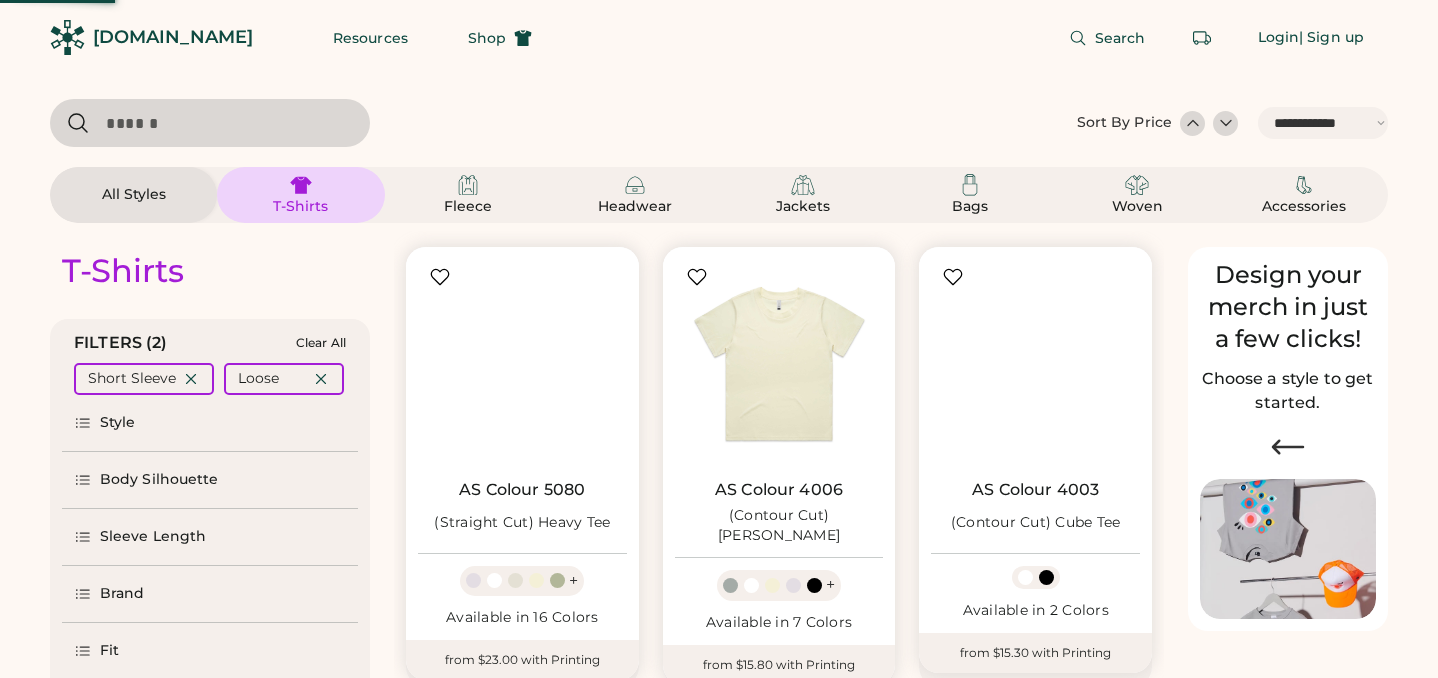 scroll, scrollTop: 0, scrollLeft: 0, axis: both 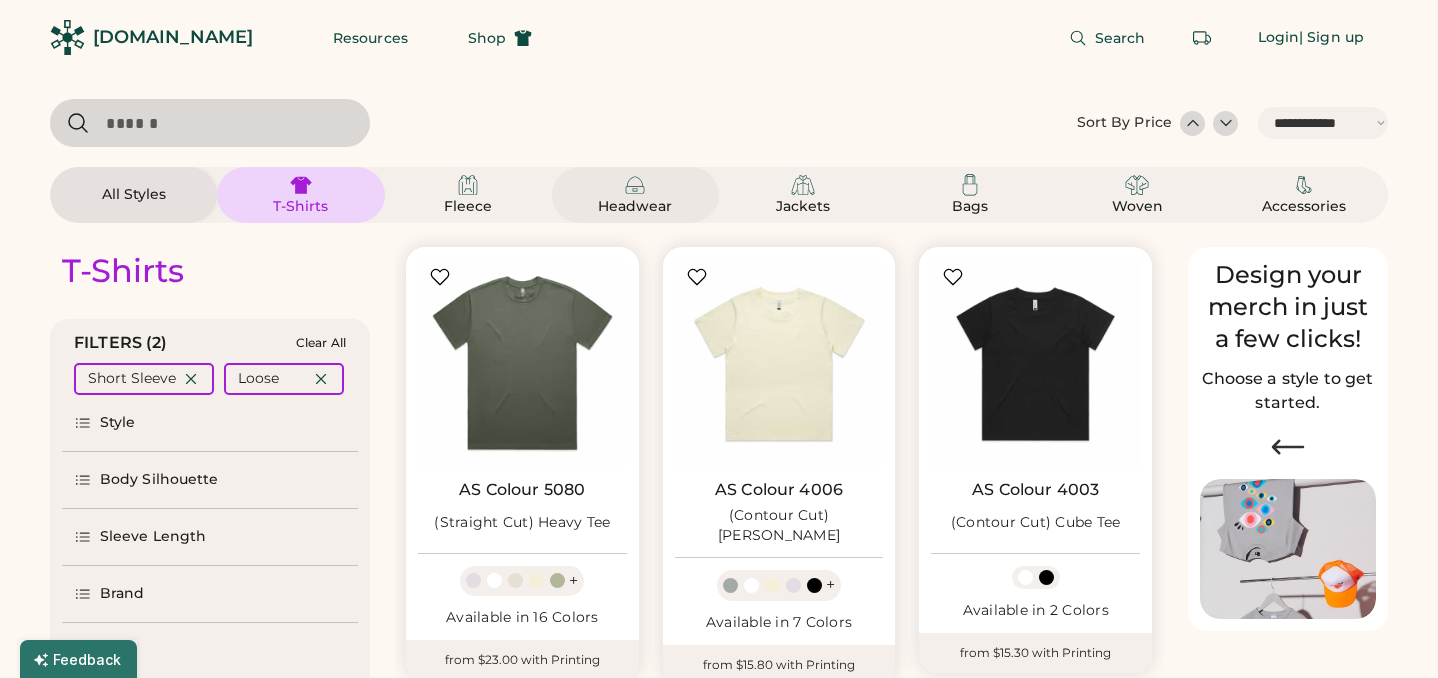 click 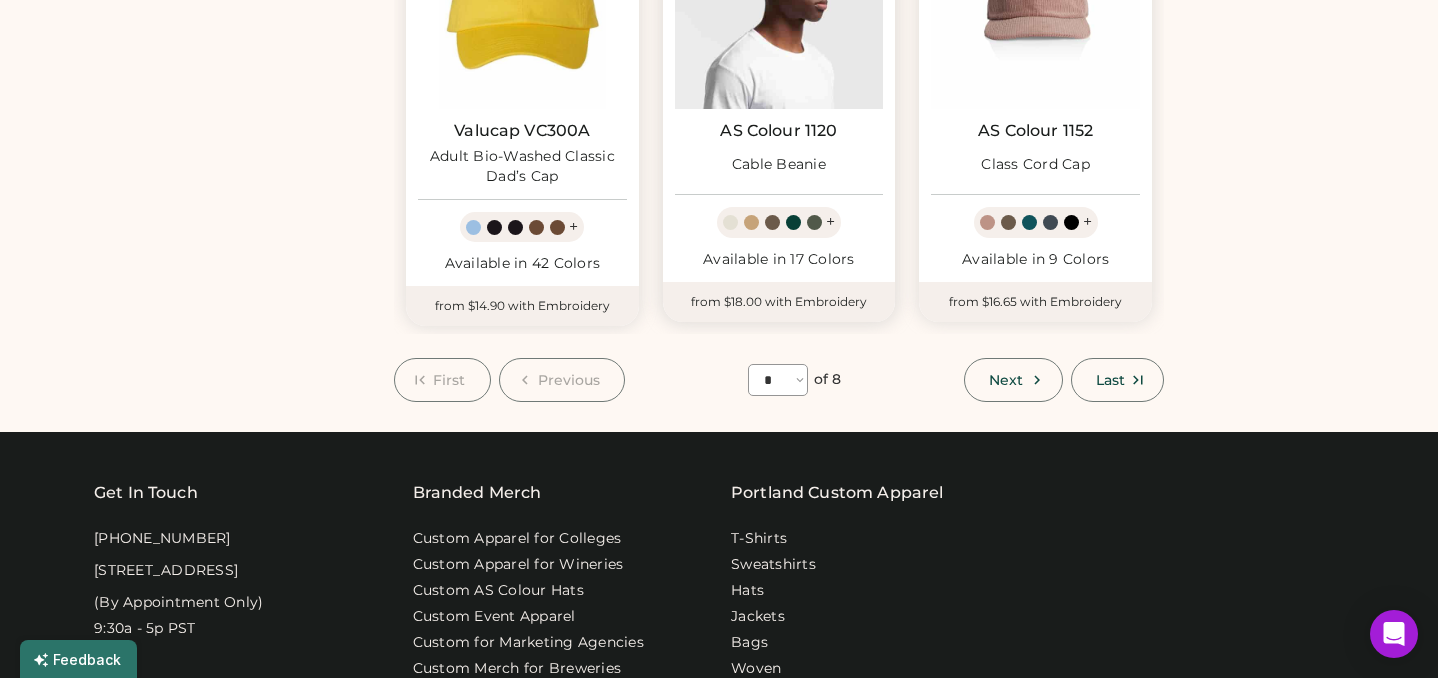 scroll, scrollTop: 1775, scrollLeft: 0, axis: vertical 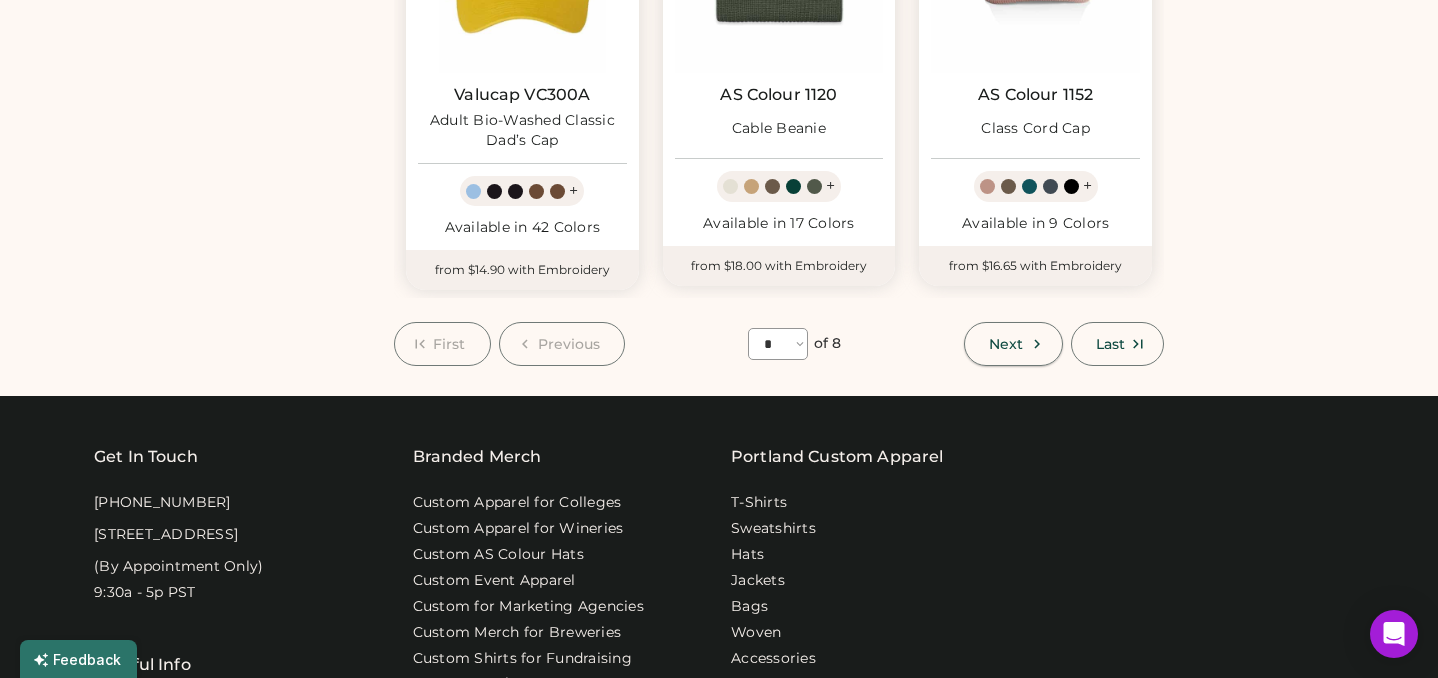 click on "Next" at bounding box center (1006, 344) 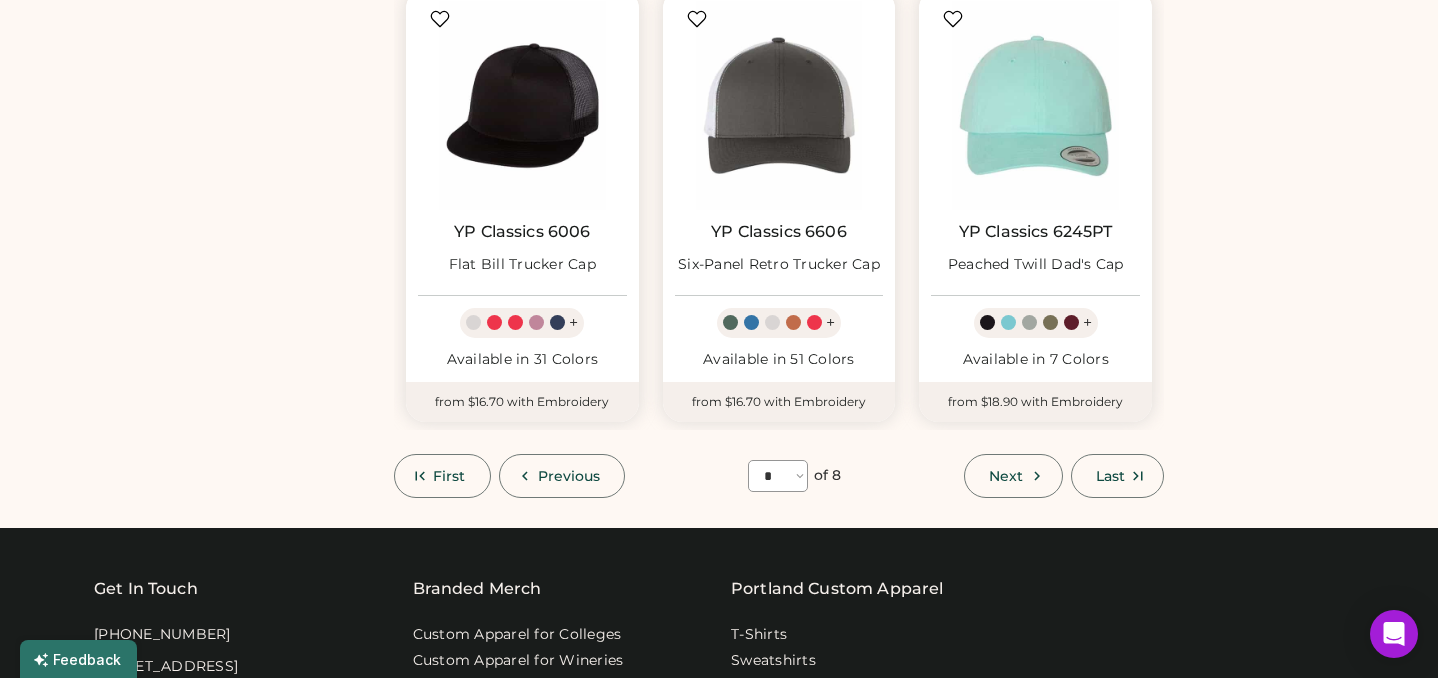 click on "Next" at bounding box center [1013, 476] 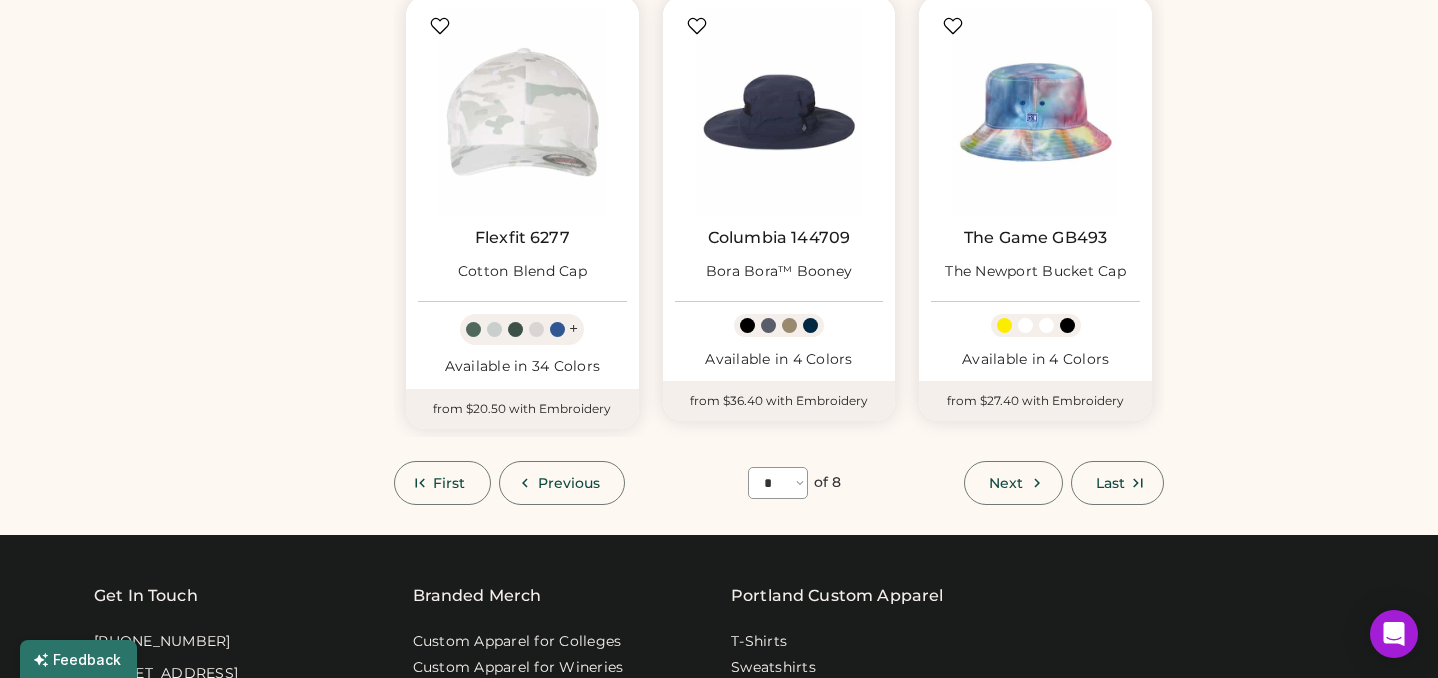 scroll, scrollTop: 1629, scrollLeft: 0, axis: vertical 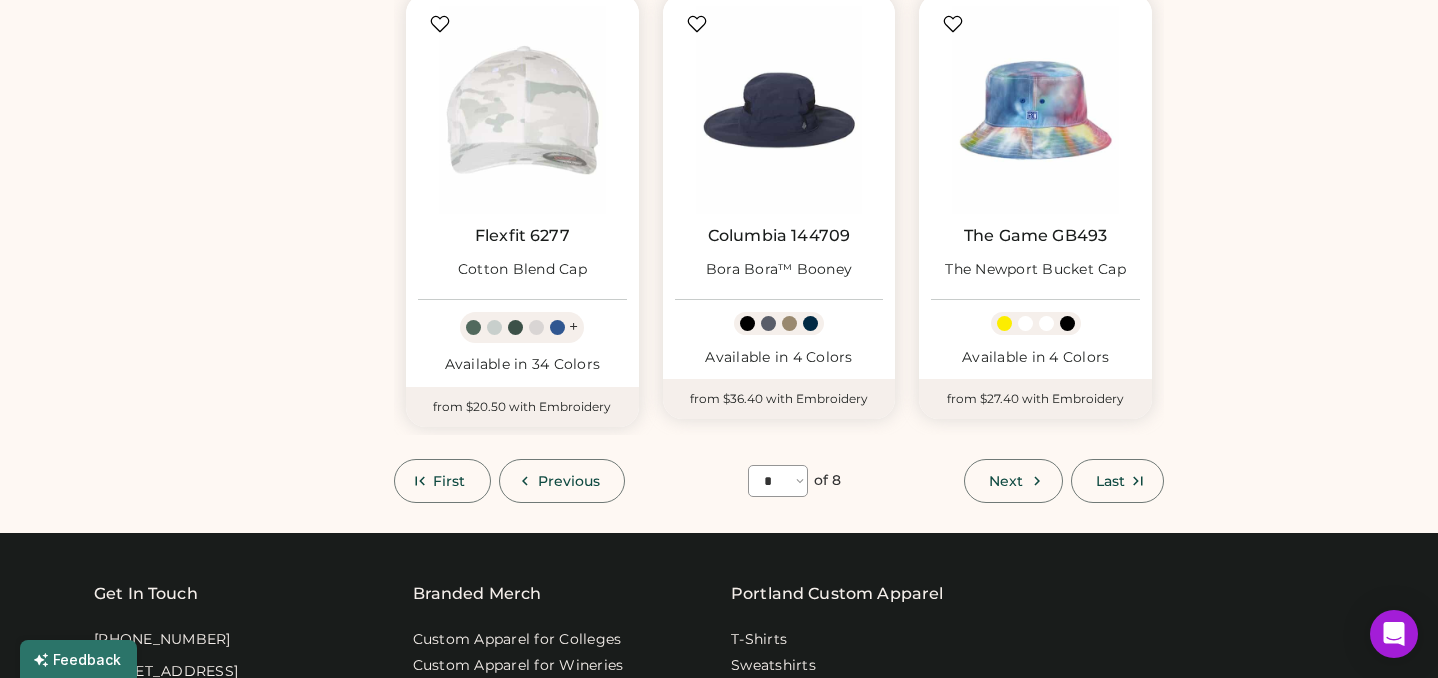 click on "Next" at bounding box center [1006, 481] 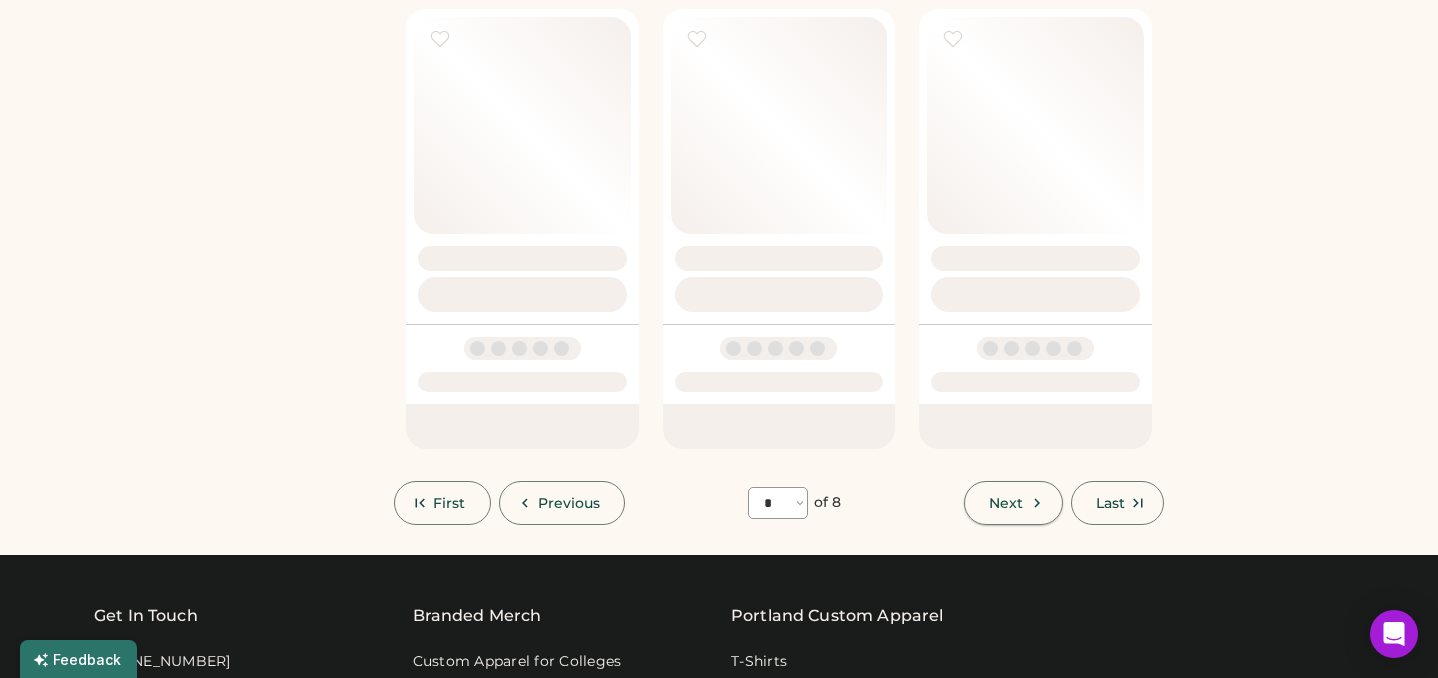 select on "*" 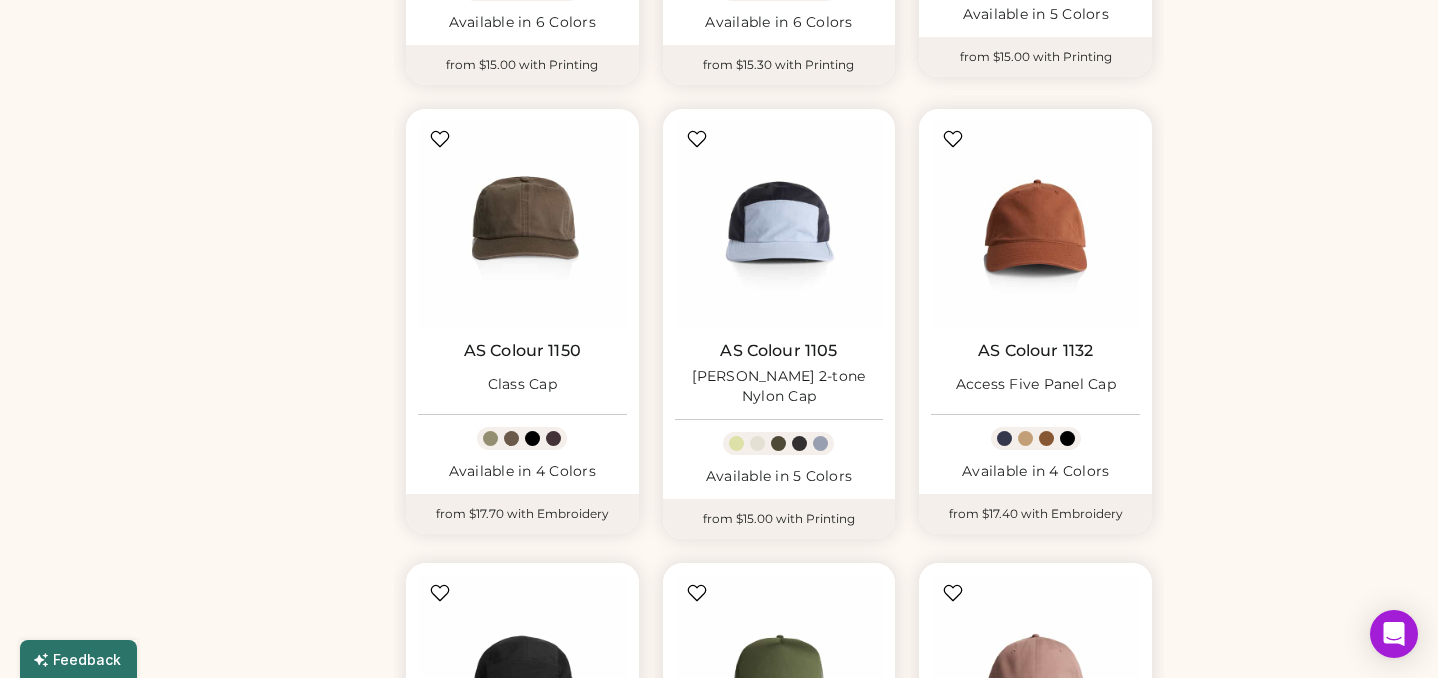scroll, scrollTop: 1058, scrollLeft: 0, axis: vertical 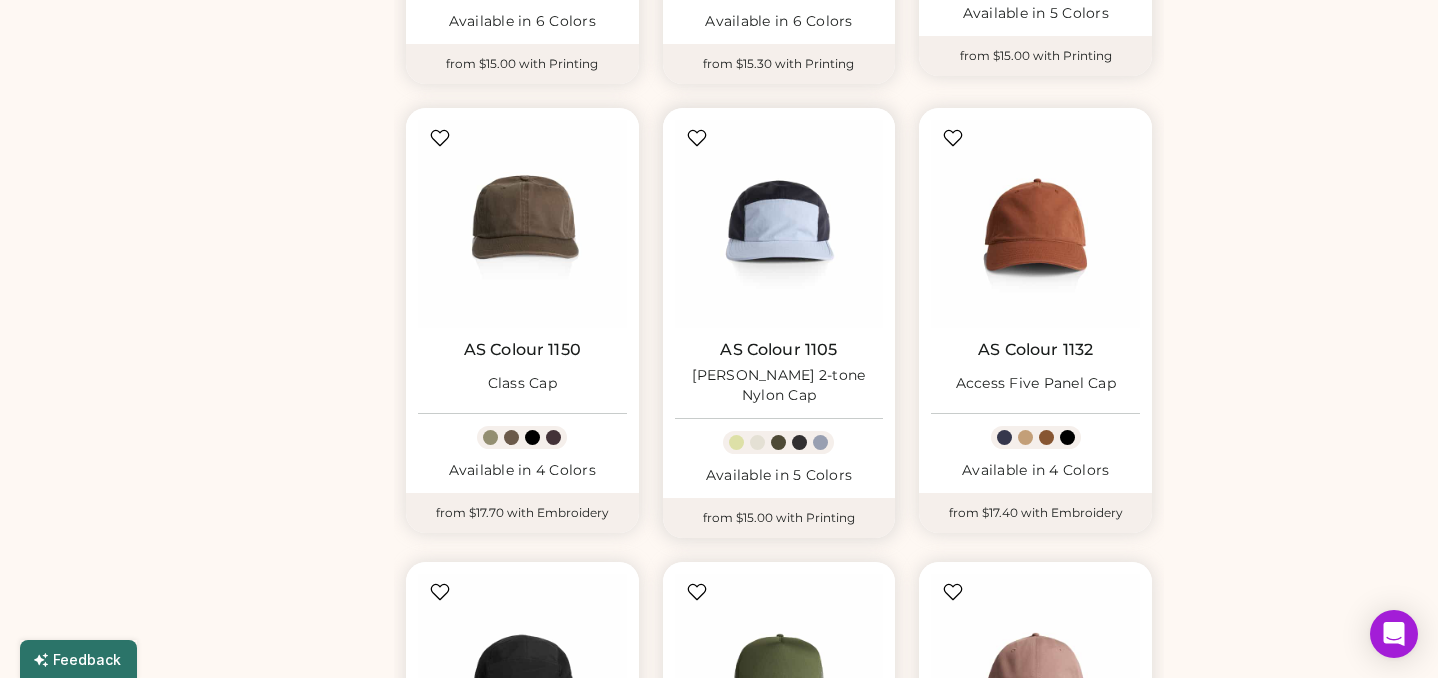 click on "Available in 5 Colors" at bounding box center (779, 476) 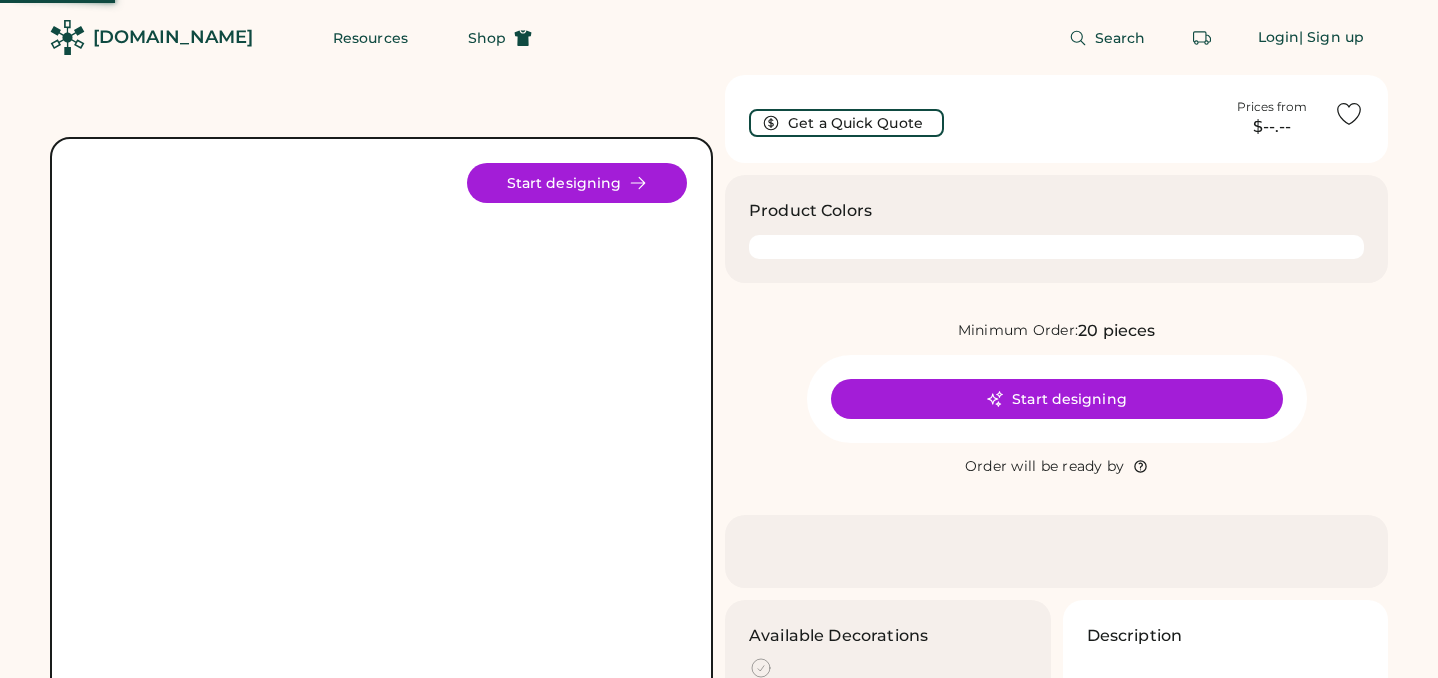 scroll, scrollTop: 0, scrollLeft: 0, axis: both 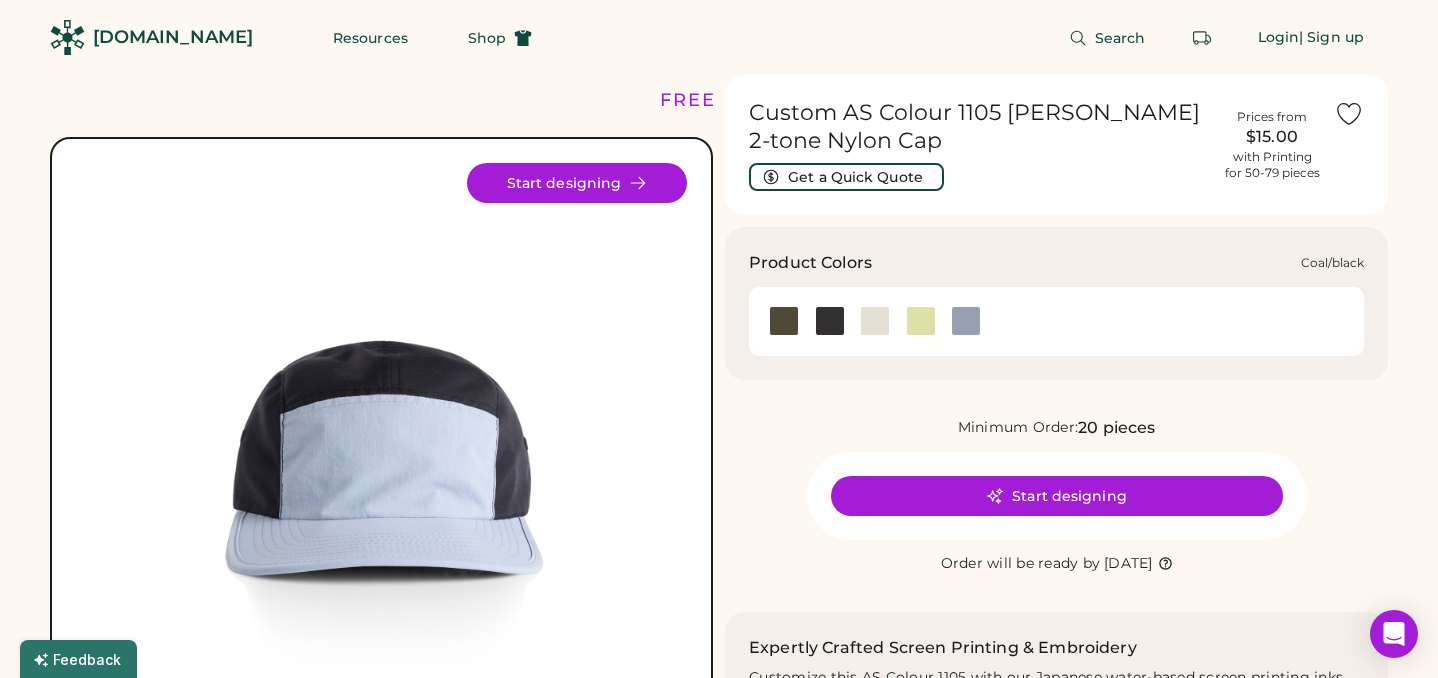click at bounding box center [830, 321] 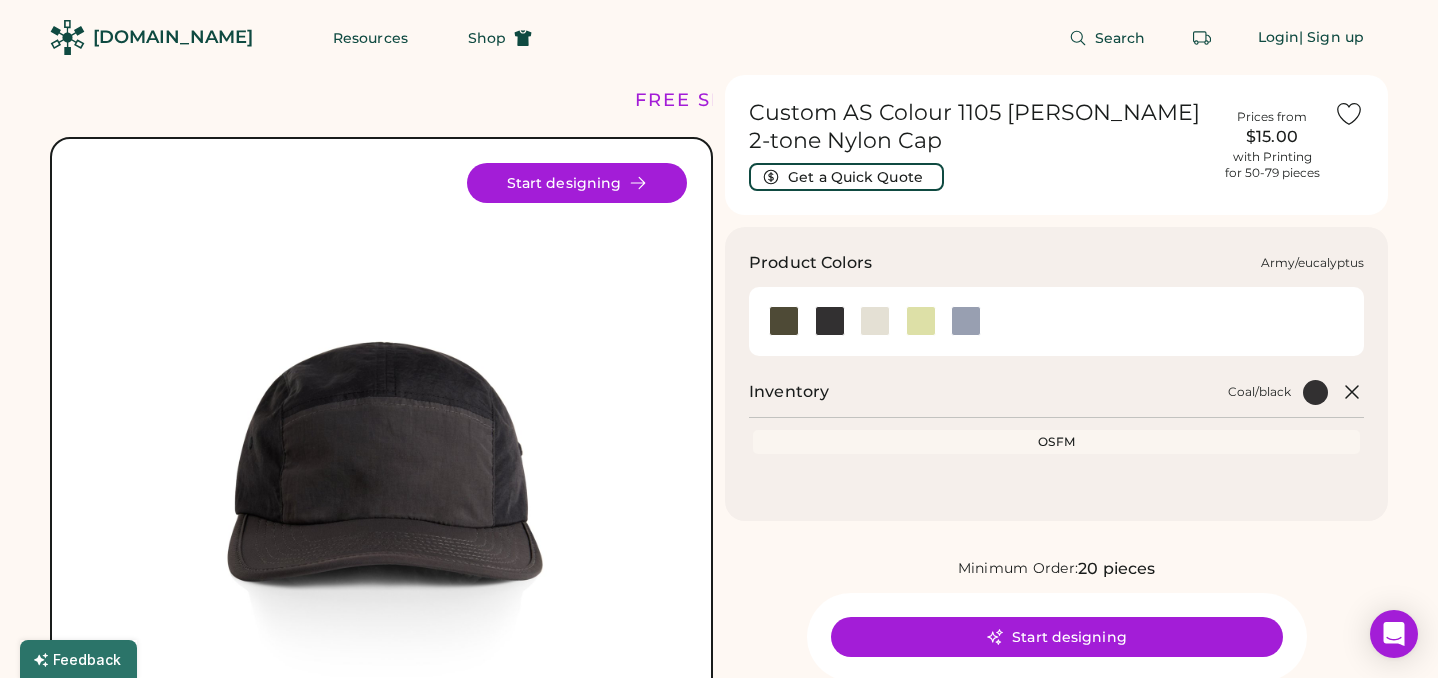 click at bounding box center (783, 321) 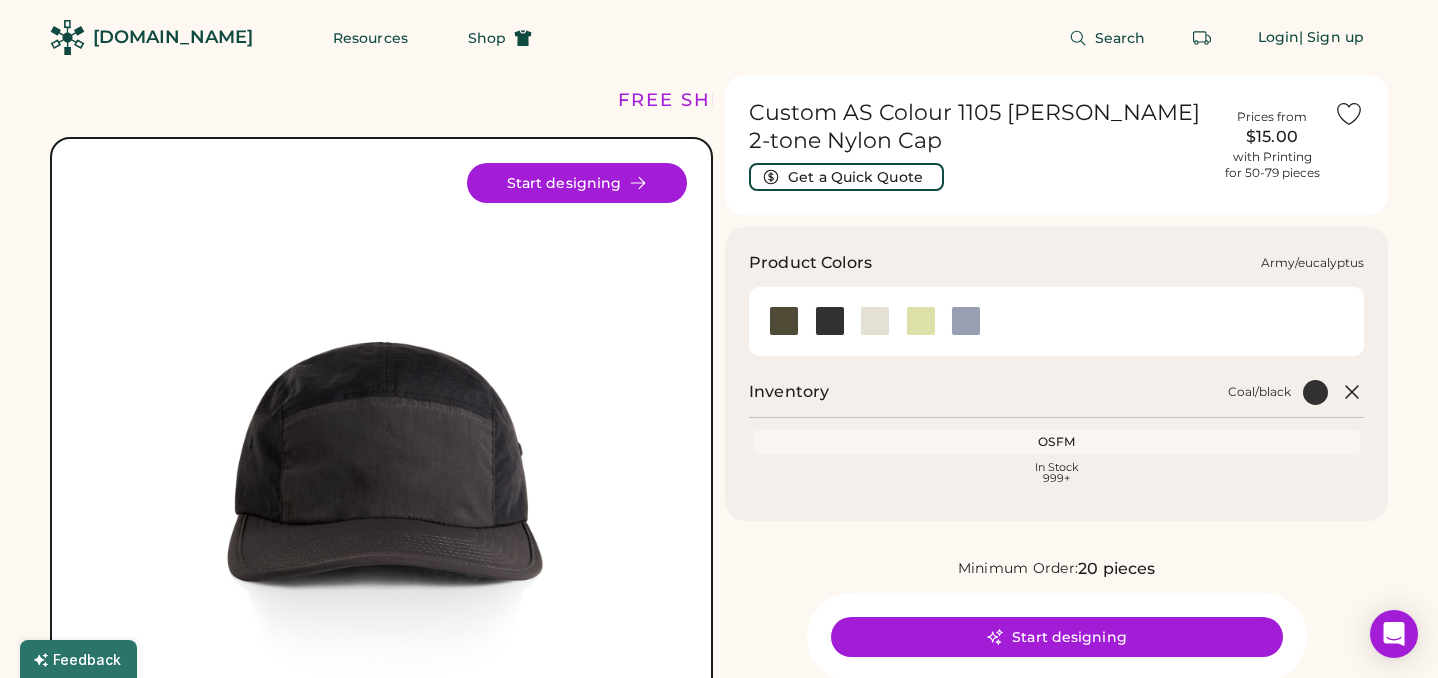 click at bounding box center (784, 321) 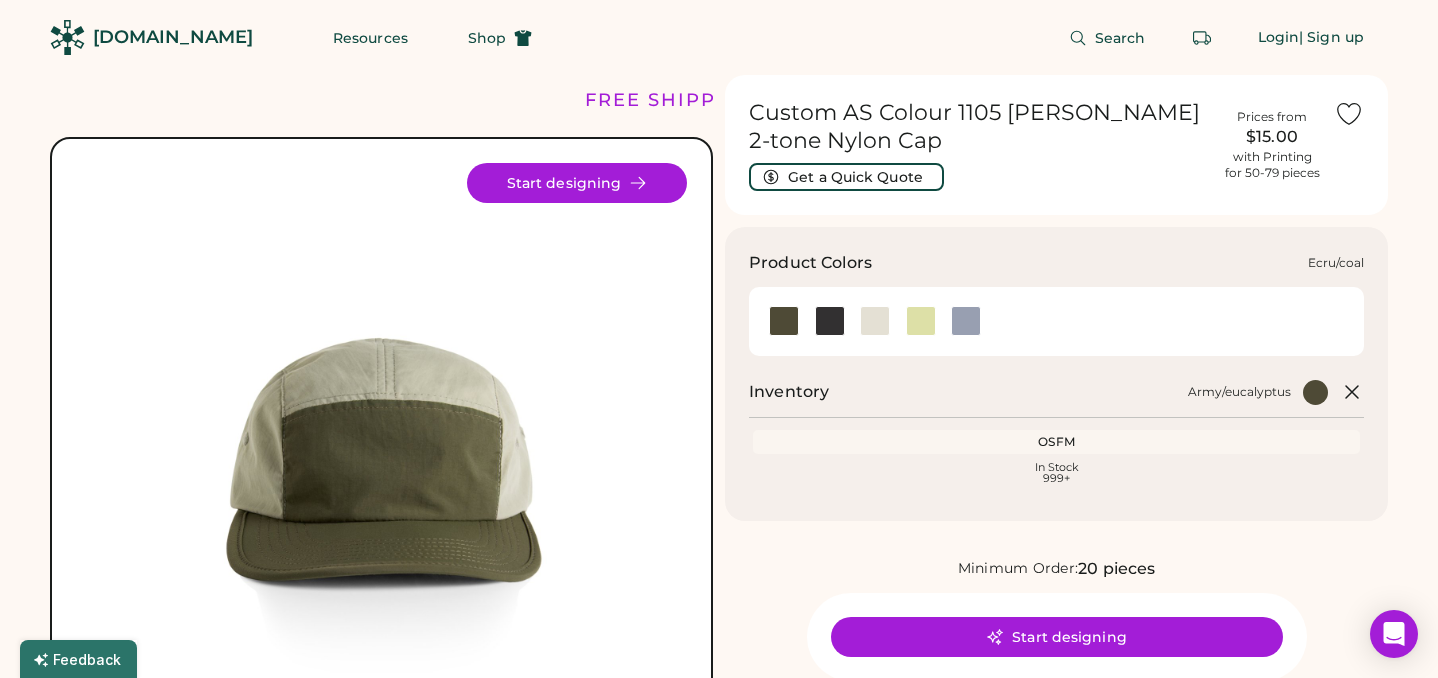 click at bounding box center [875, 321] 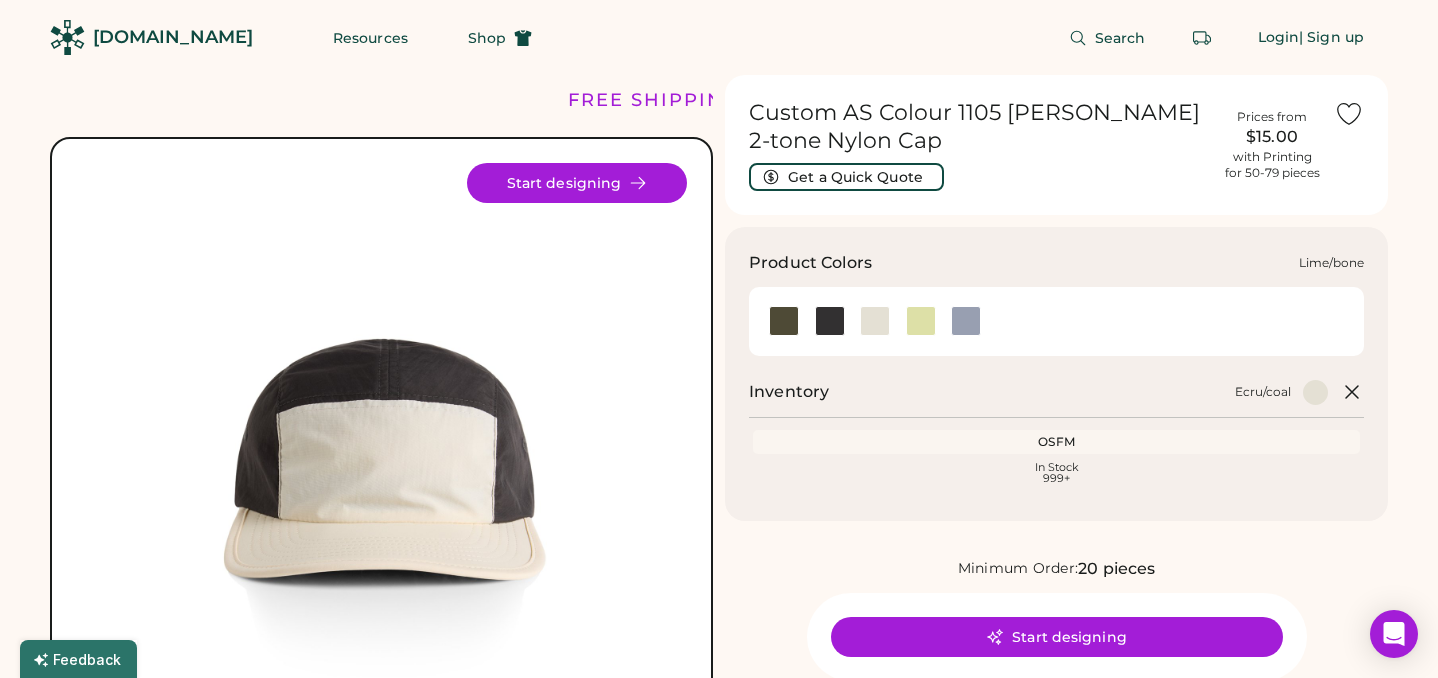 click at bounding box center [921, 321] 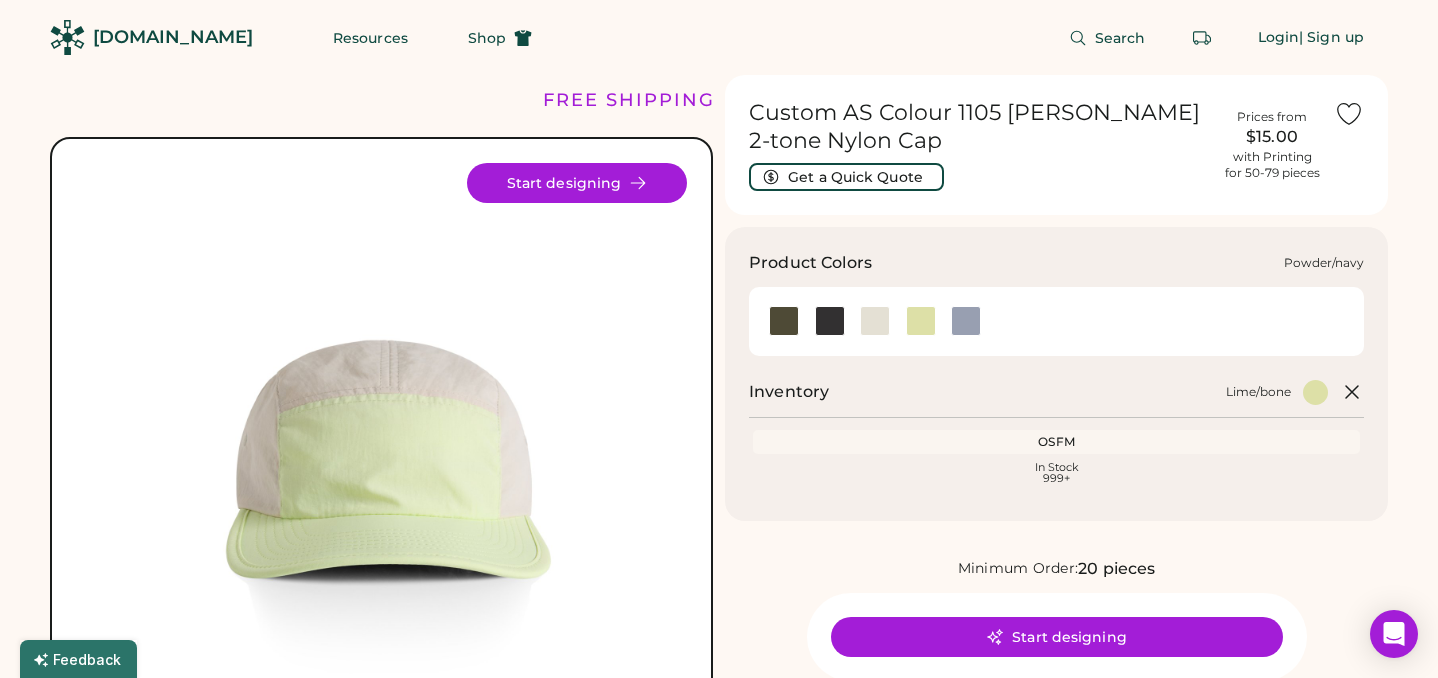 click at bounding box center (966, 321) 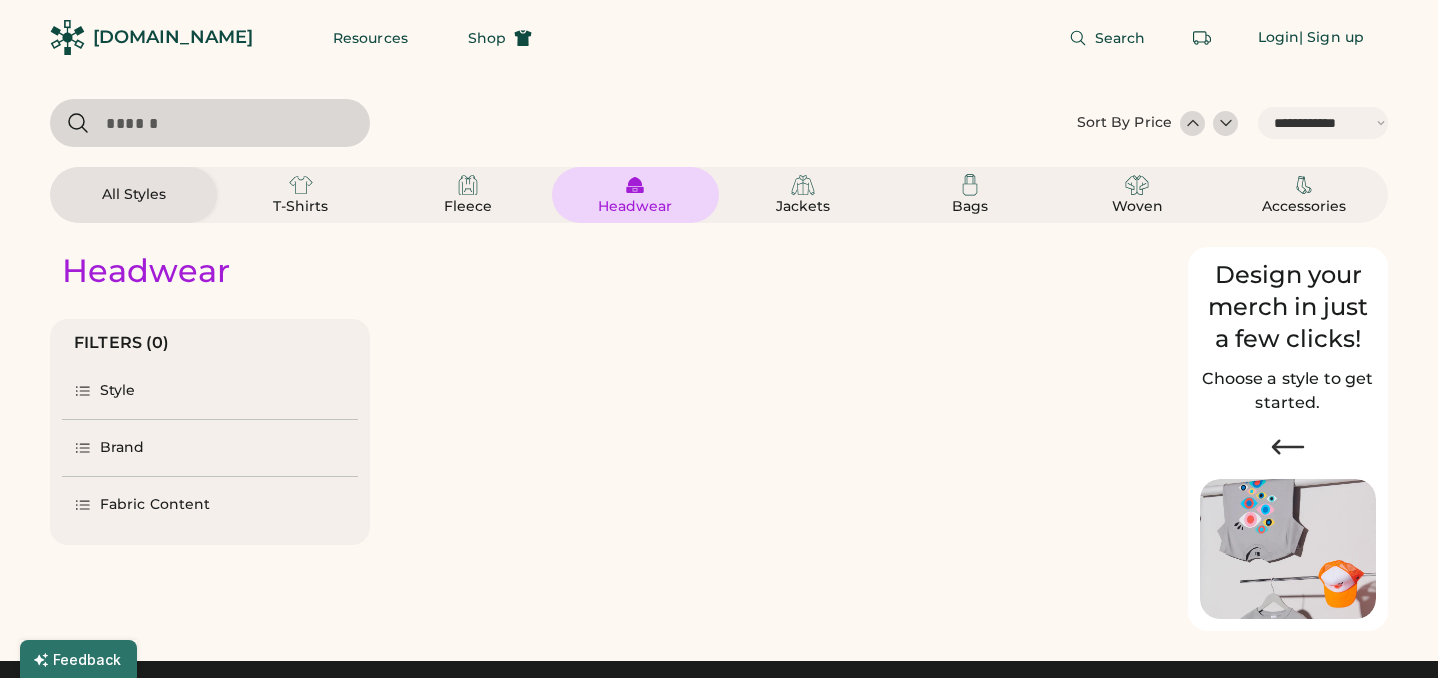 select on "*****" 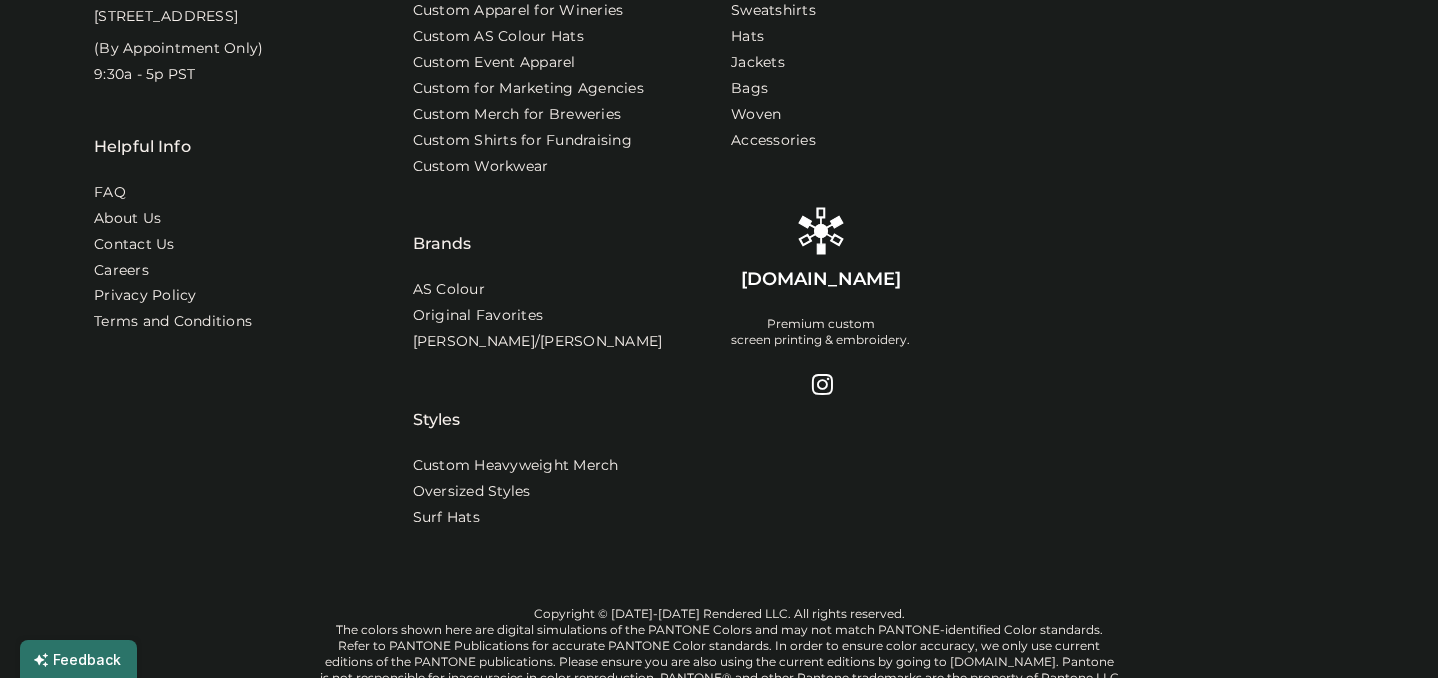 scroll, scrollTop: 0, scrollLeft: 0, axis: both 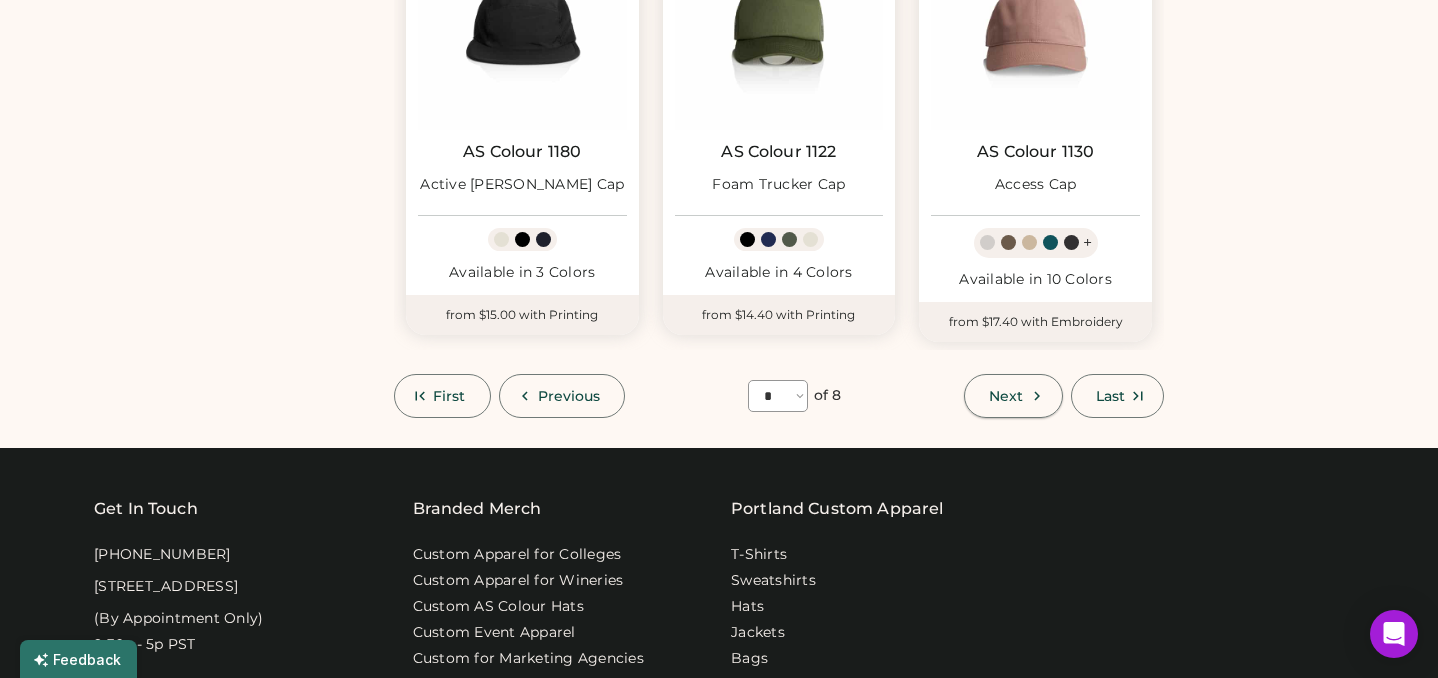 click 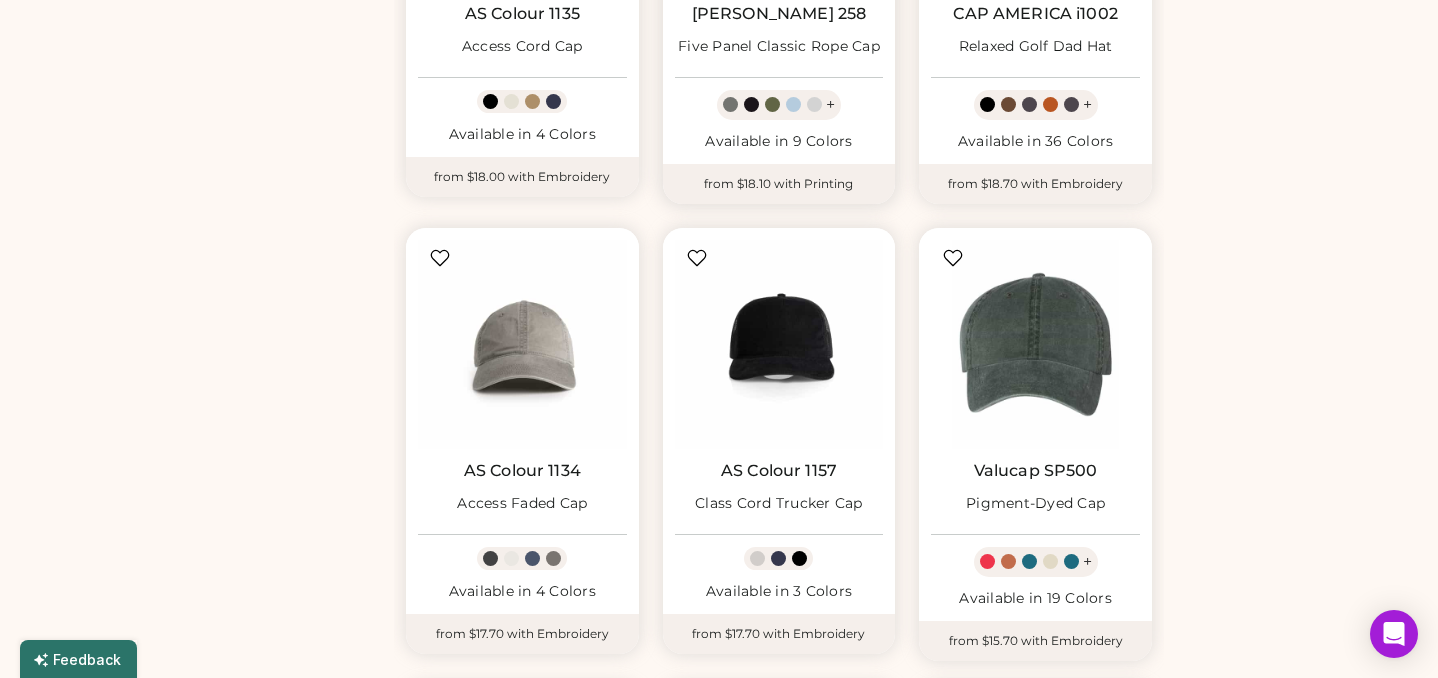 scroll, scrollTop: 934, scrollLeft: 0, axis: vertical 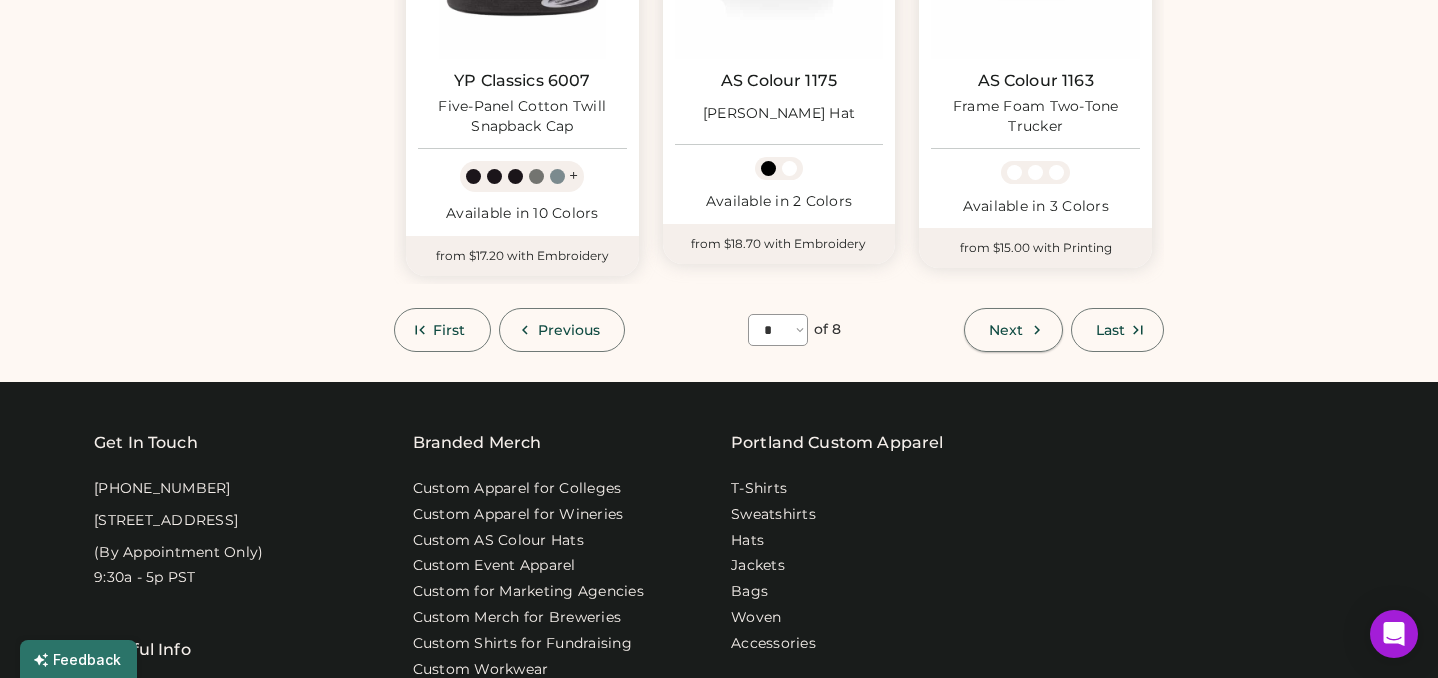 click on "Next" at bounding box center (1013, 330) 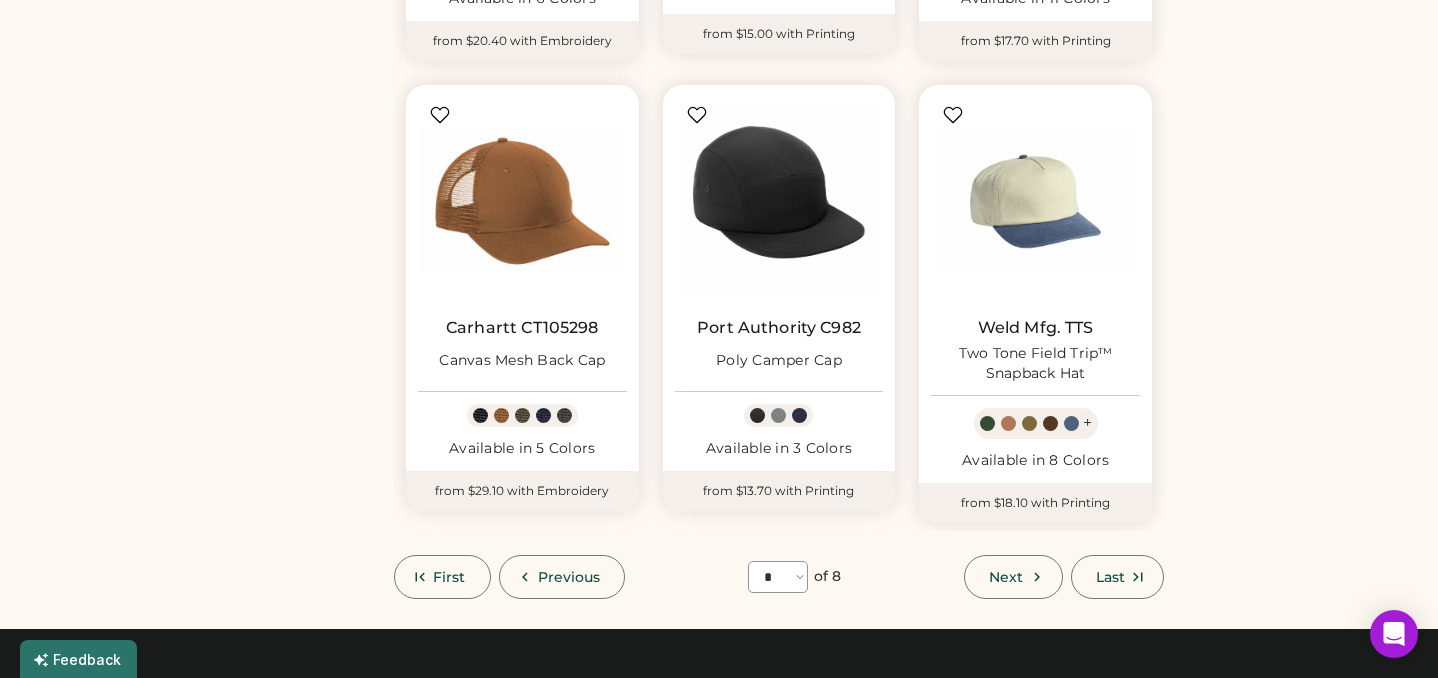 scroll, scrollTop: 1539, scrollLeft: 0, axis: vertical 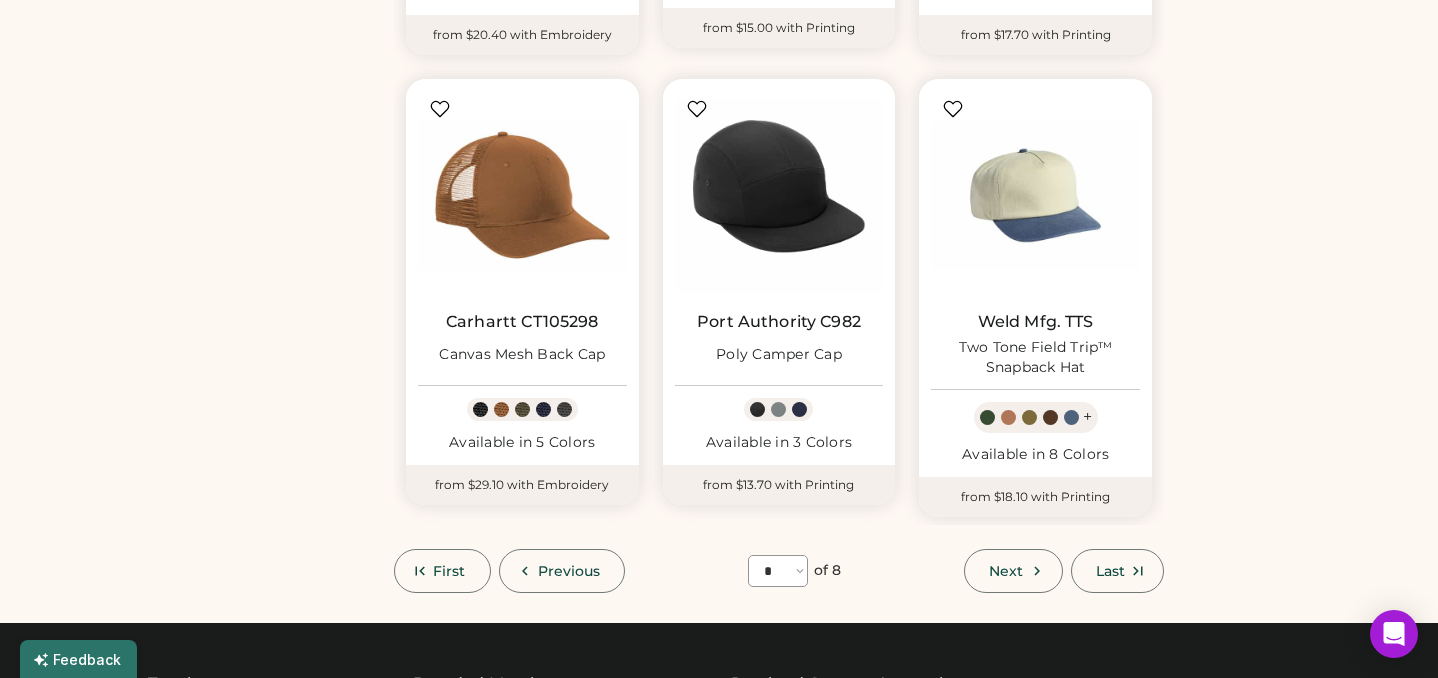 click on "Next" at bounding box center (1006, 571) 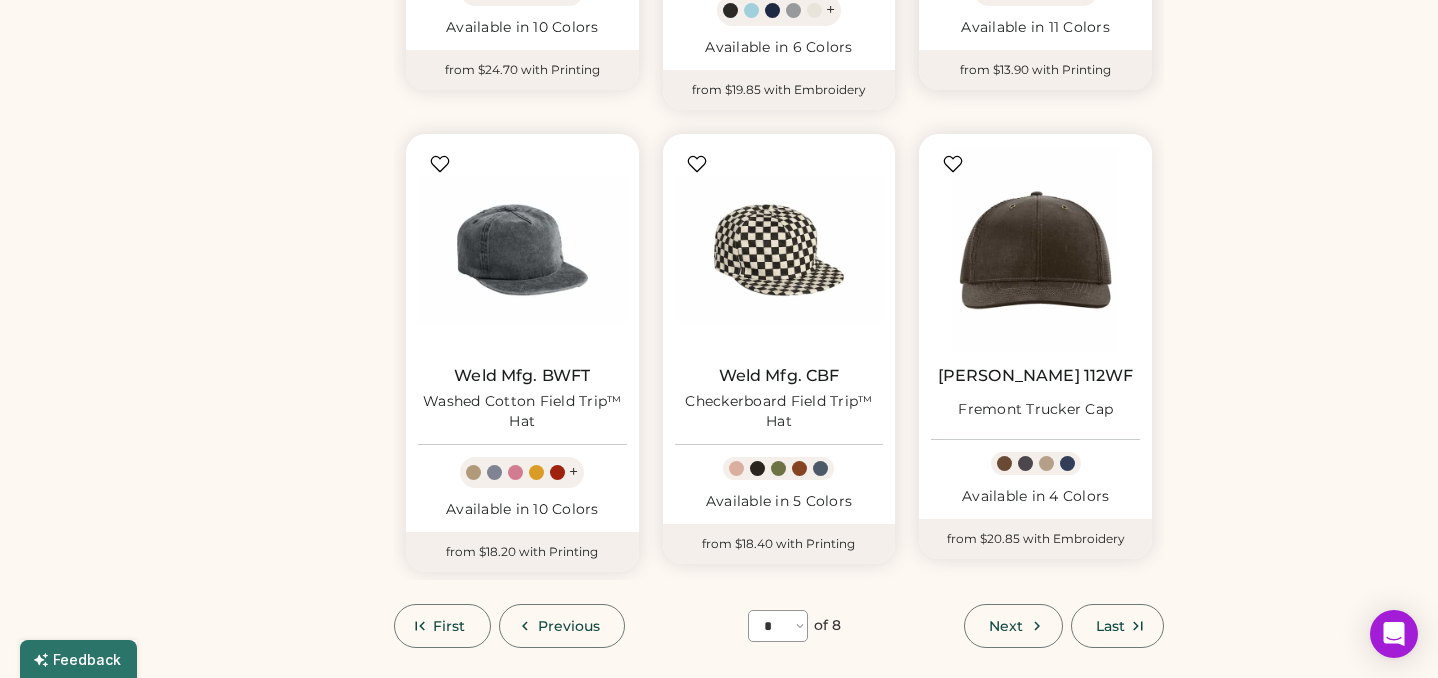 scroll, scrollTop: 1535, scrollLeft: 0, axis: vertical 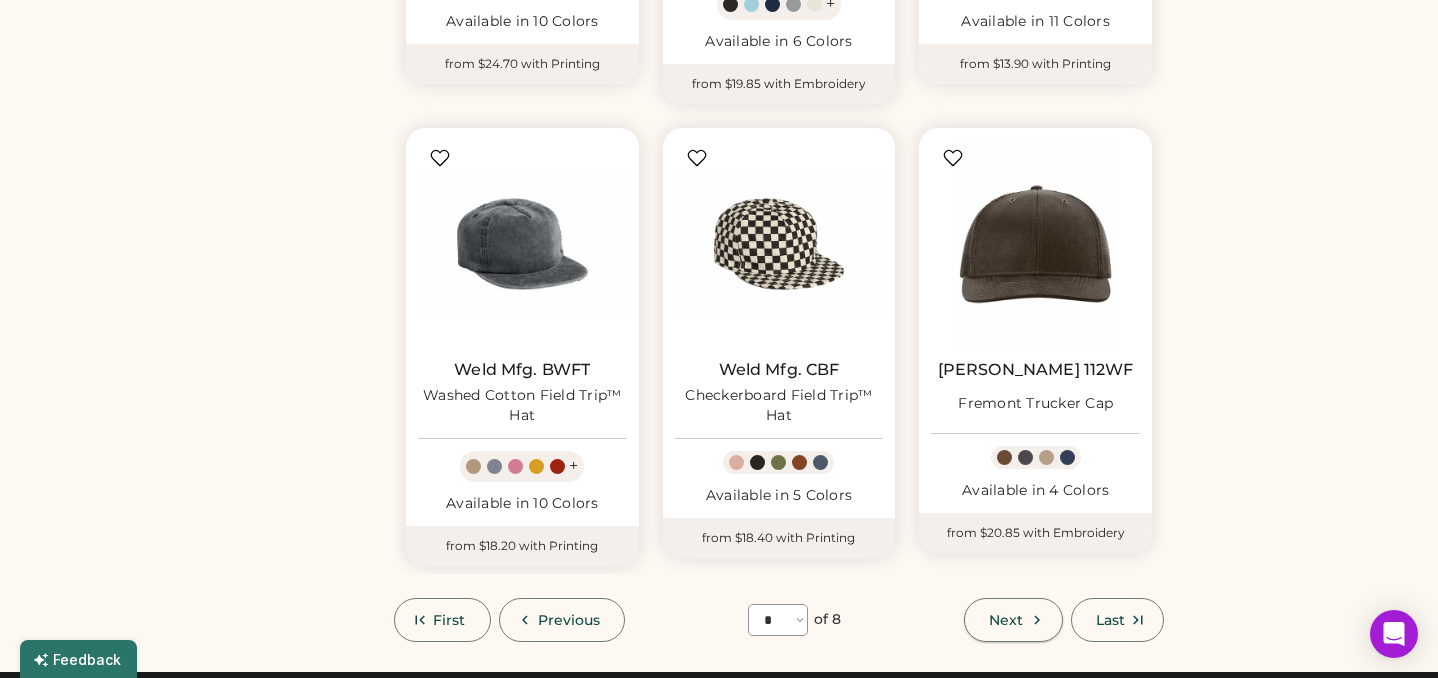 click 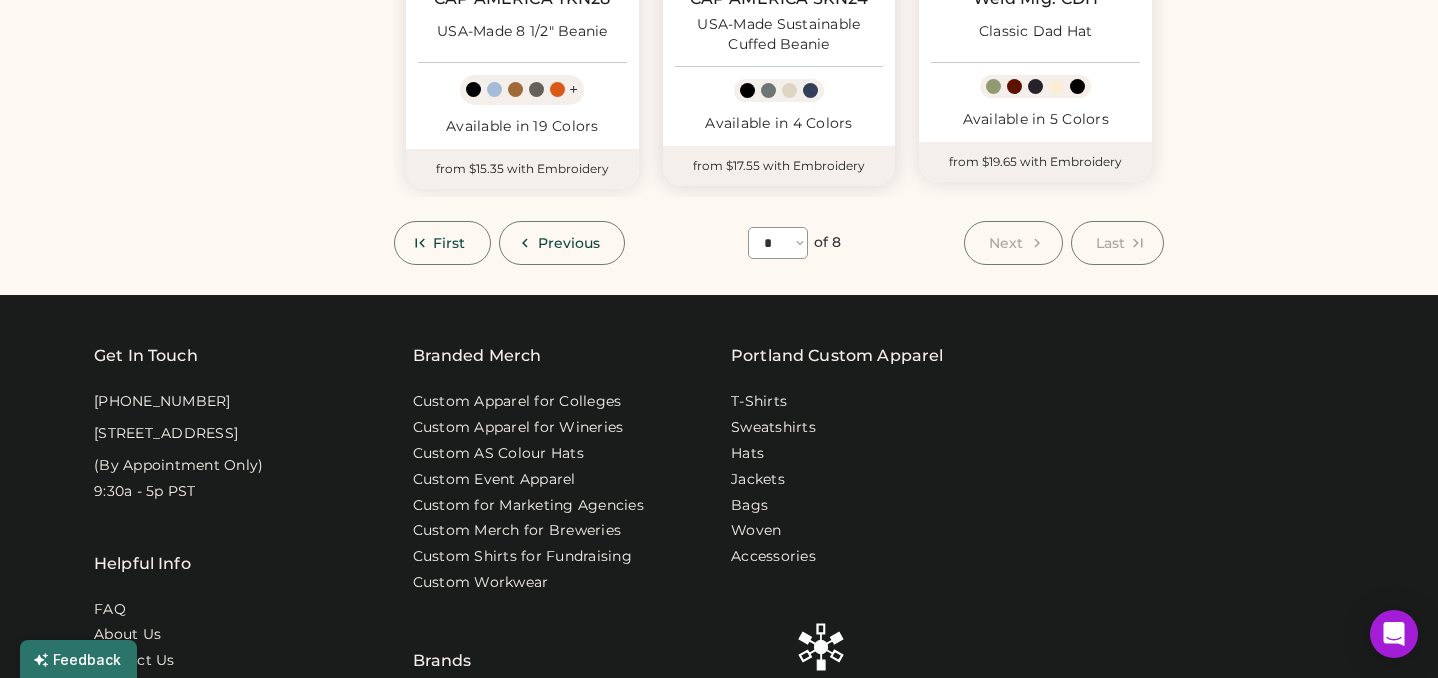 scroll, scrollTop: 976, scrollLeft: 0, axis: vertical 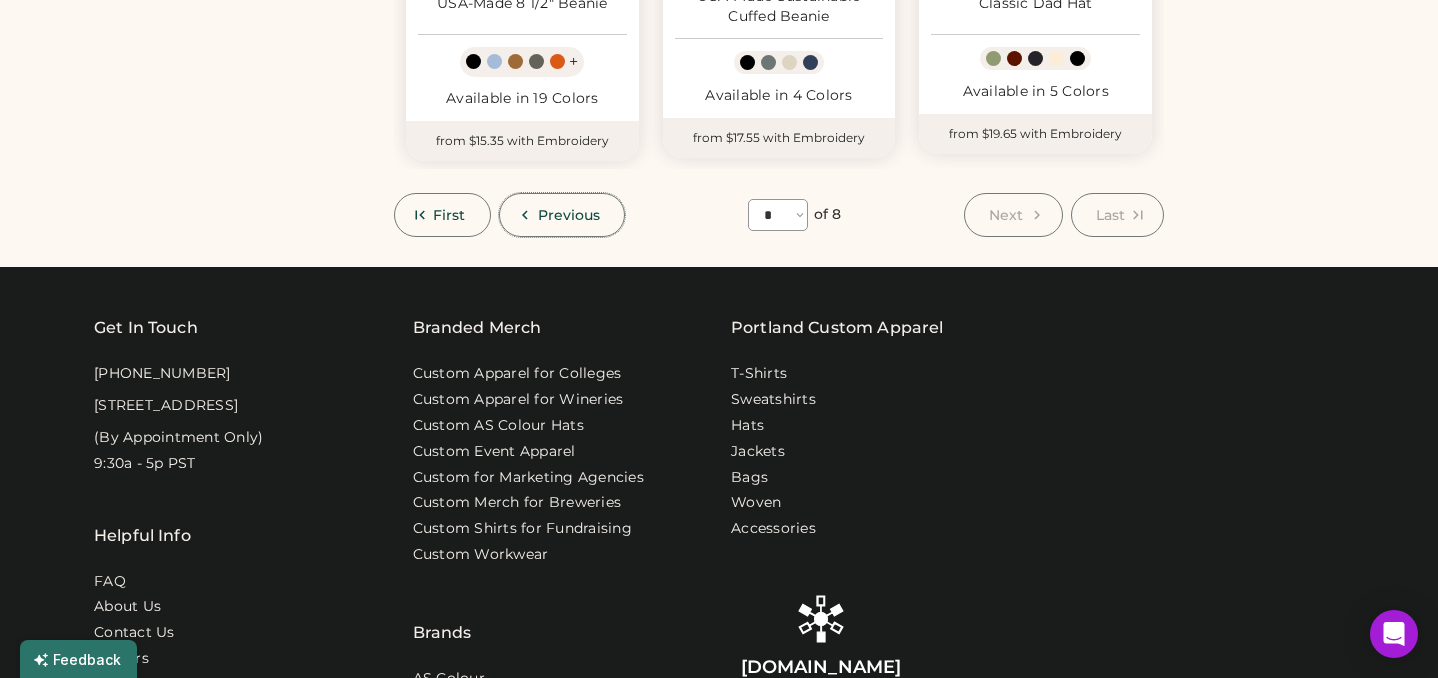 click 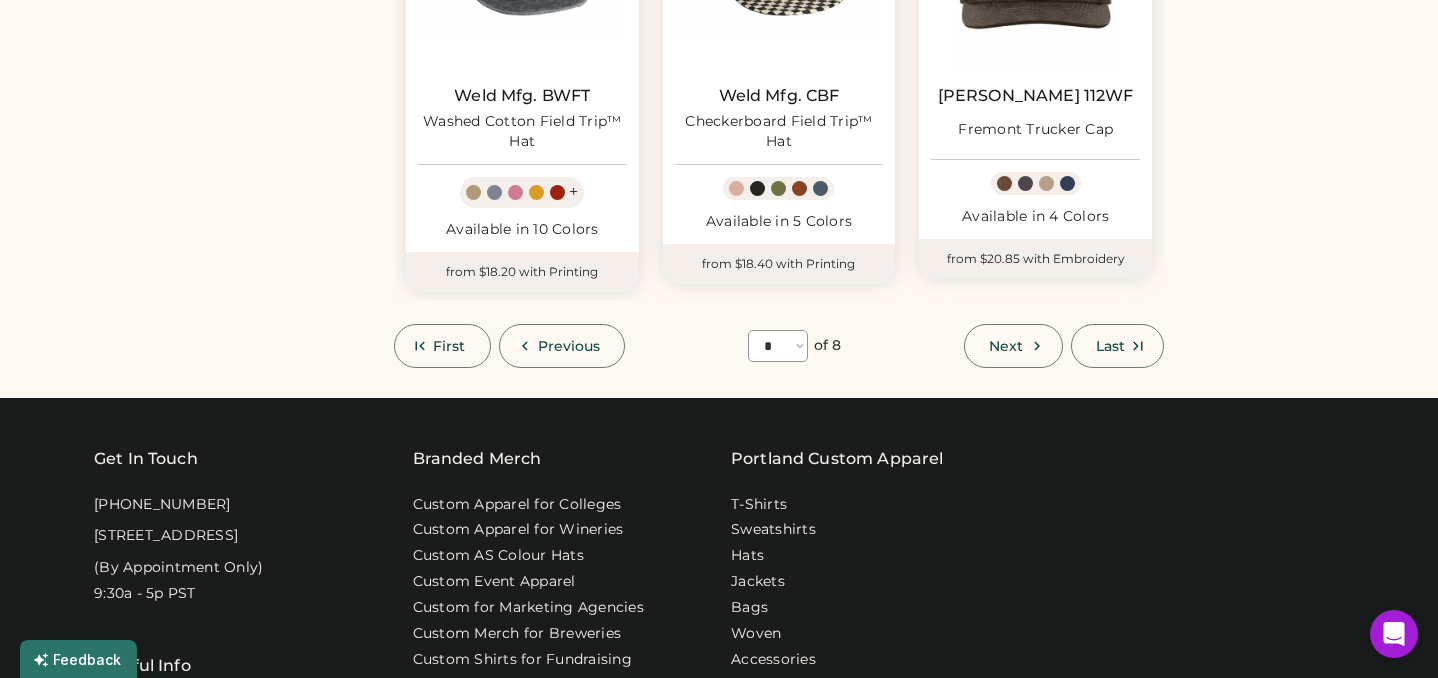 scroll, scrollTop: 1715, scrollLeft: 0, axis: vertical 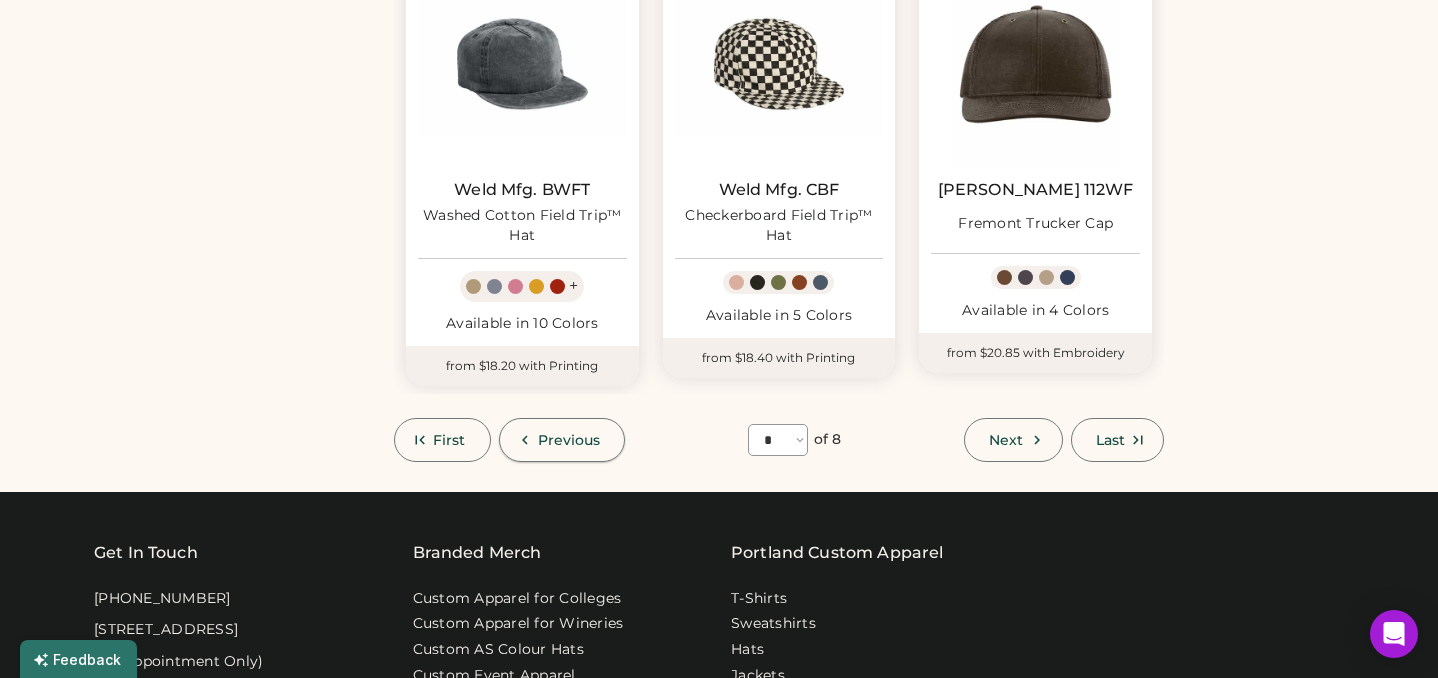 click on "Previous" at bounding box center (562, 440) 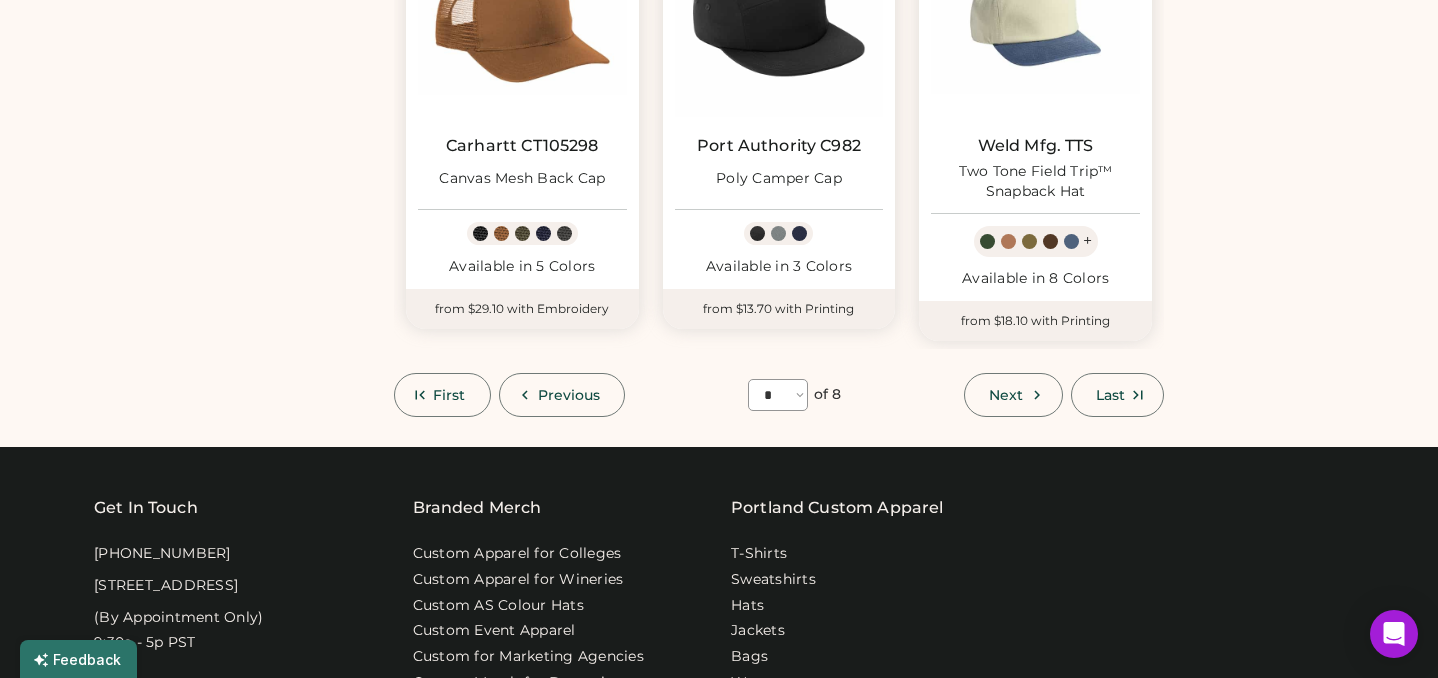 scroll, scrollTop: 1614, scrollLeft: 0, axis: vertical 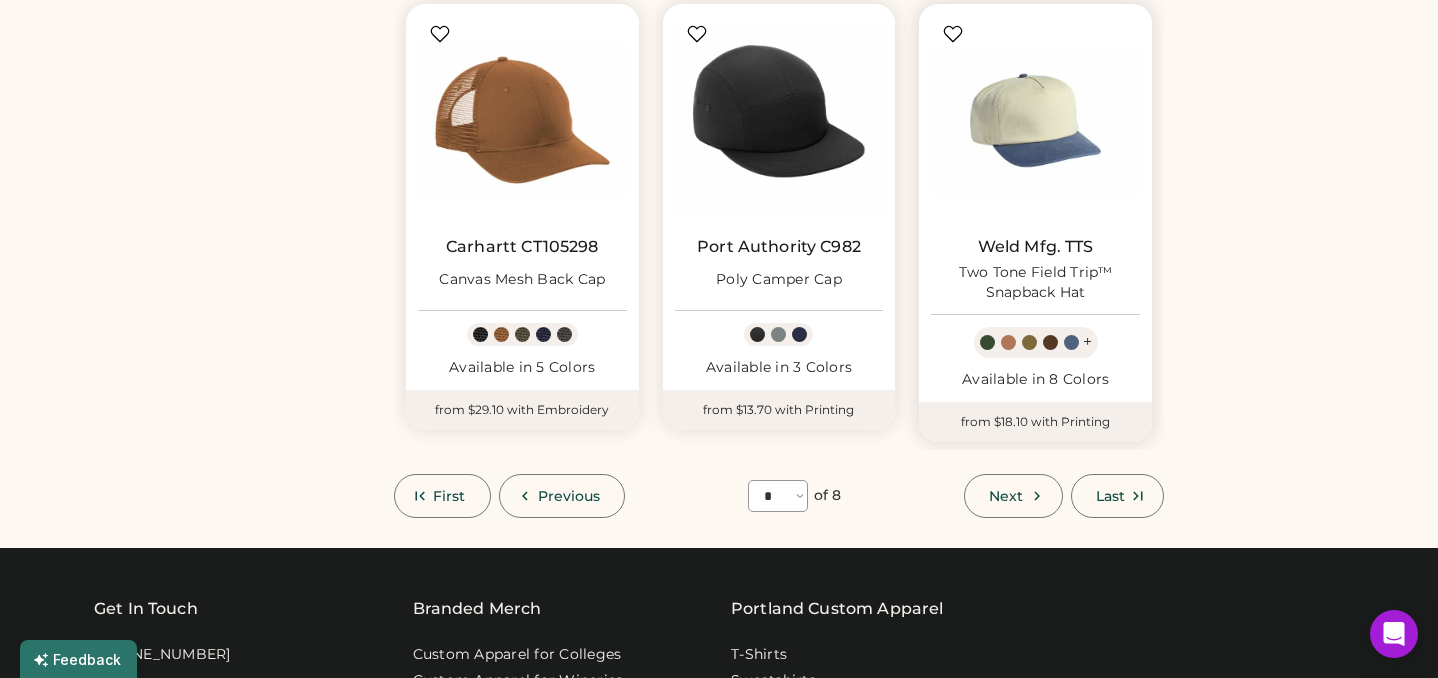 click on "Weld Mfg. TTS" at bounding box center [1036, 247] 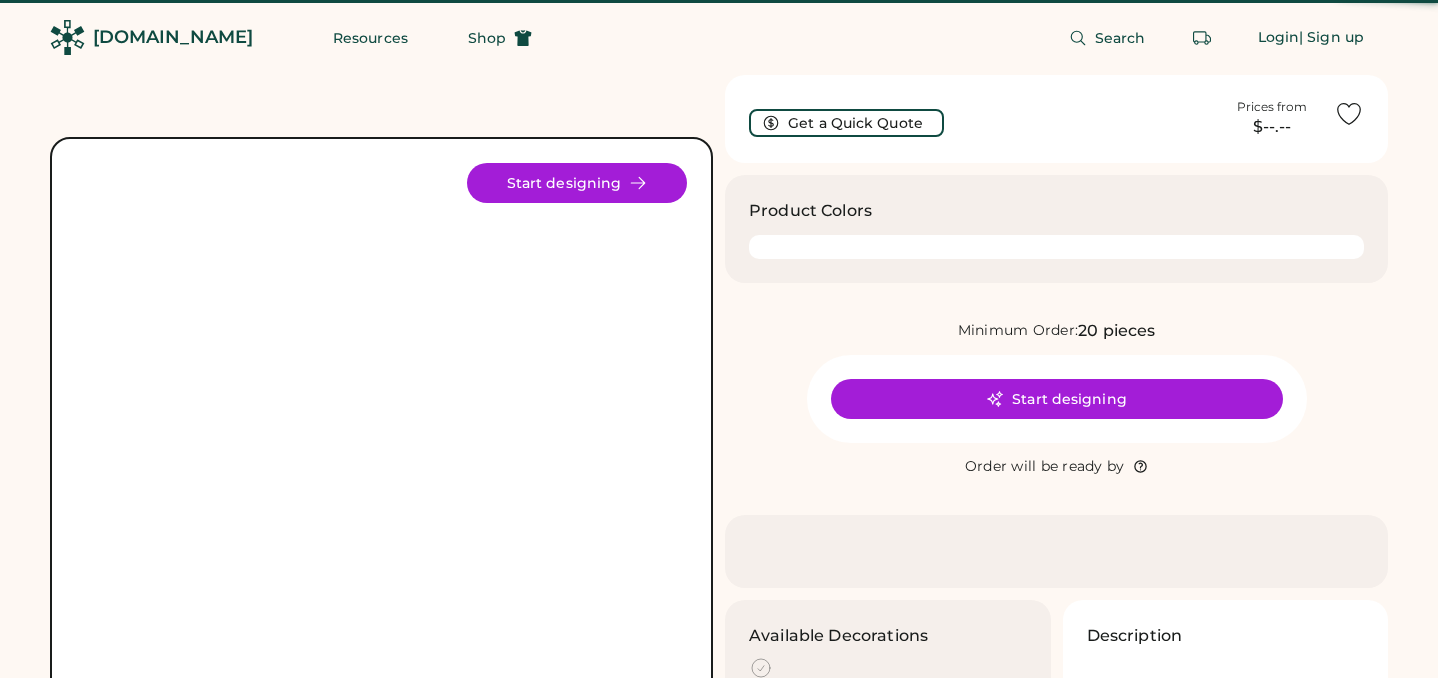 scroll, scrollTop: 0, scrollLeft: 0, axis: both 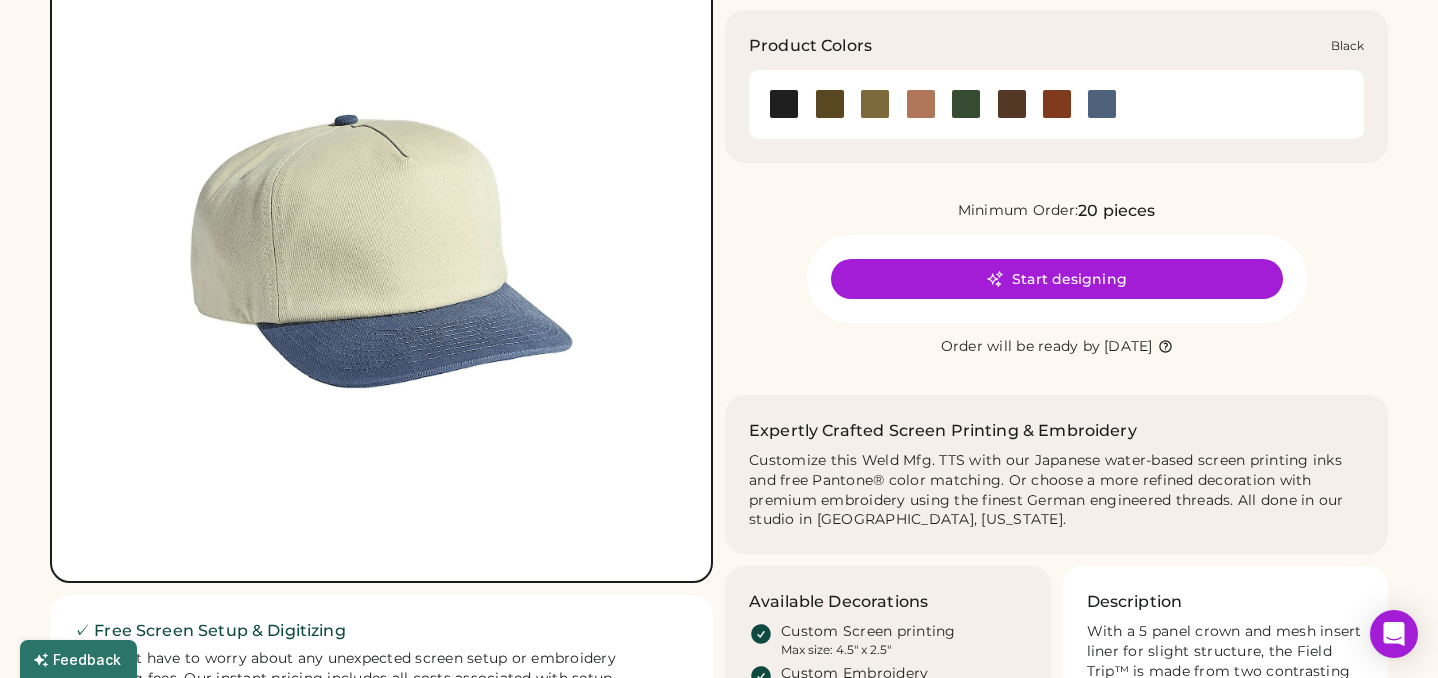 click at bounding box center (784, 104) 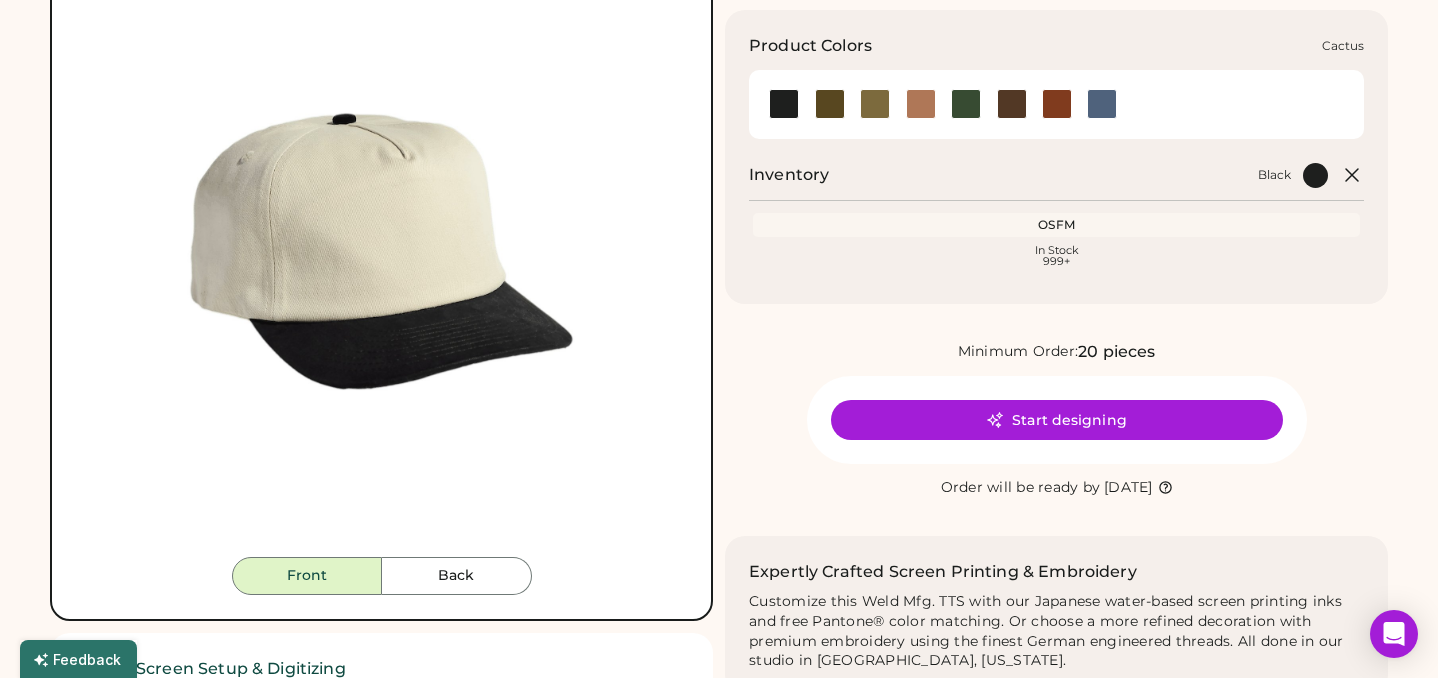 click at bounding box center [830, 104] 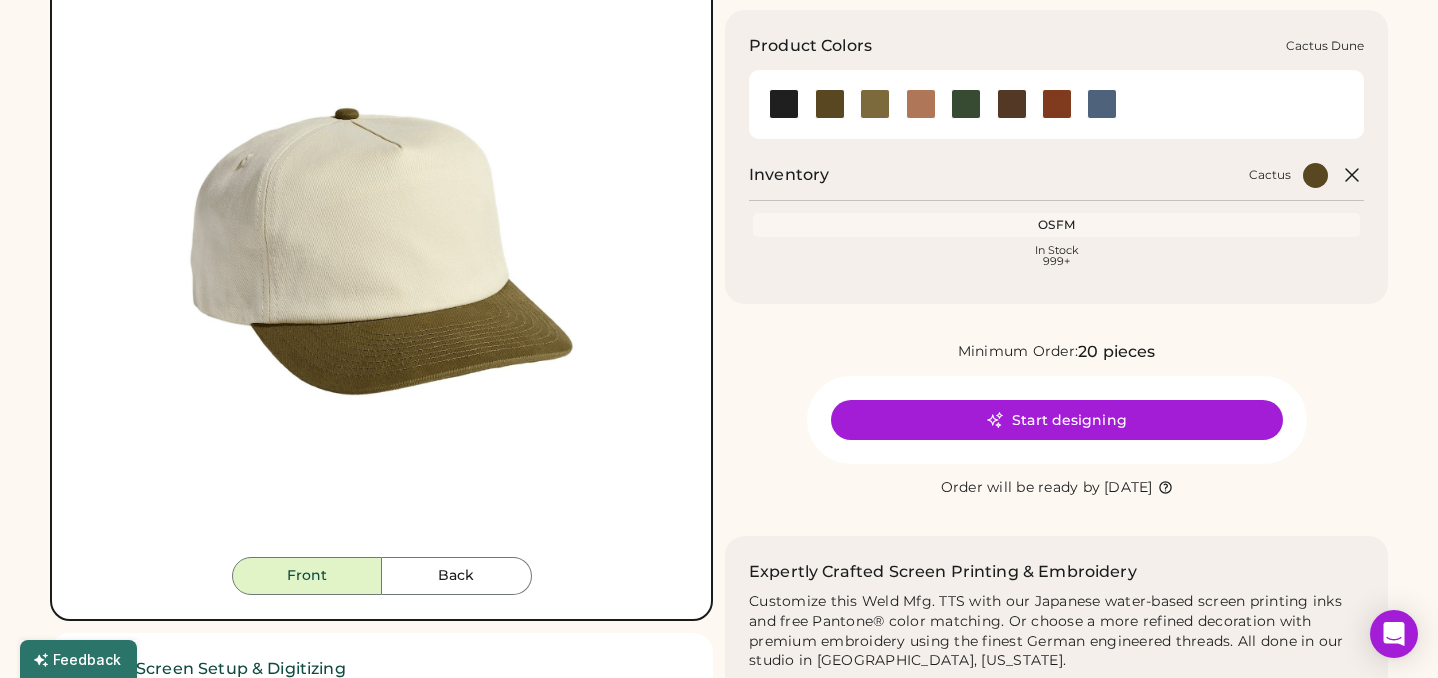 click at bounding box center (875, 104) 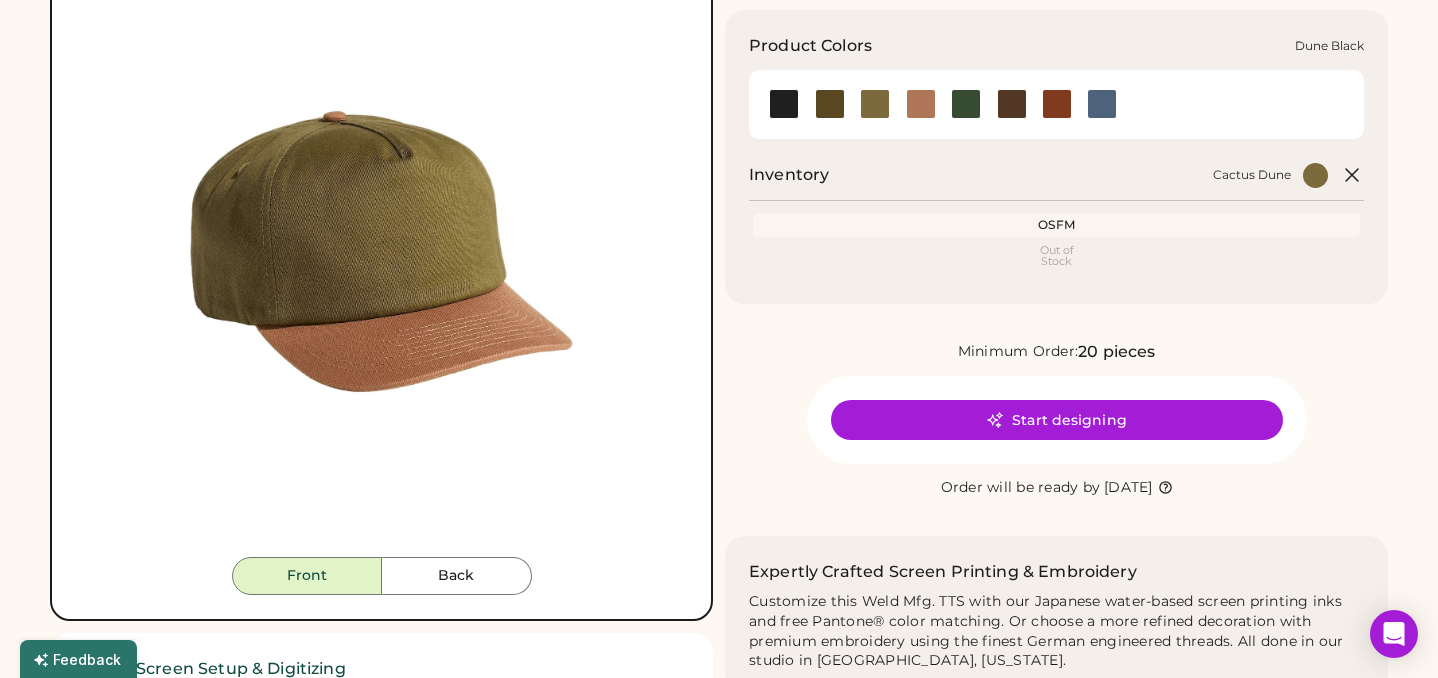 click at bounding box center [921, 104] 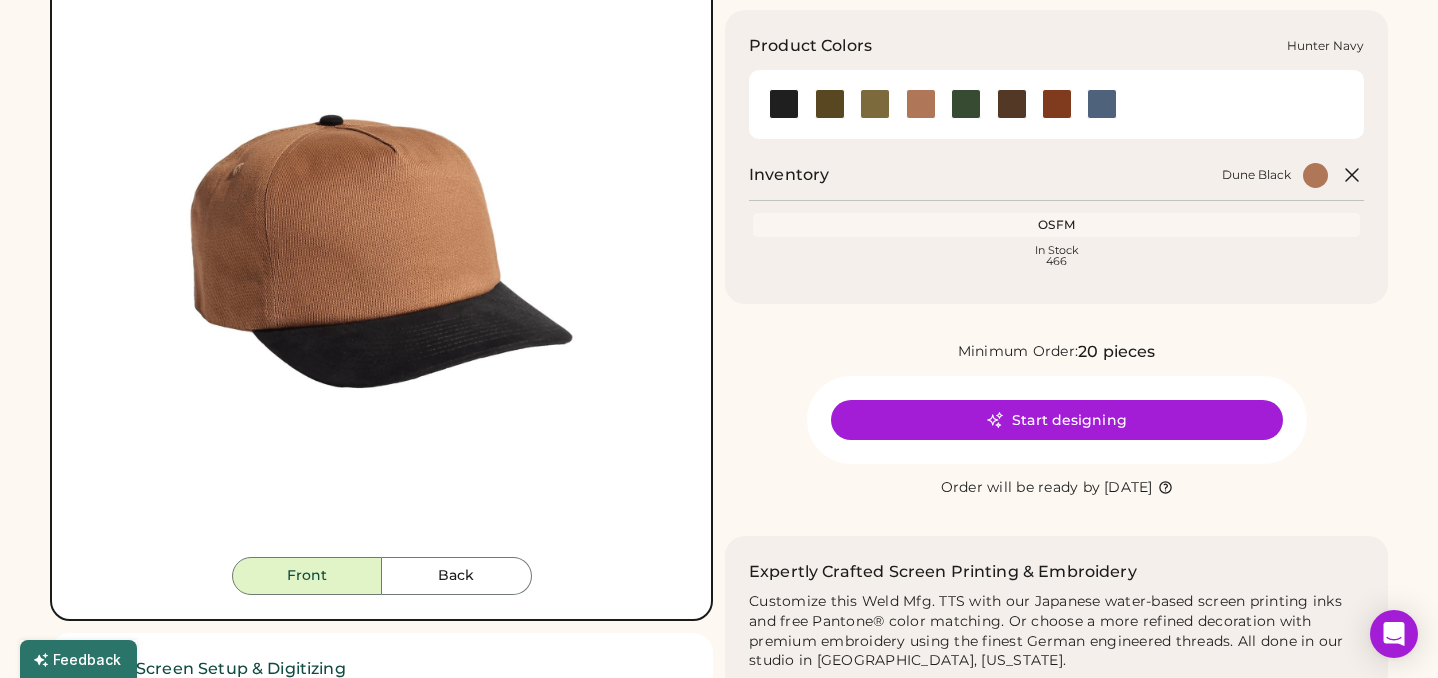 click at bounding box center [966, 104] 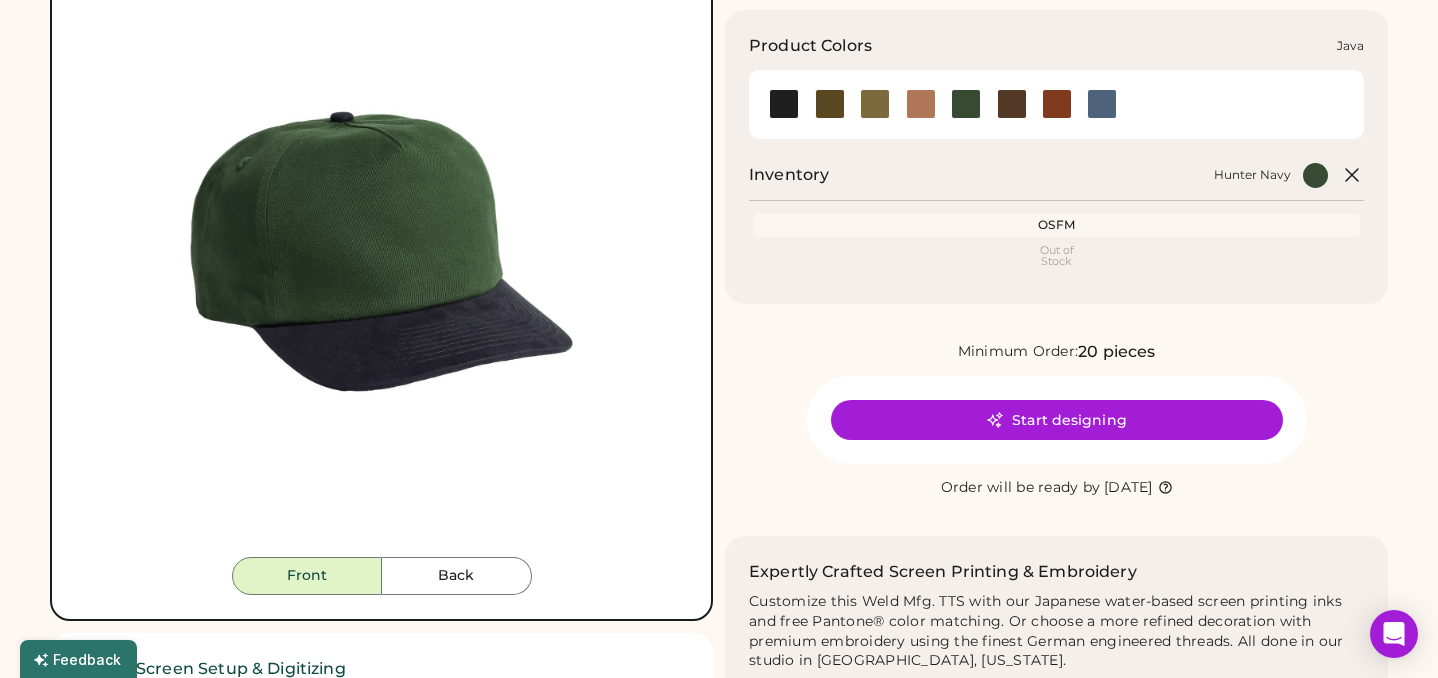 click at bounding box center (1012, 104) 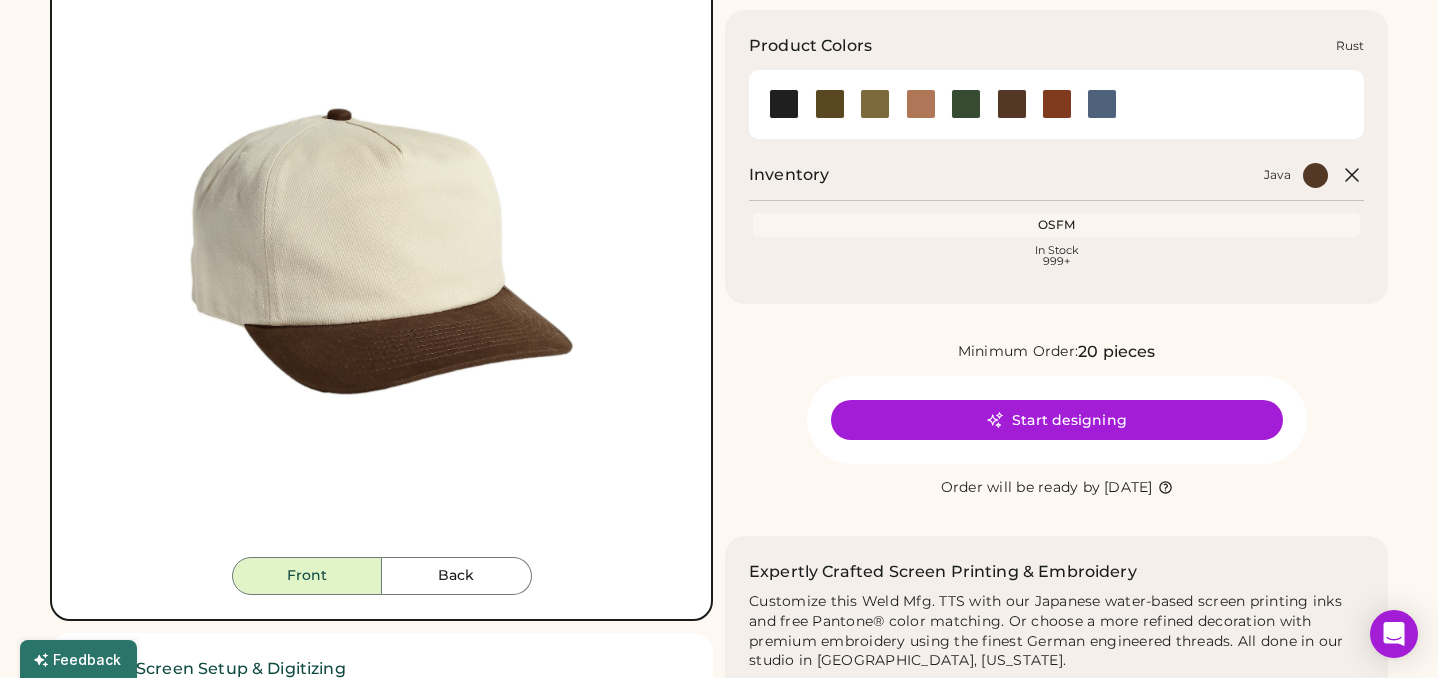 click at bounding box center [1057, 104] 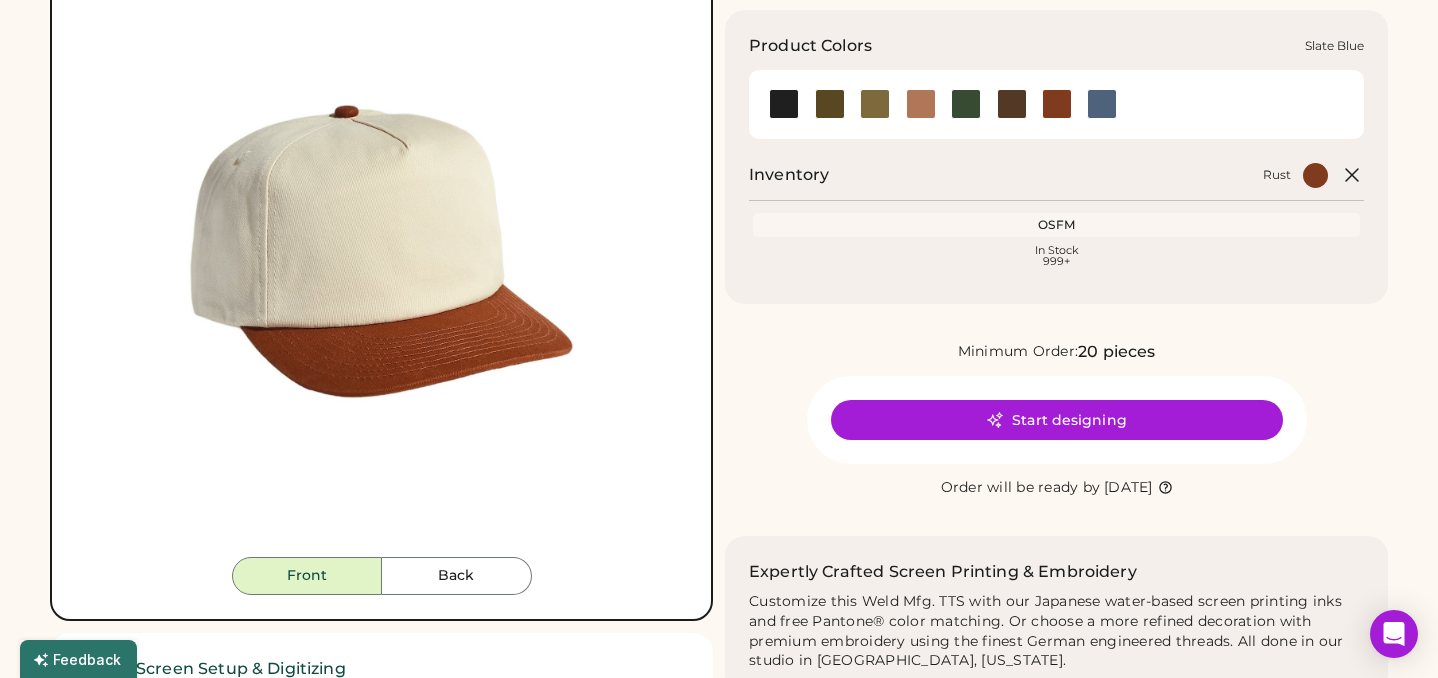 click at bounding box center (1102, 104) 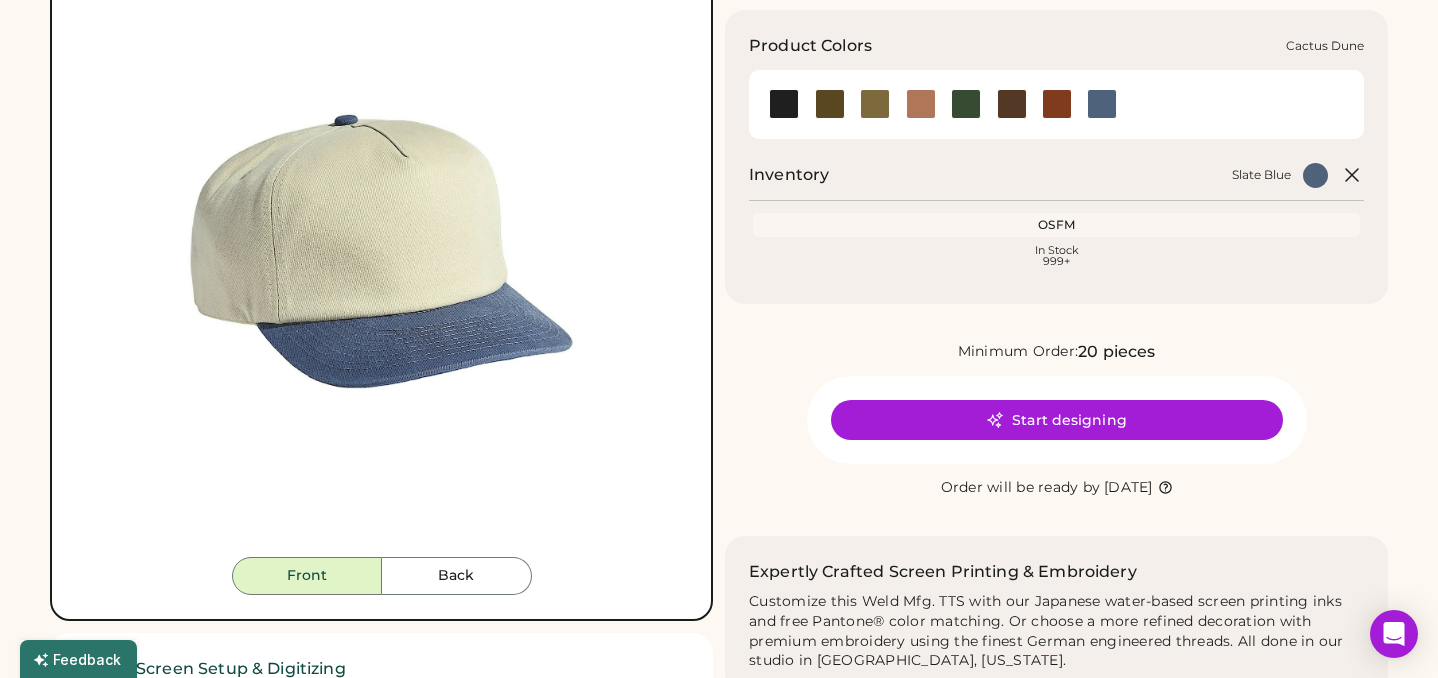 click at bounding box center (875, 104) 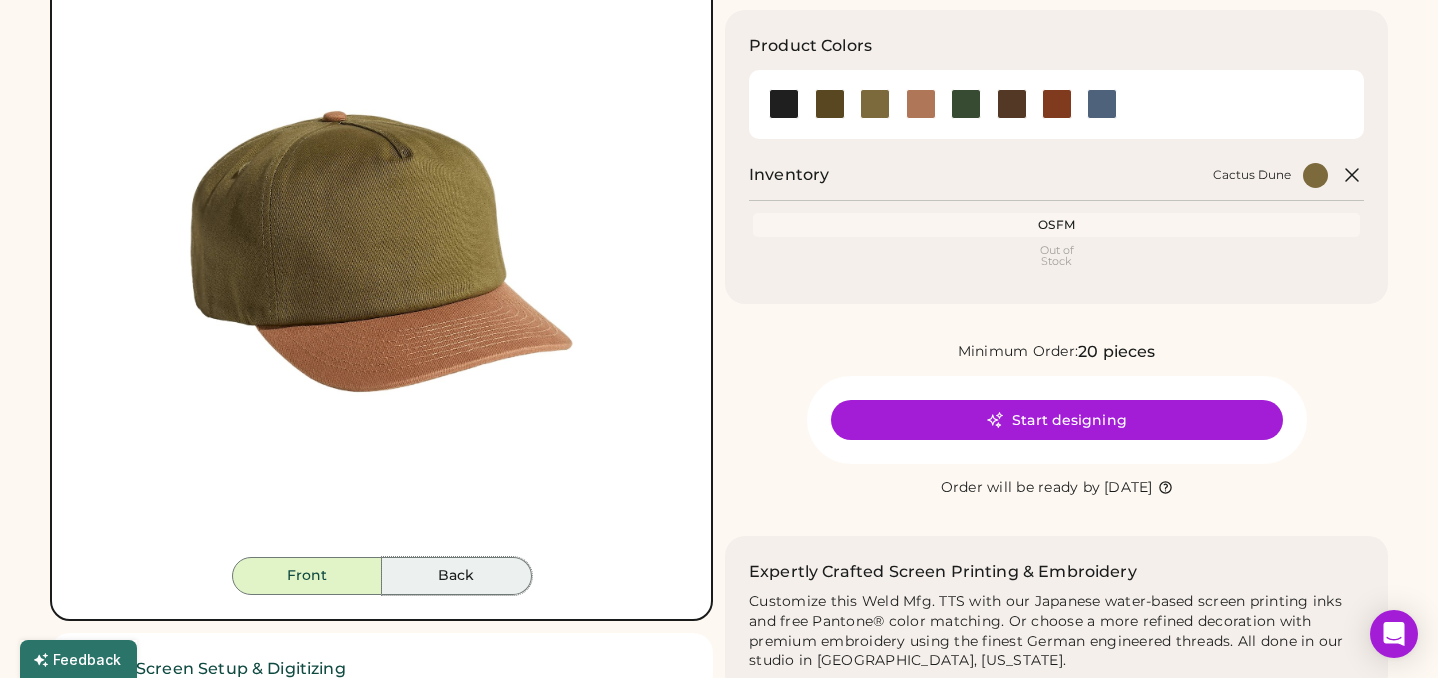 click on "Back" at bounding box center (457, 576) 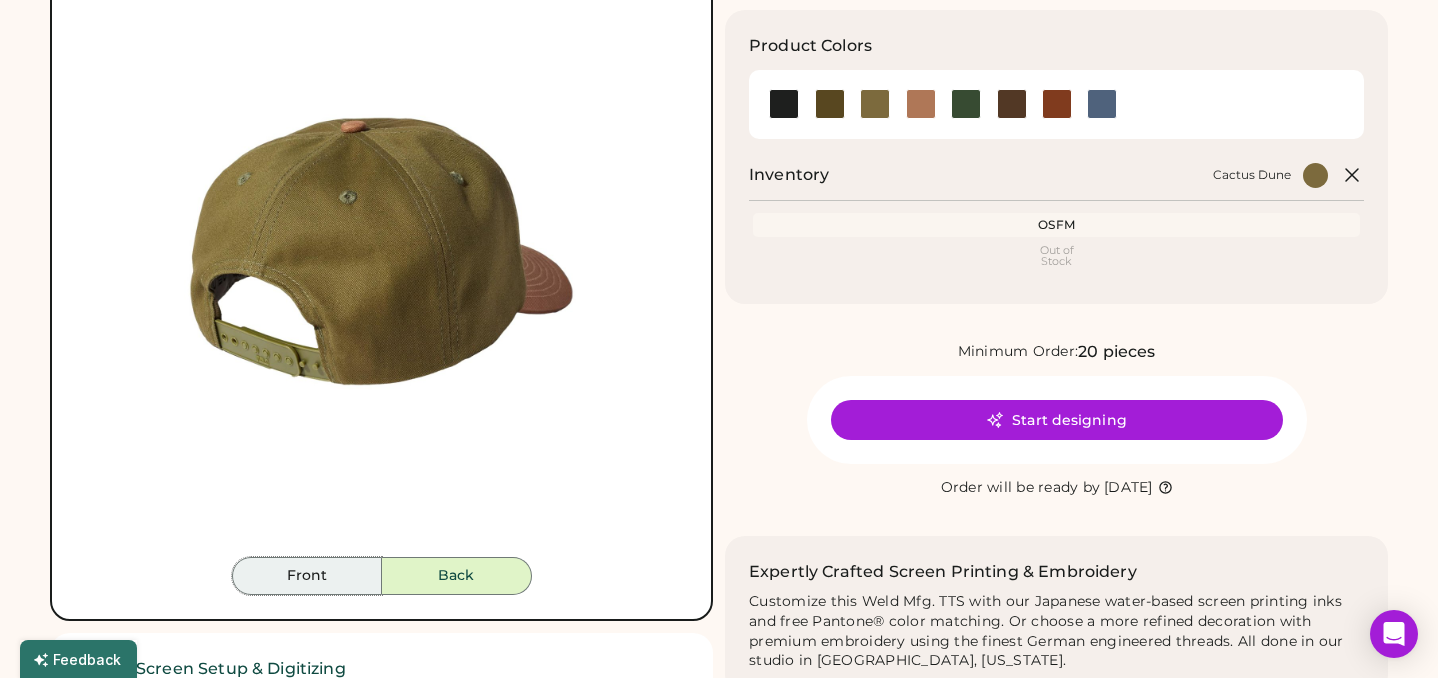 click on "Front" at bounding box center (307, 576) 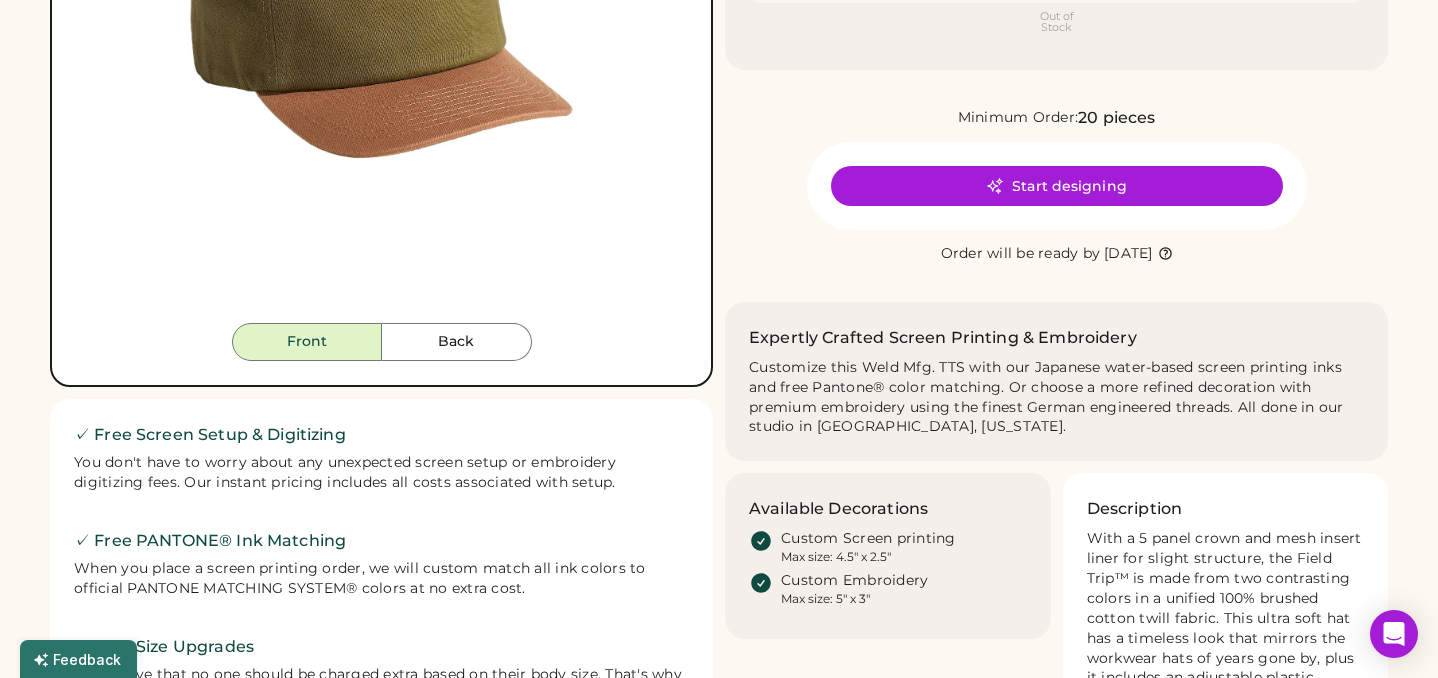 scroll, scrollTop: 0, scrollLeft: 0, axis: both 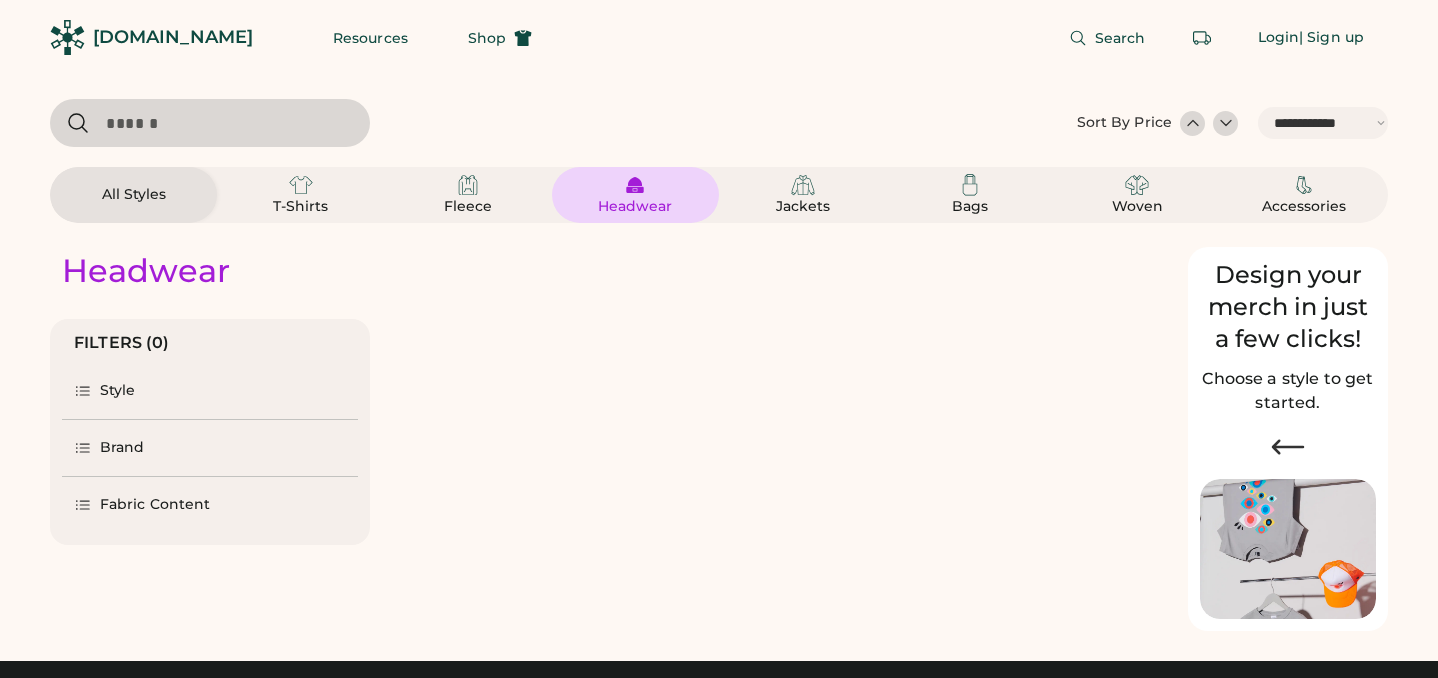 select on "*****" 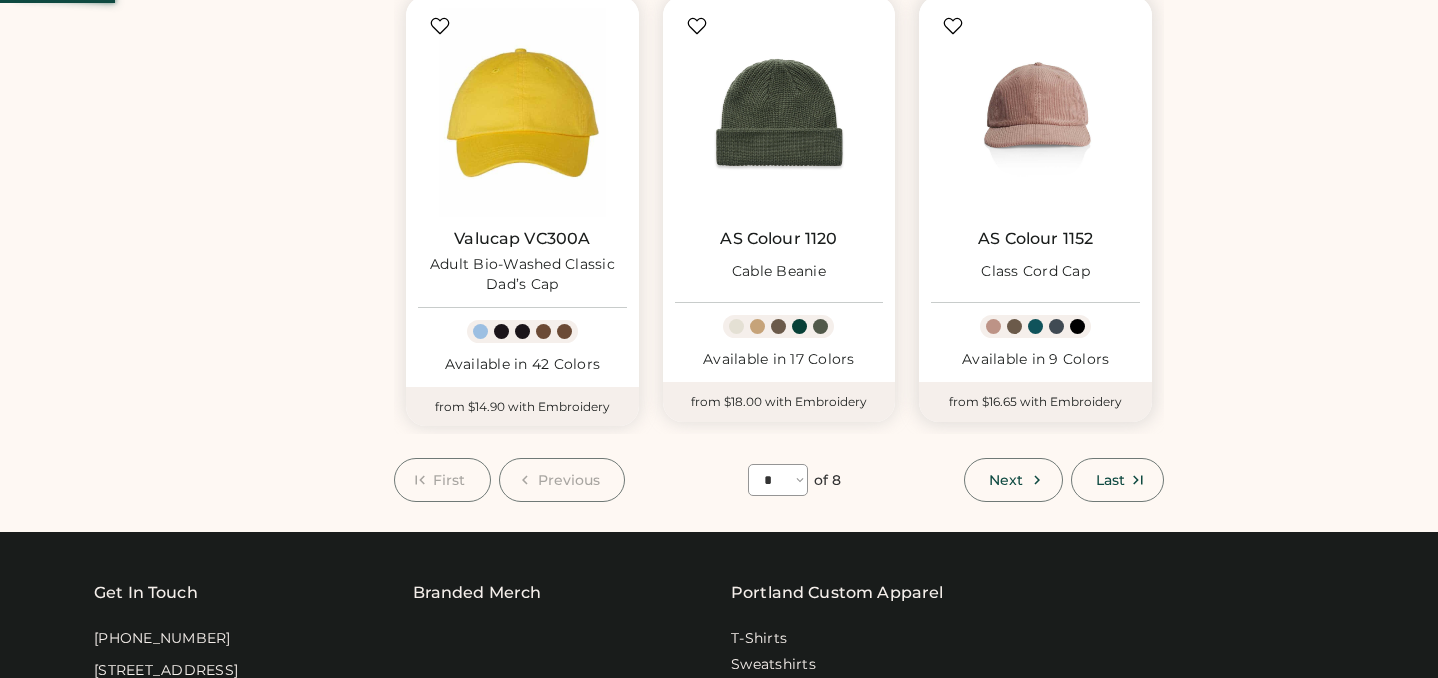 scroll, scrollTop: 1614, scrollLeft: 0, axis: vertical 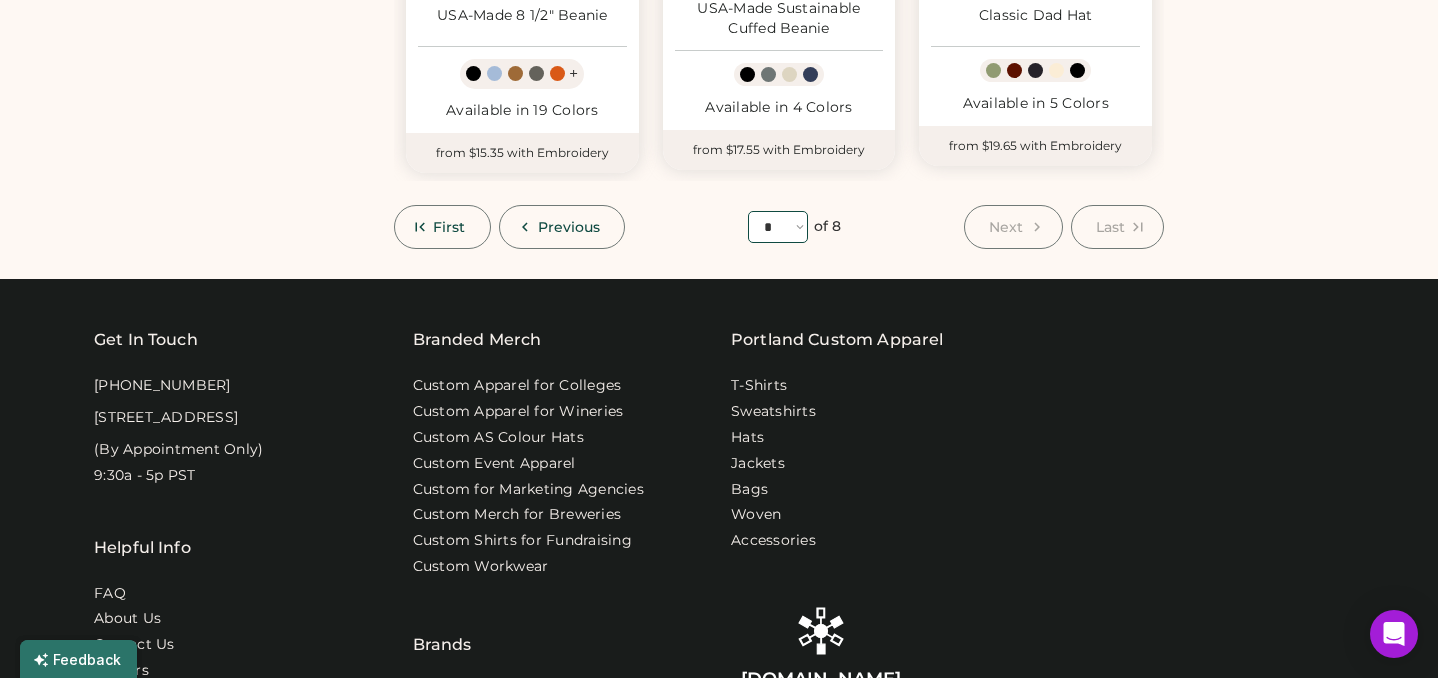 click on "**** * * * * * * * *" at bounding box center [778, 227] 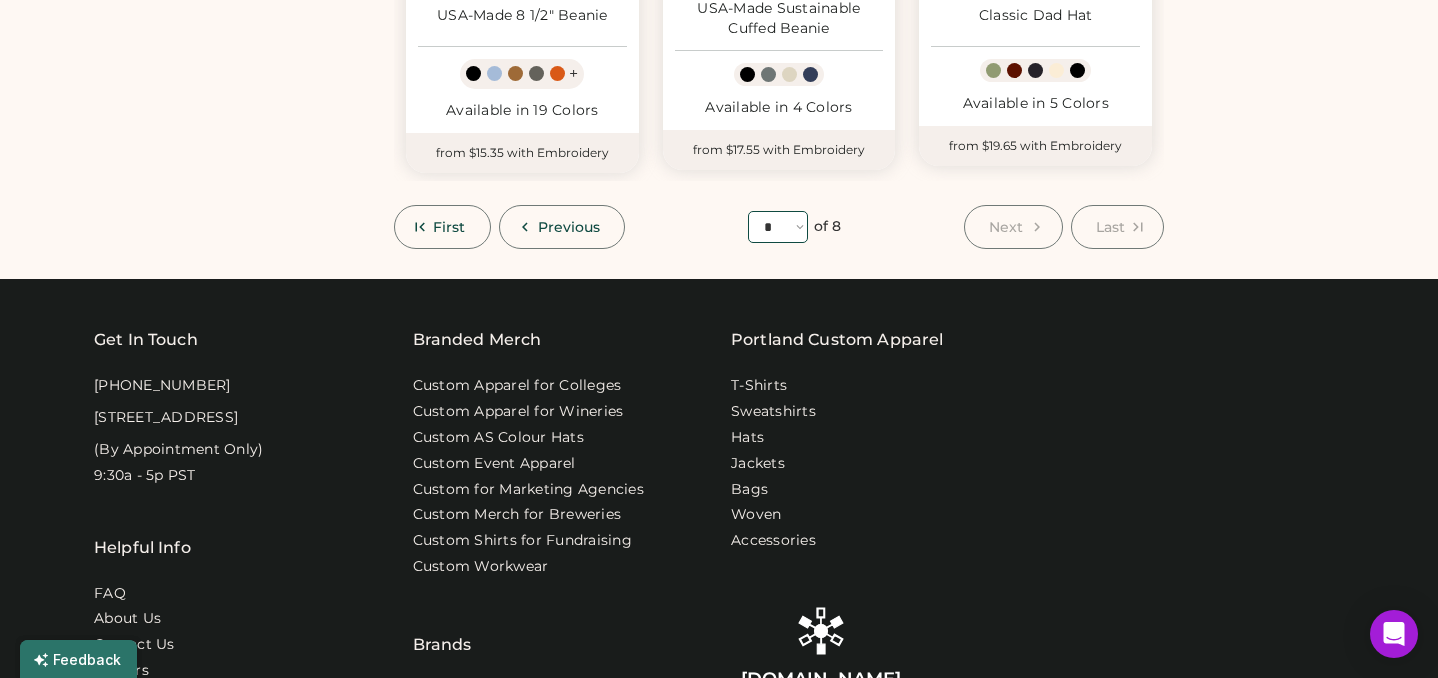 select on "*" 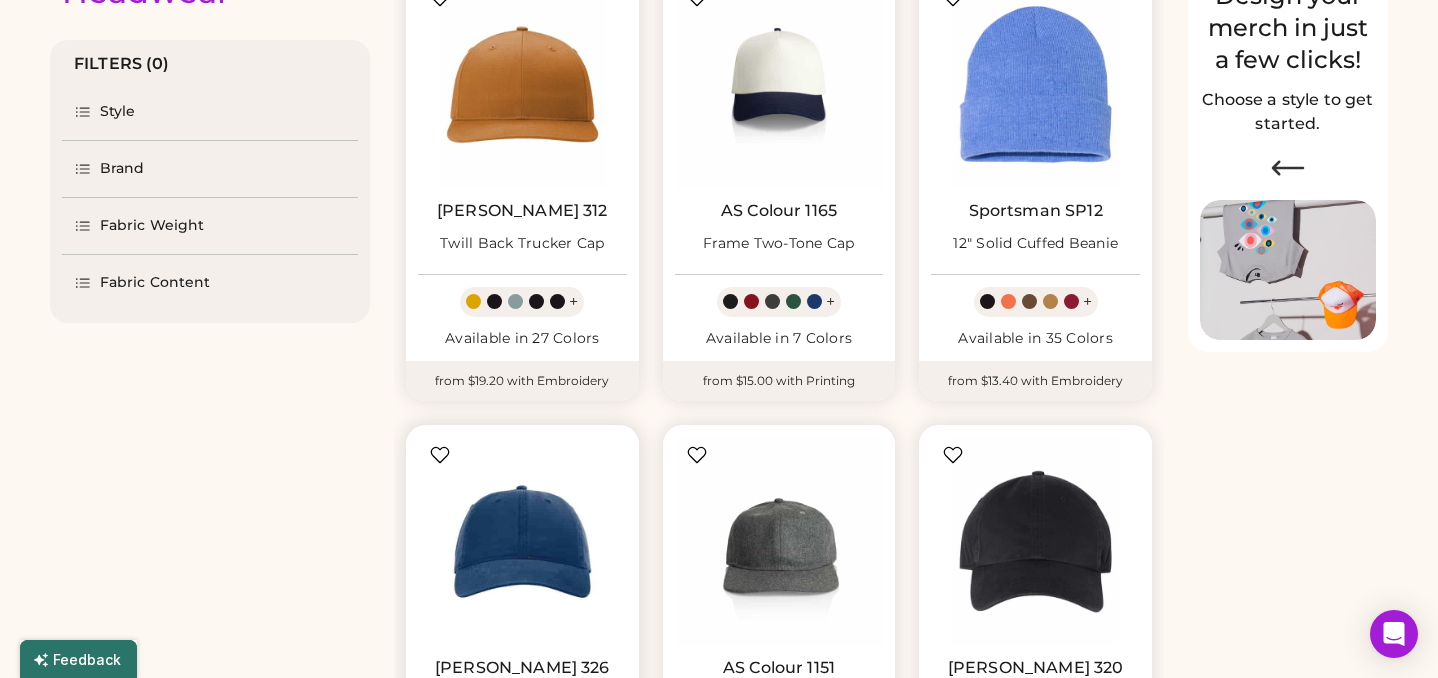 scroll, scrollTop: 166, scrollLeft: 0, axis: vertical 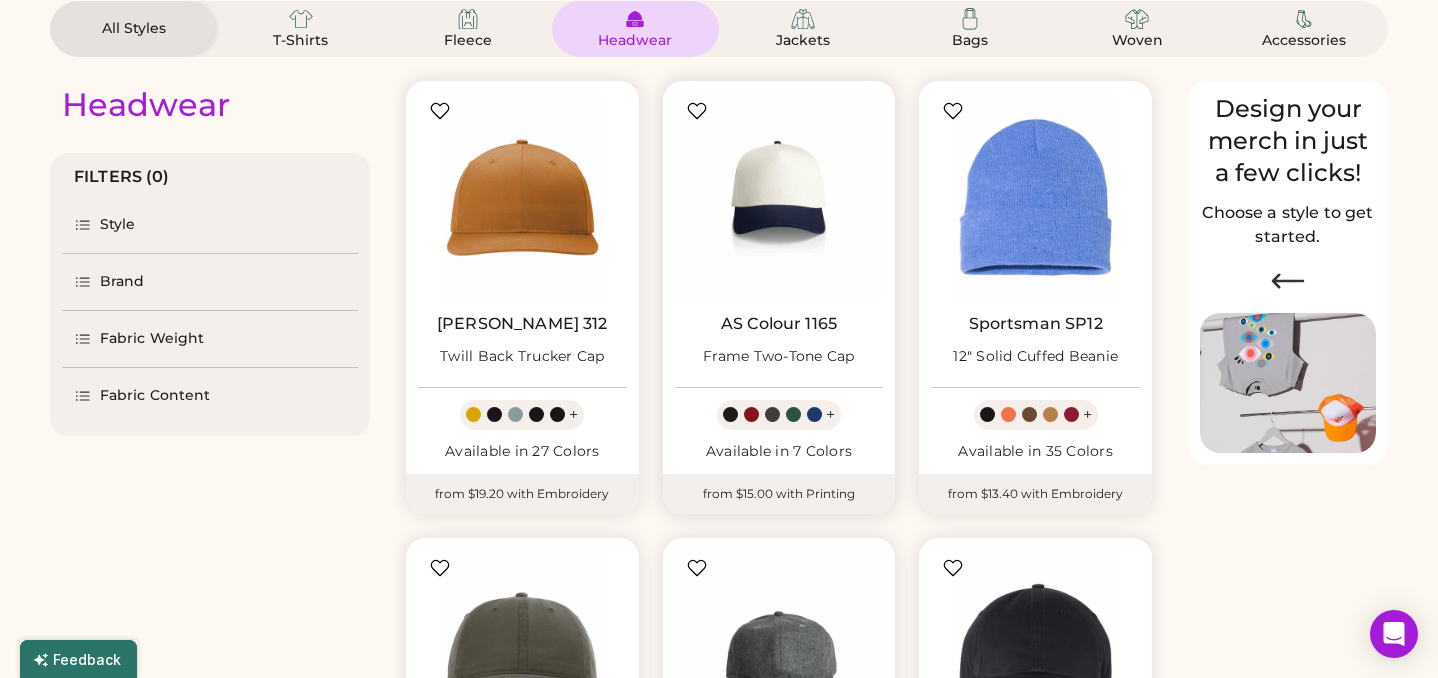 click on "AS Colour 1165" at bounding box center (779, 324) 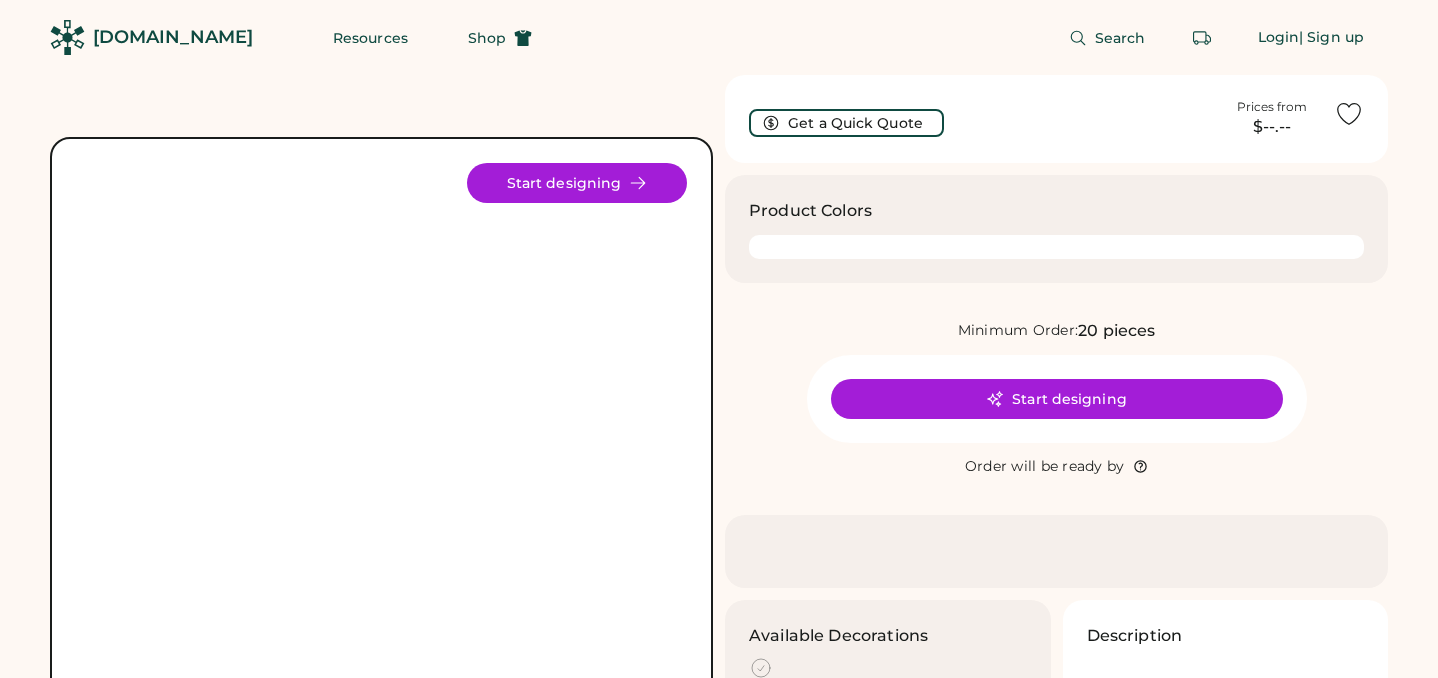 scroll, scrollTop: 0, scrollLeft: 0, axis: both 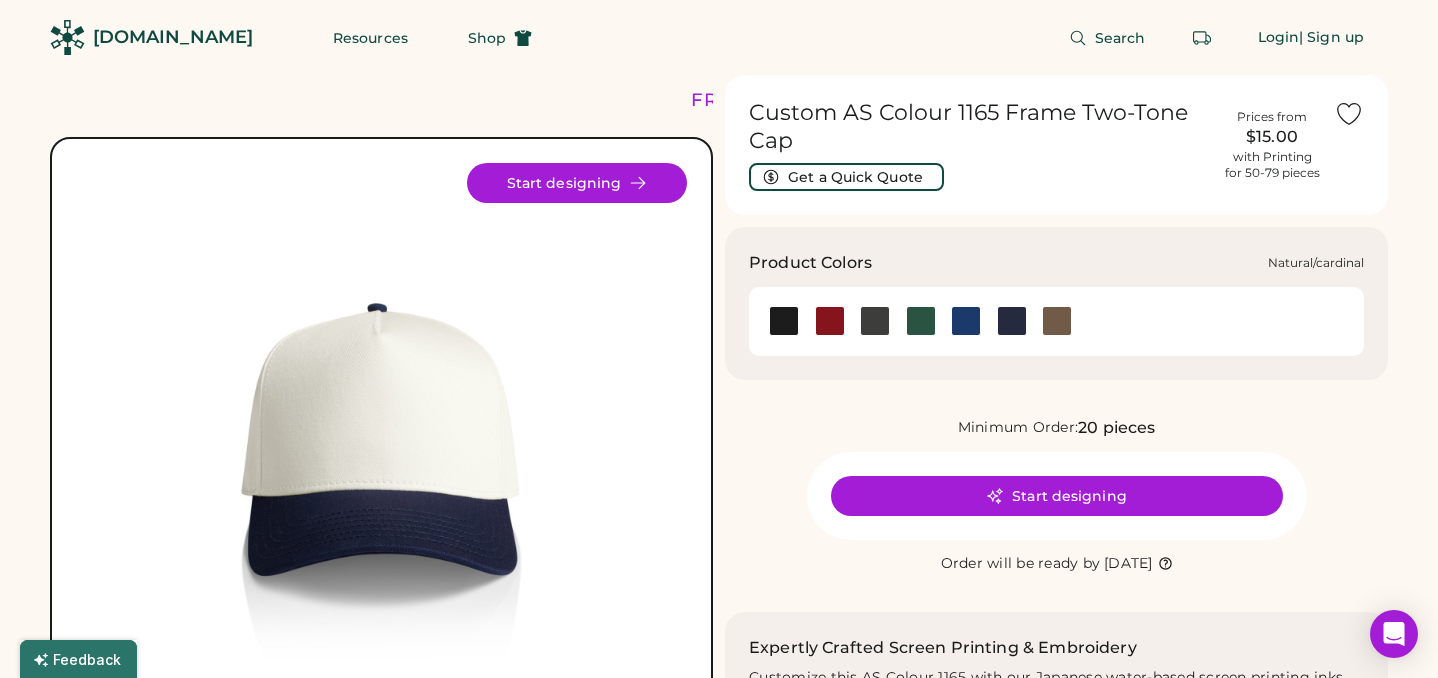 click at bounding box center (830, 321) 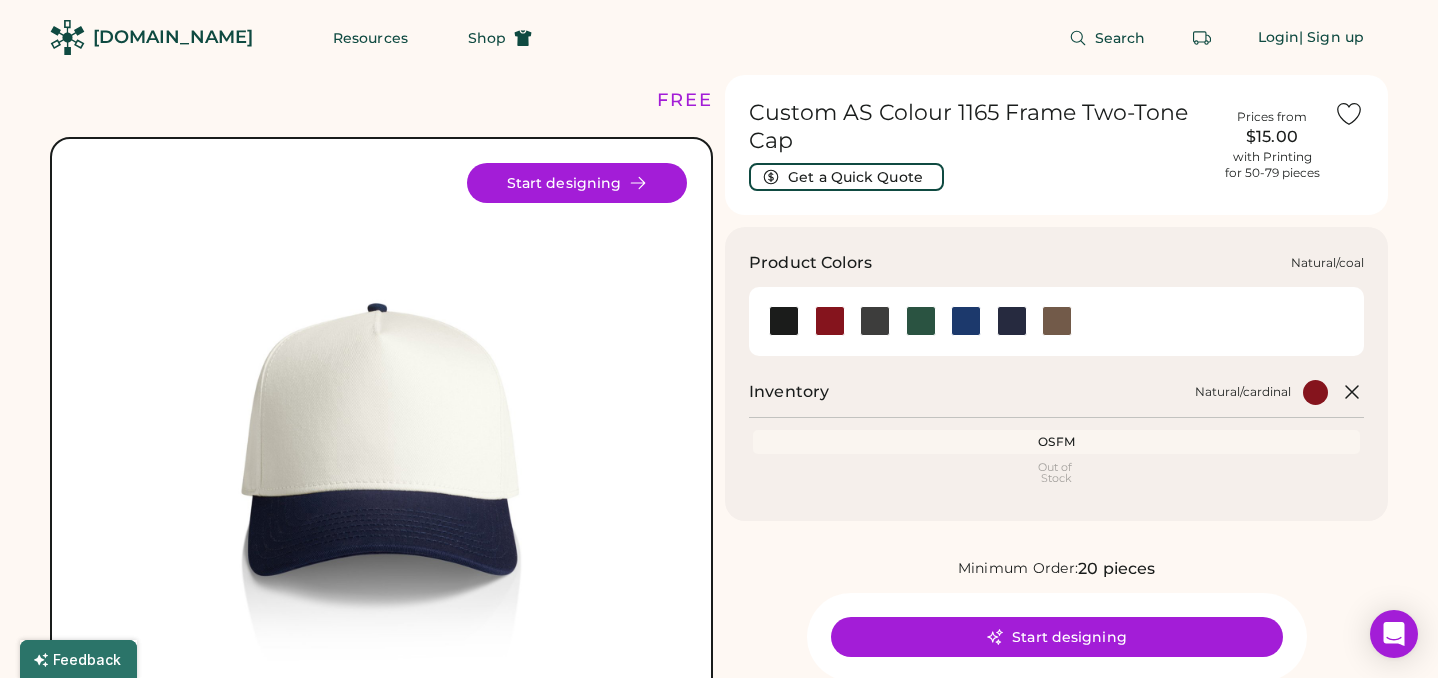 click at bounding box center (875, 321) 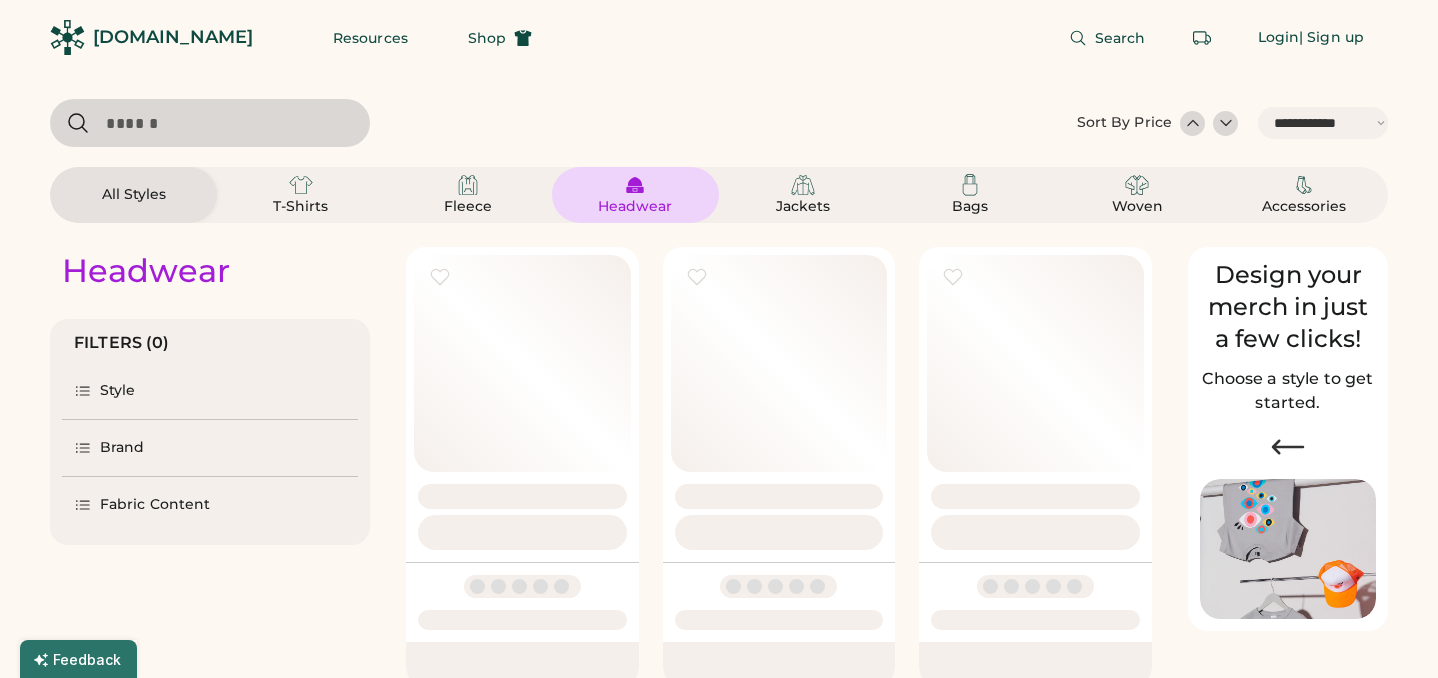 select on "*****" 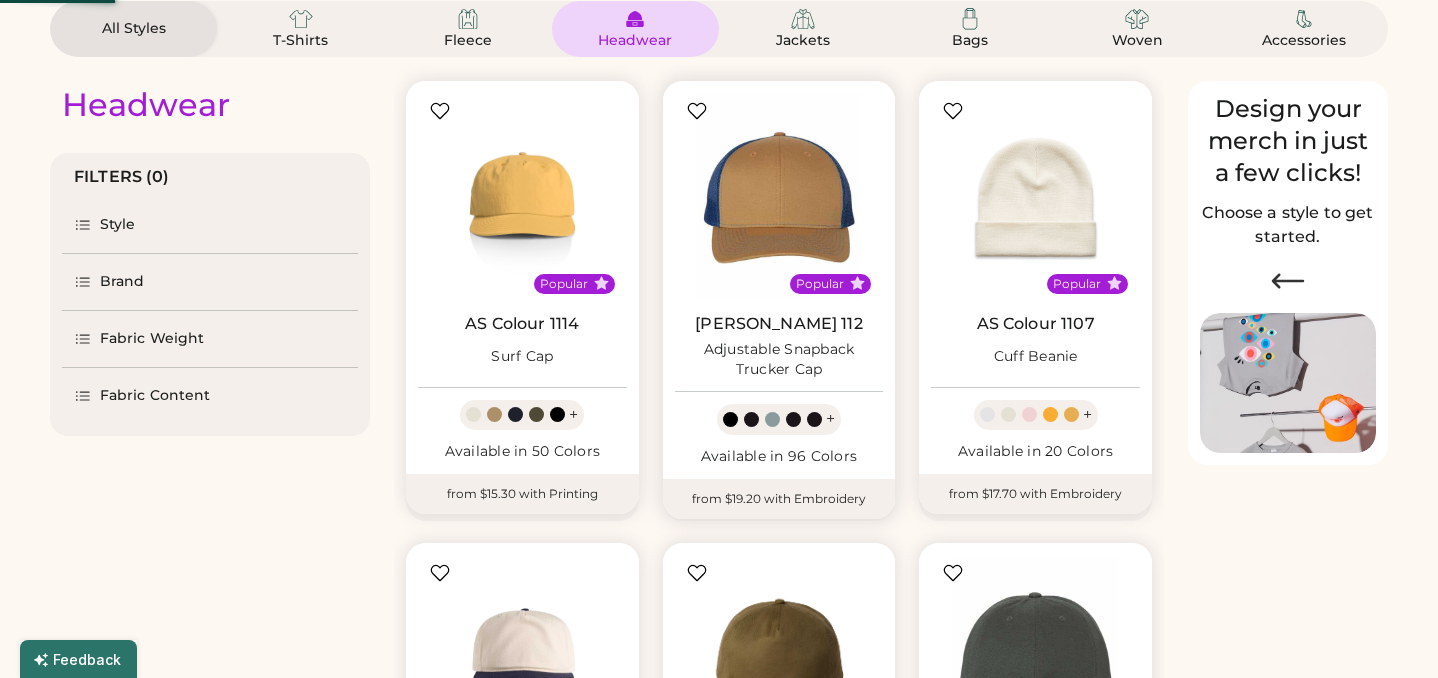 scroll, scrollTop: 0, scrollLeft: 0, axis: both 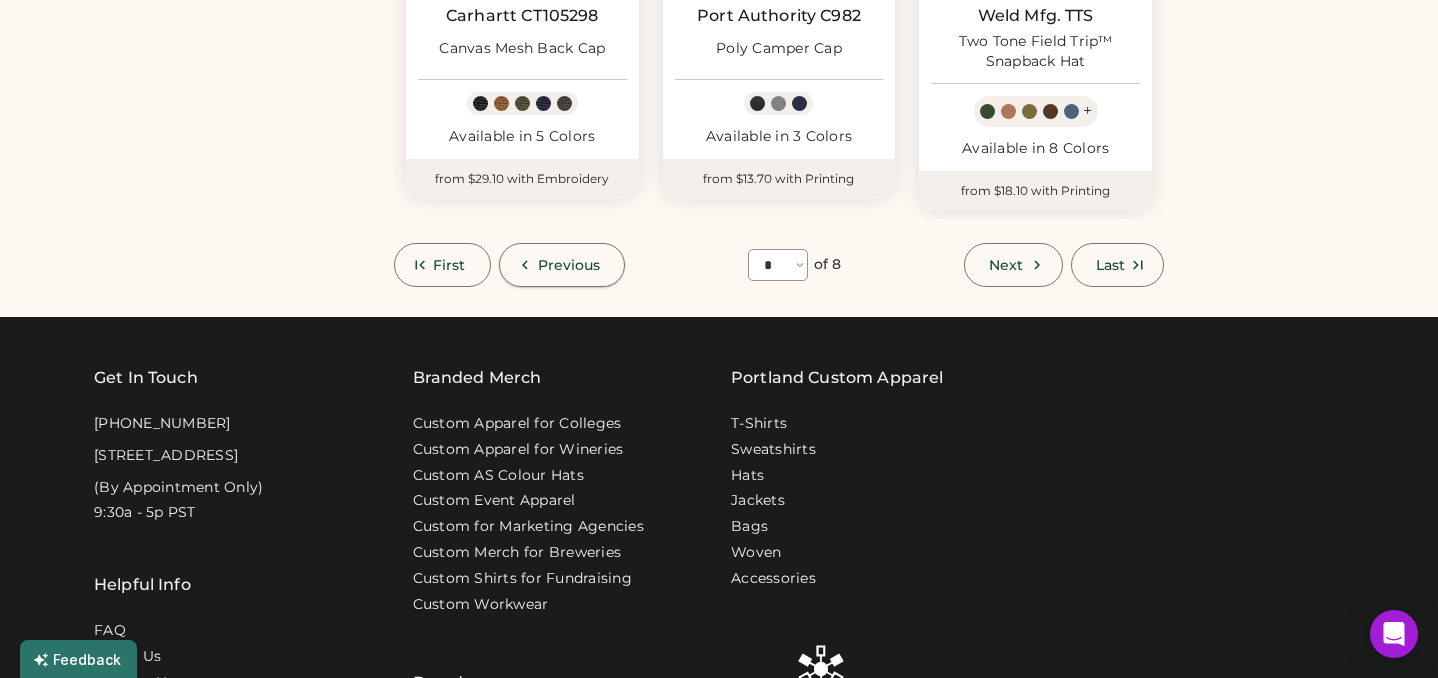 click on "Previous" at bounding box center [562, 265] 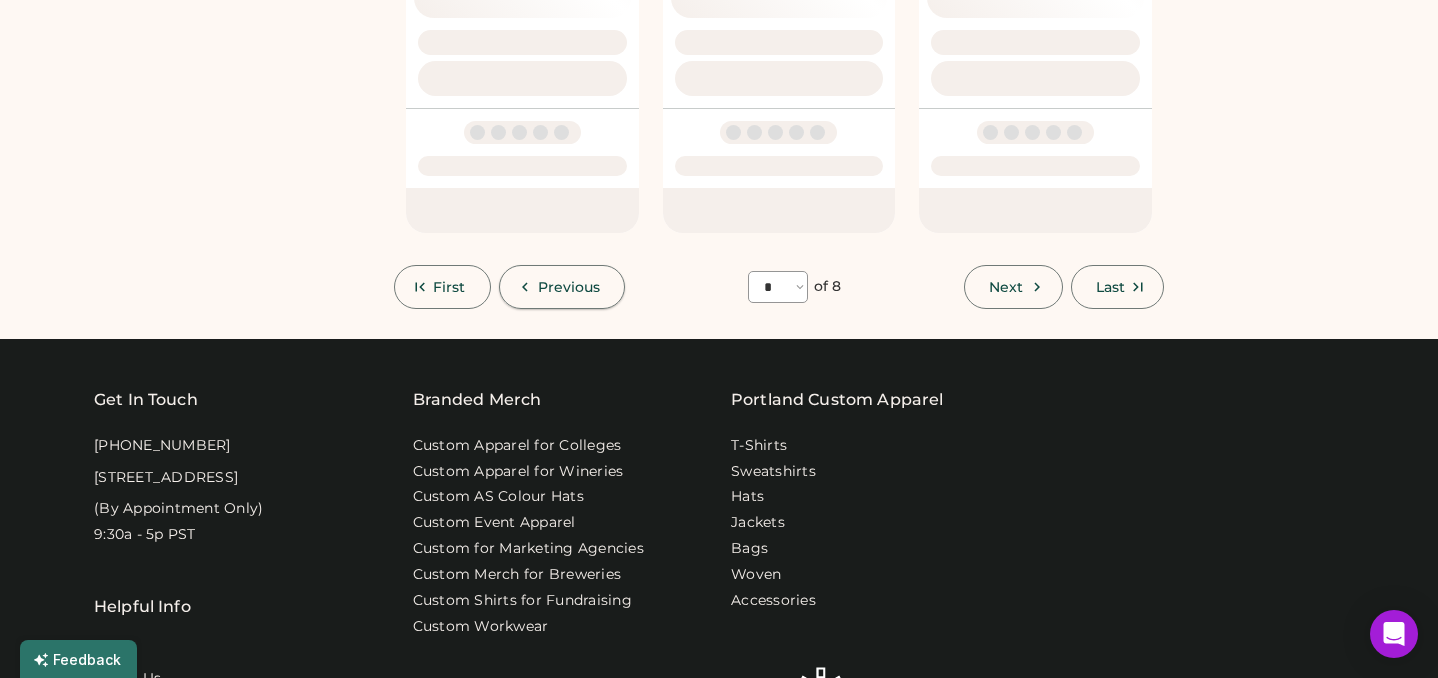 select on "*" 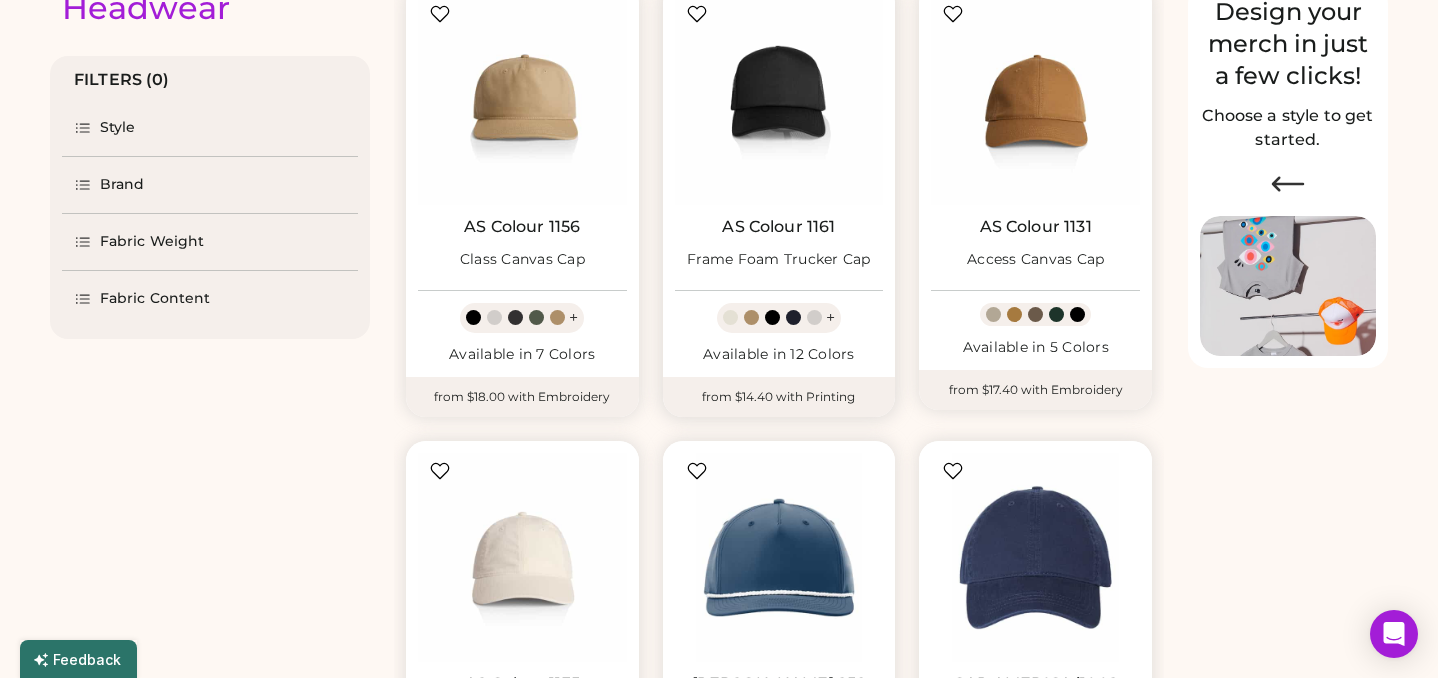 scroll, scrollTop: 373, scrollLeft: 0, axis: vertical 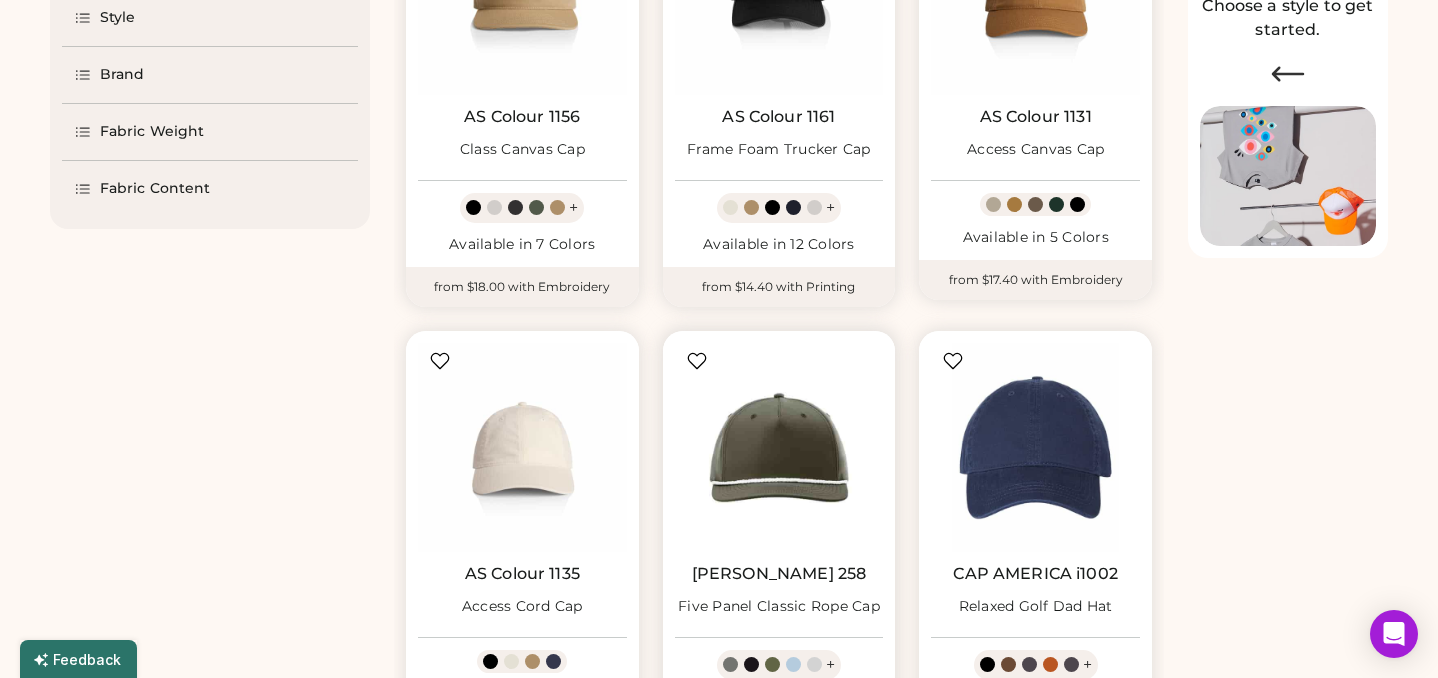 click at bounding box center (779, 447) 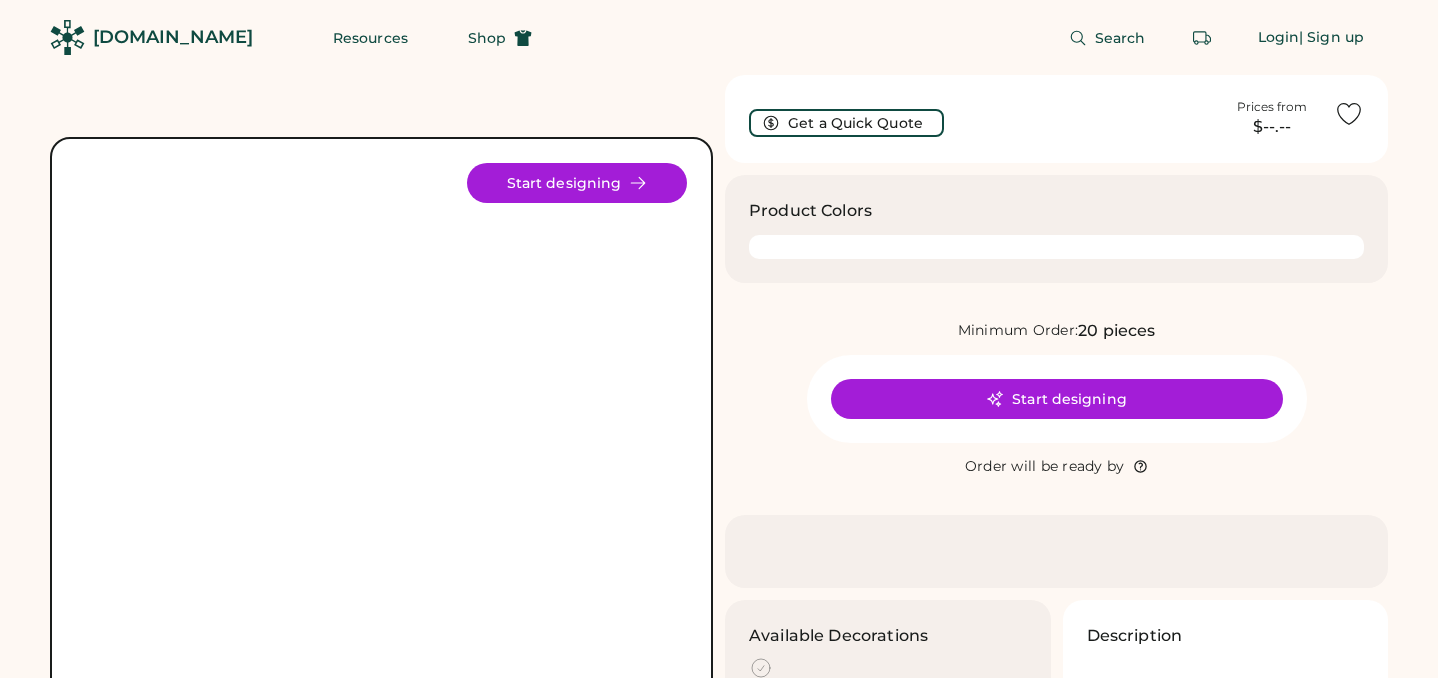 scroll, scrollTop: 0, scrollLeft: 0, axis: both 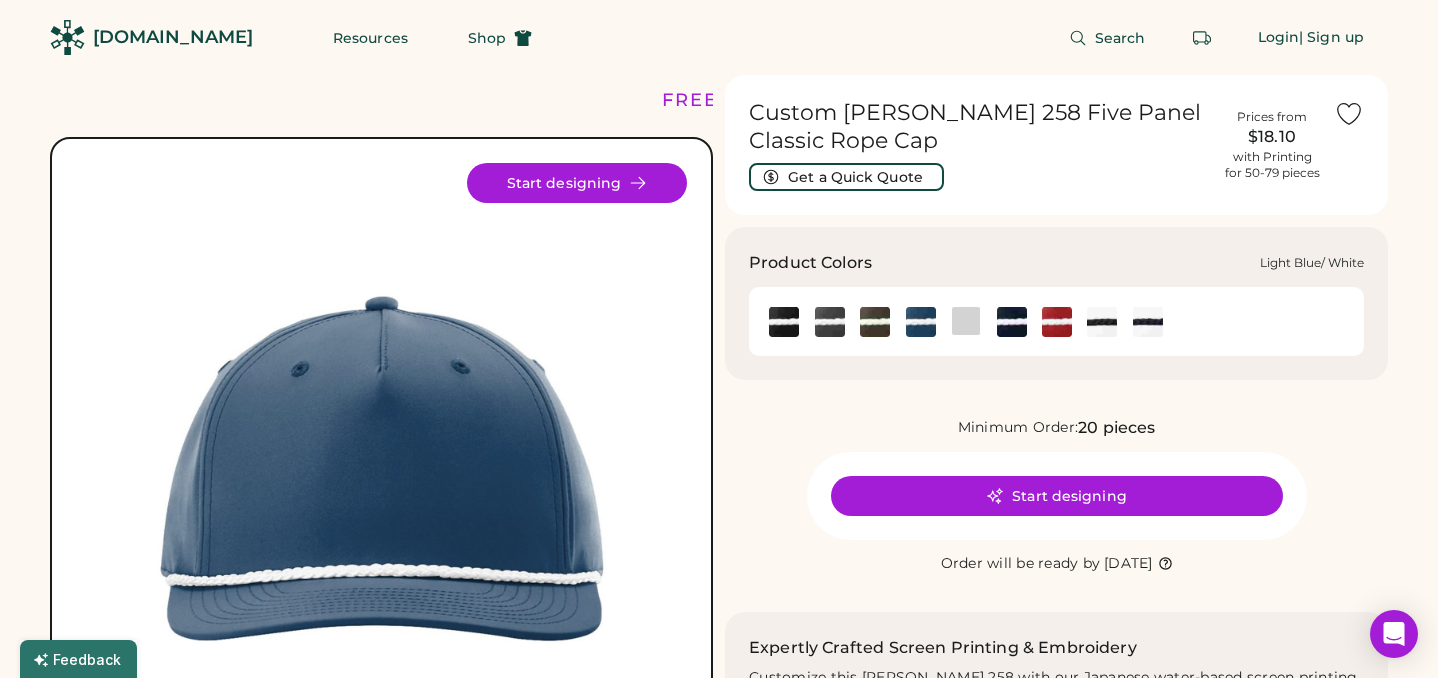 click 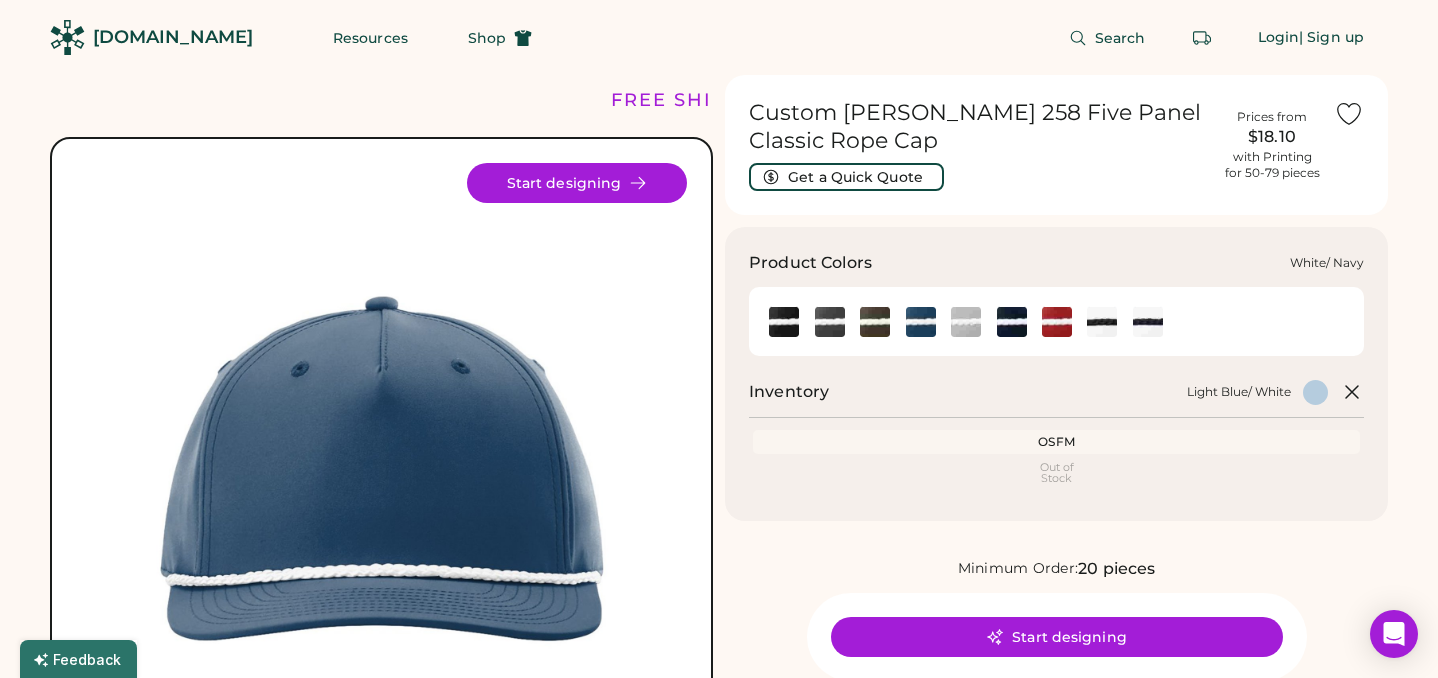 click 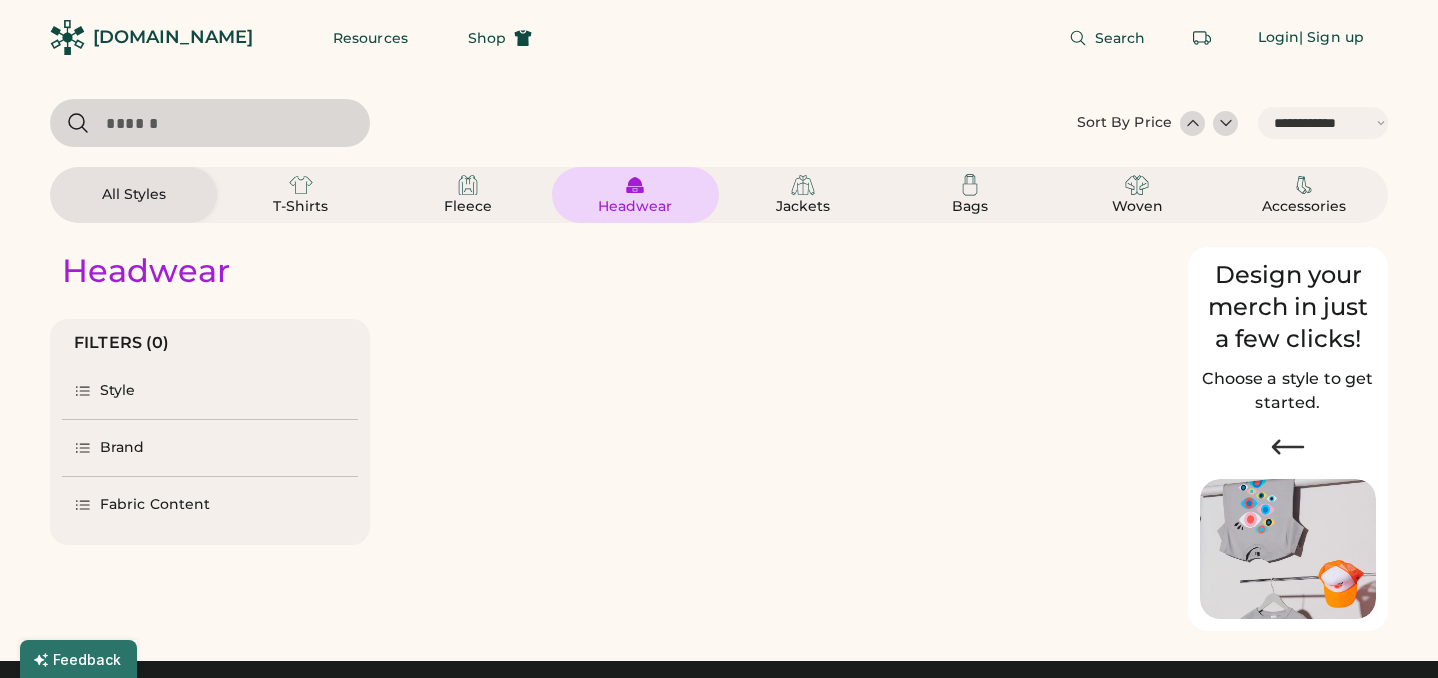 select on "*****" 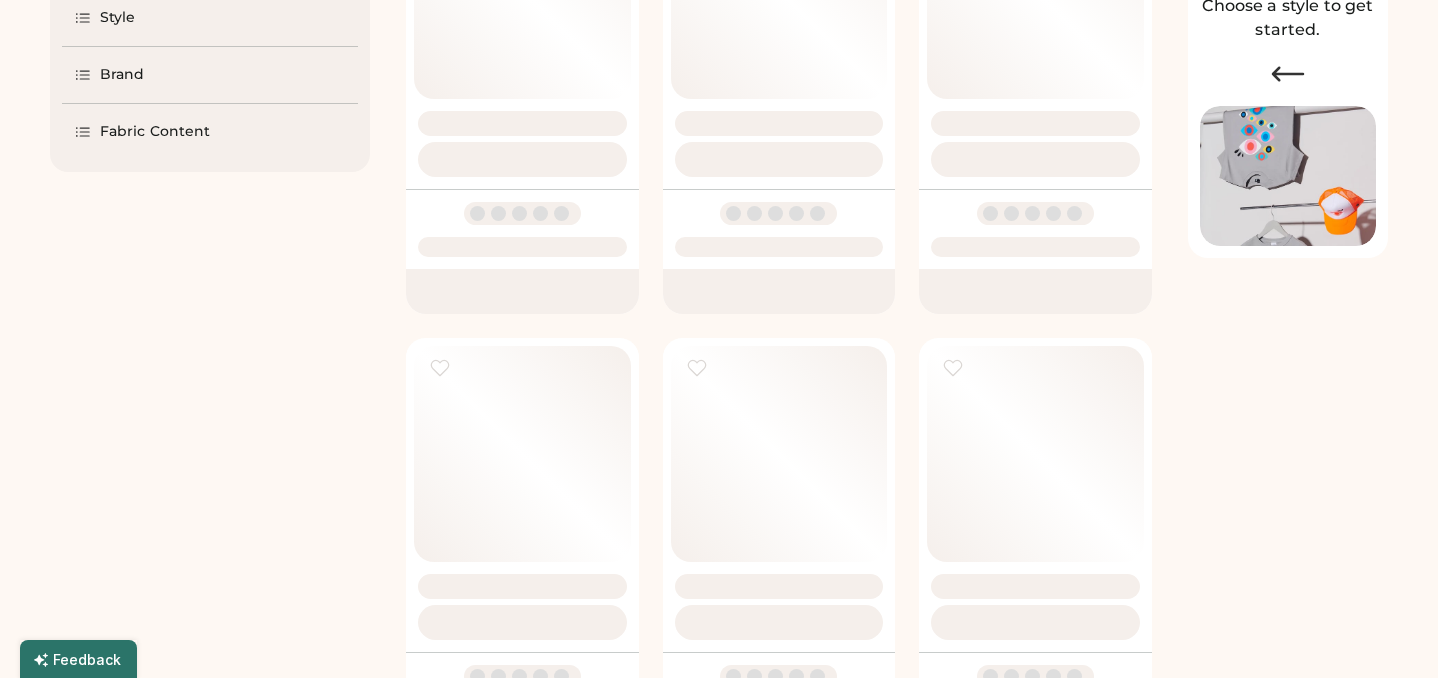 scroll, scrollTop: 0, scrollLeft: 0, axis: both 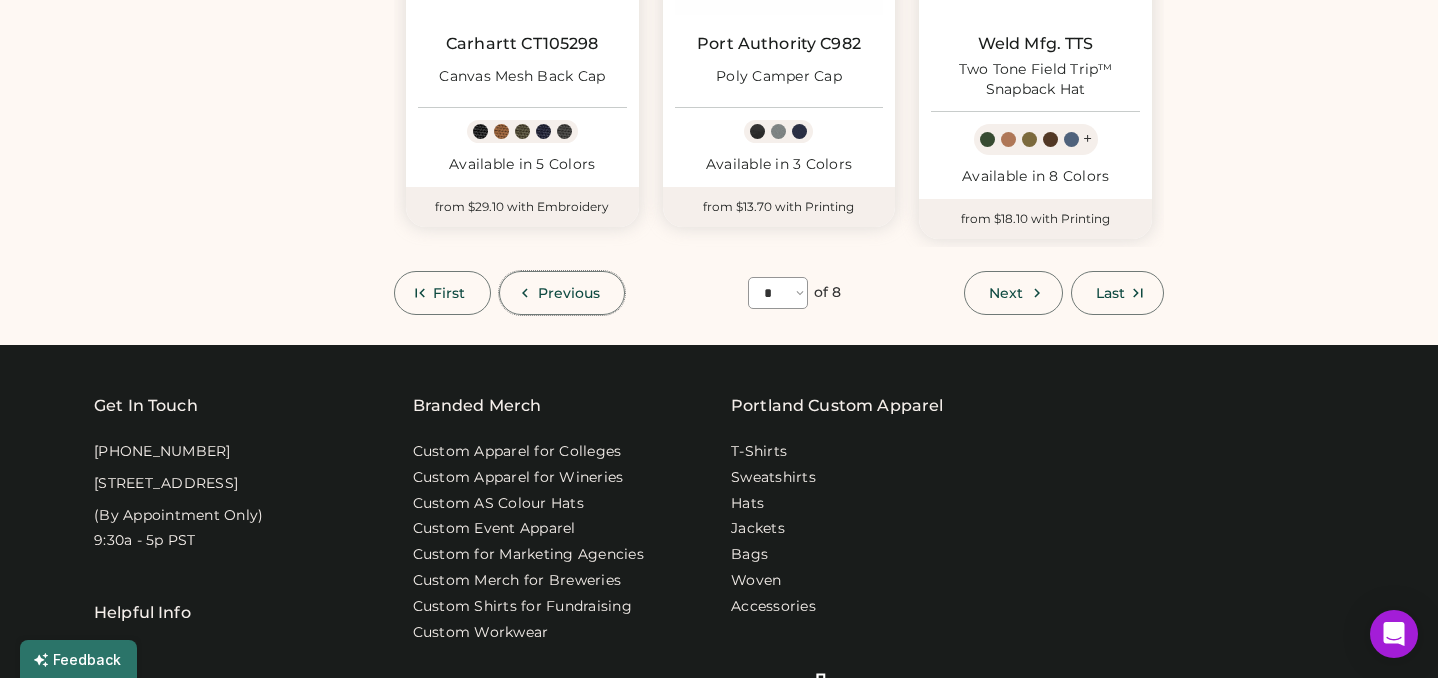 click on "Previous" at bounding box center [562, 293] 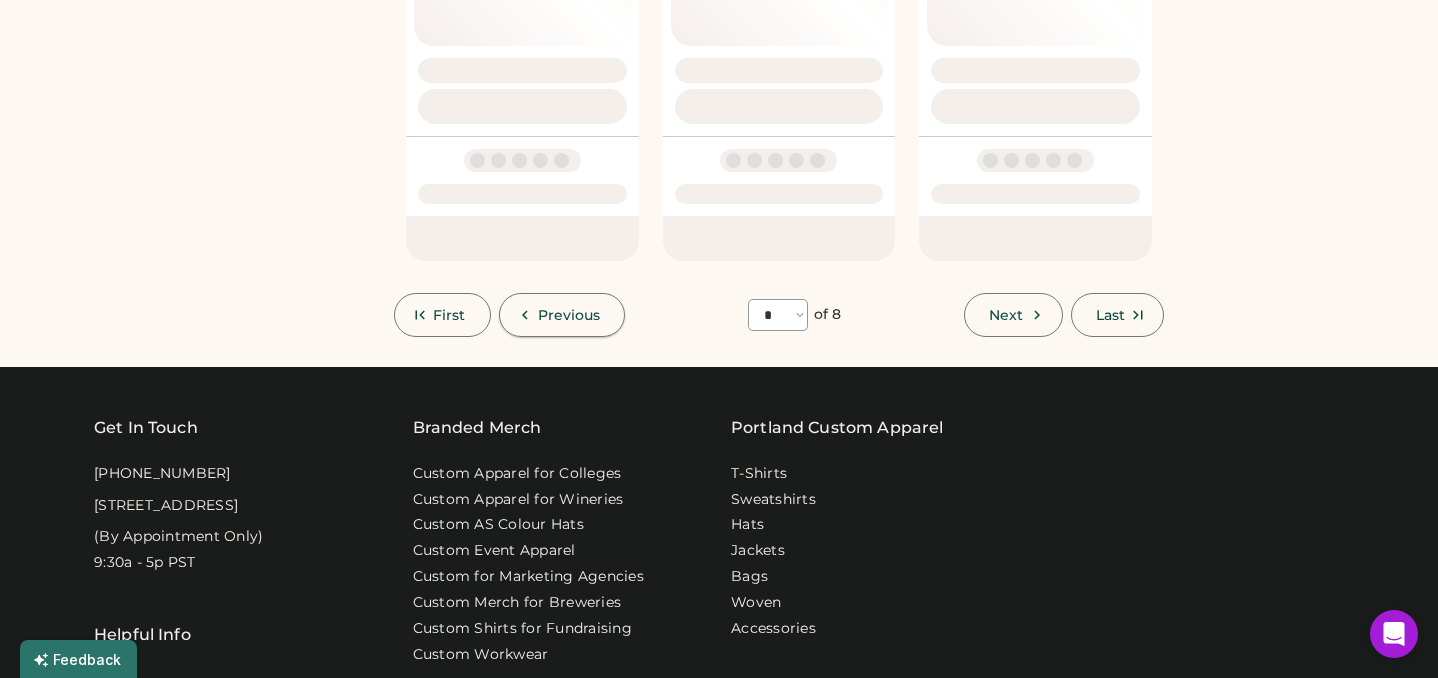 select on "*" 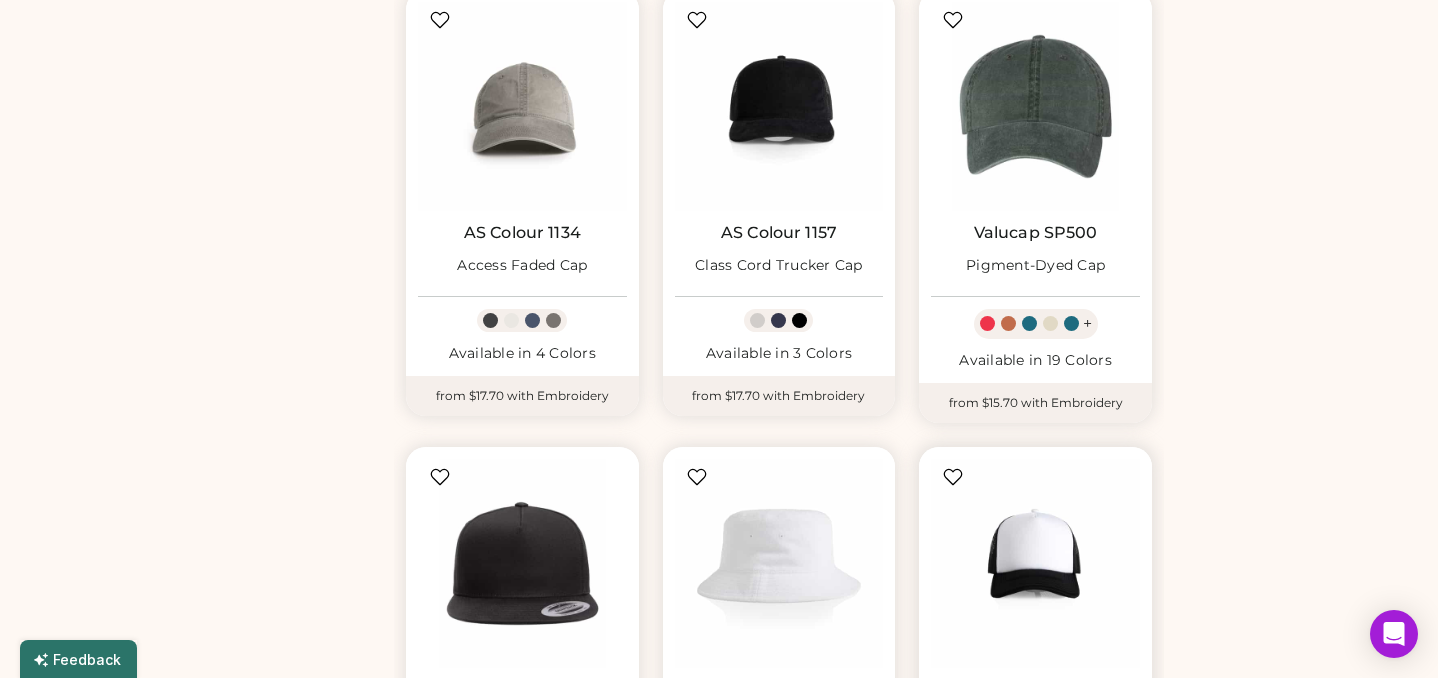scroll, scrollTop: 1157, scrollLeft: 0, axis: vertical 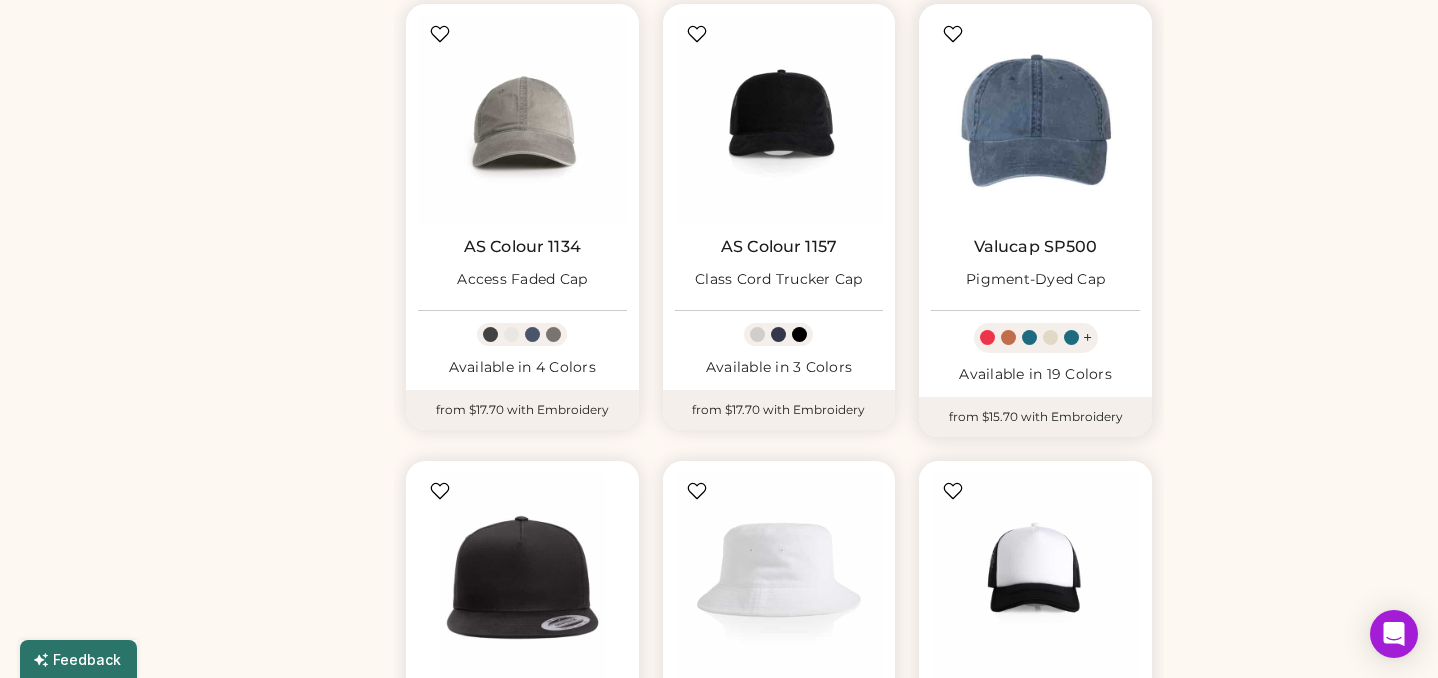 click at bounding box center [1035, 120] 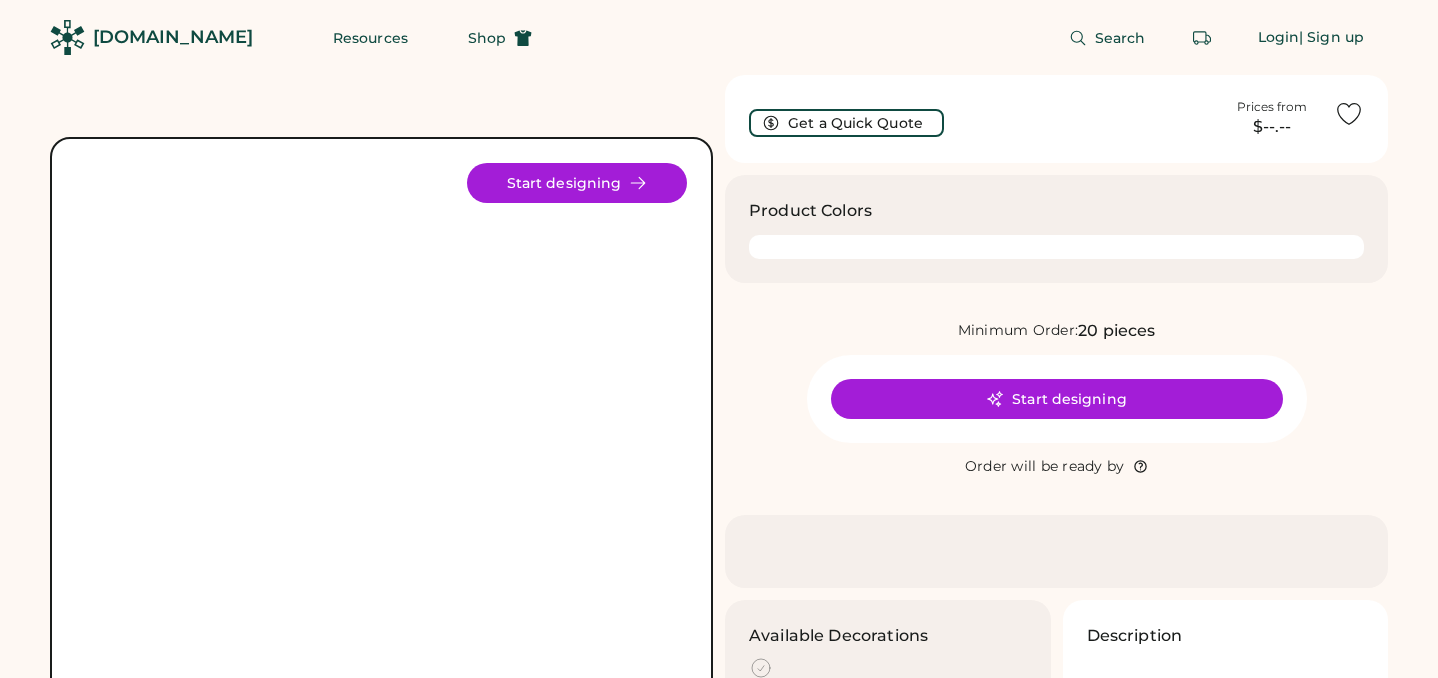 scroll, scrollTop: 0, scrollLeft: 0, axis: both 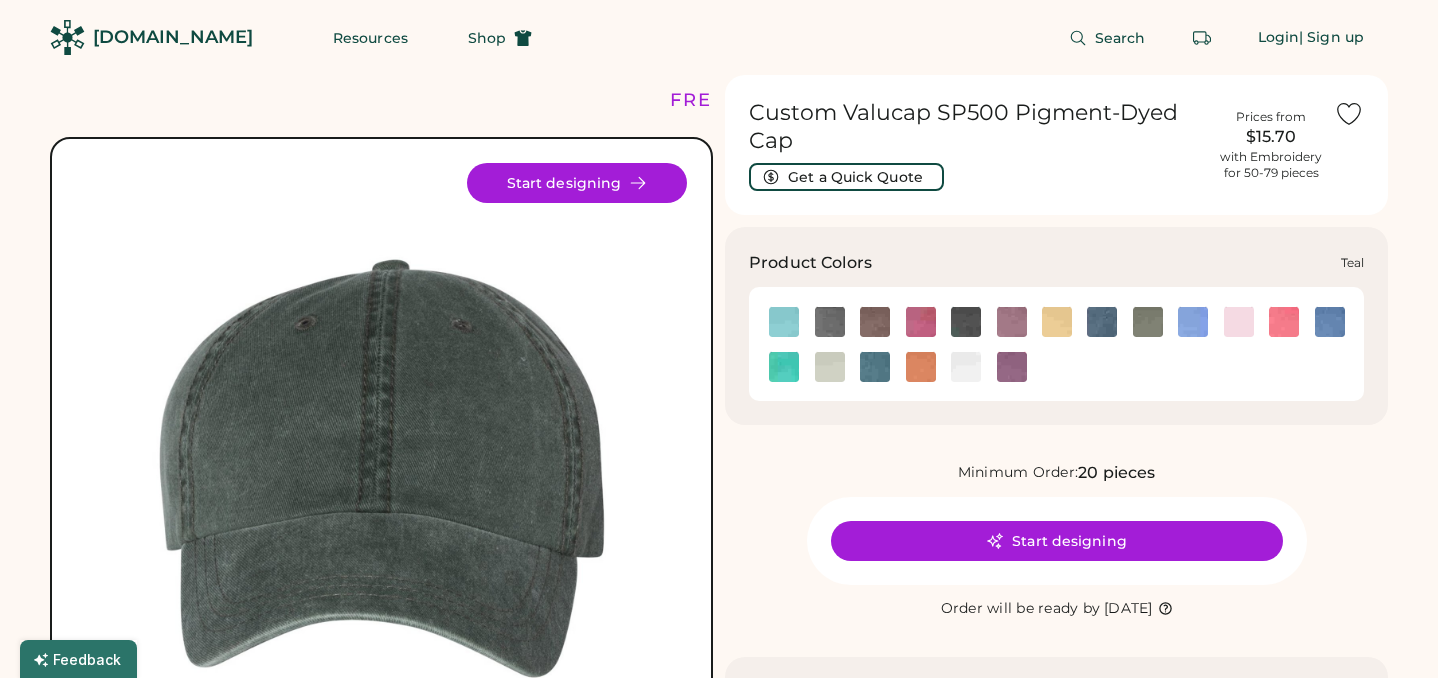 click 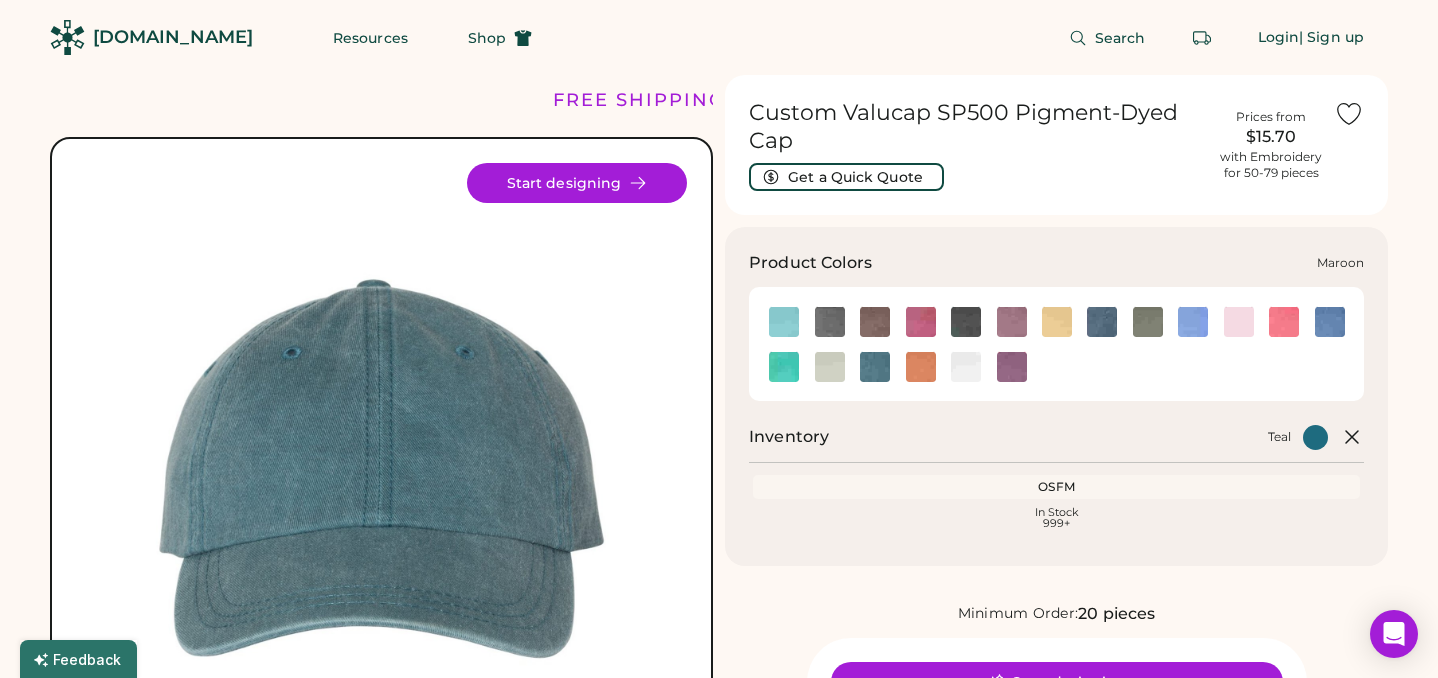 click 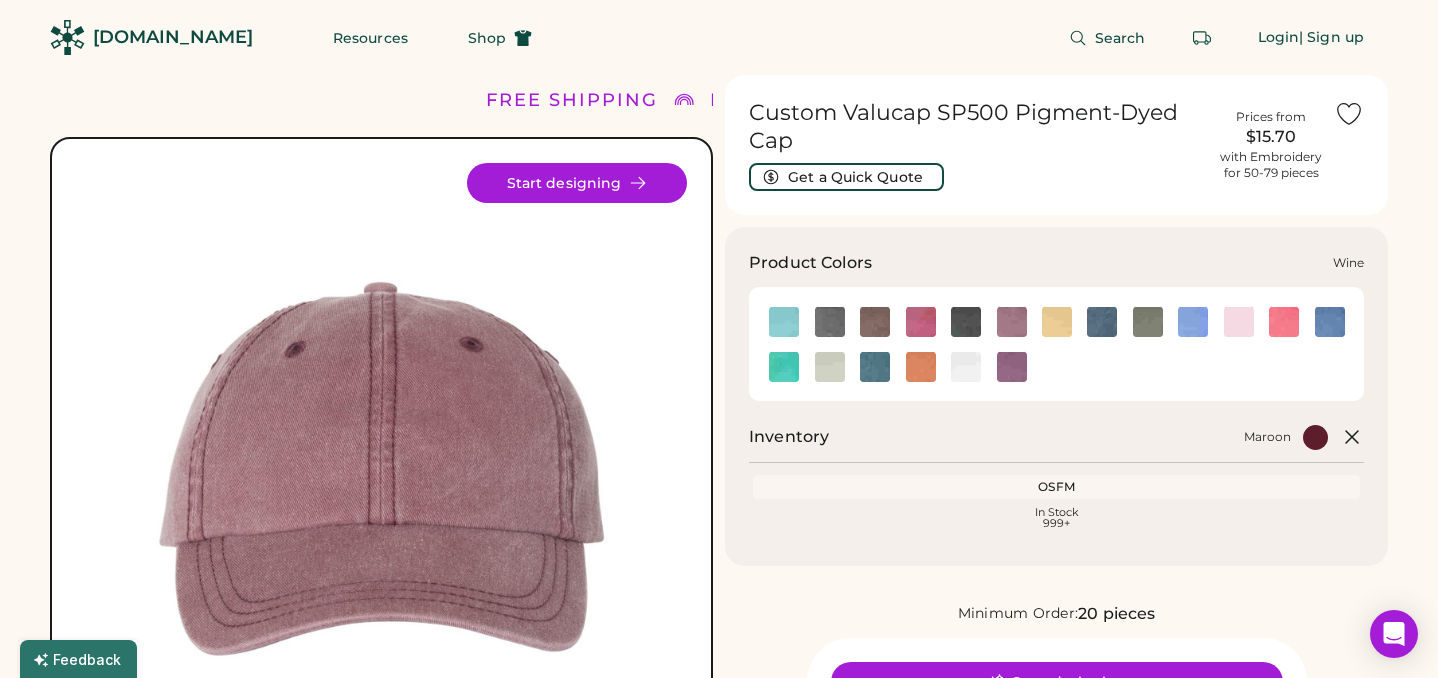 click 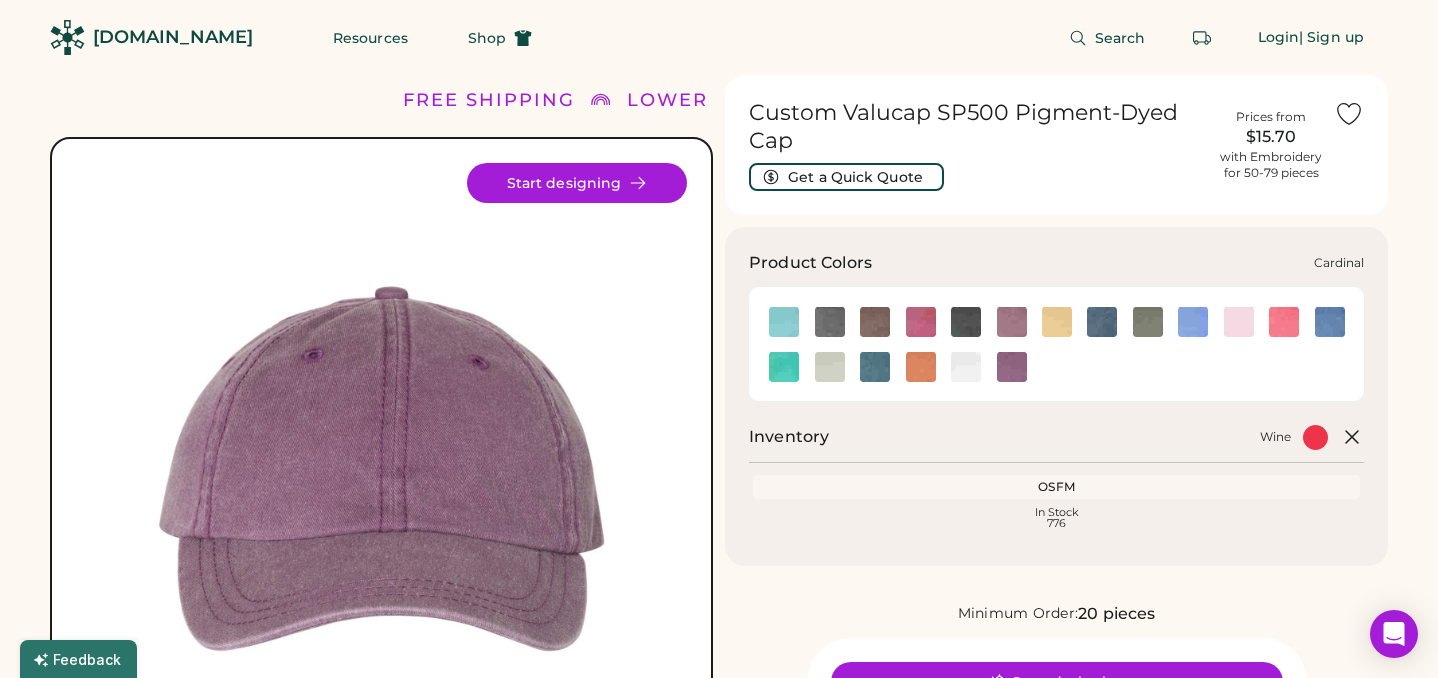 click at bounding box center [919, 321] 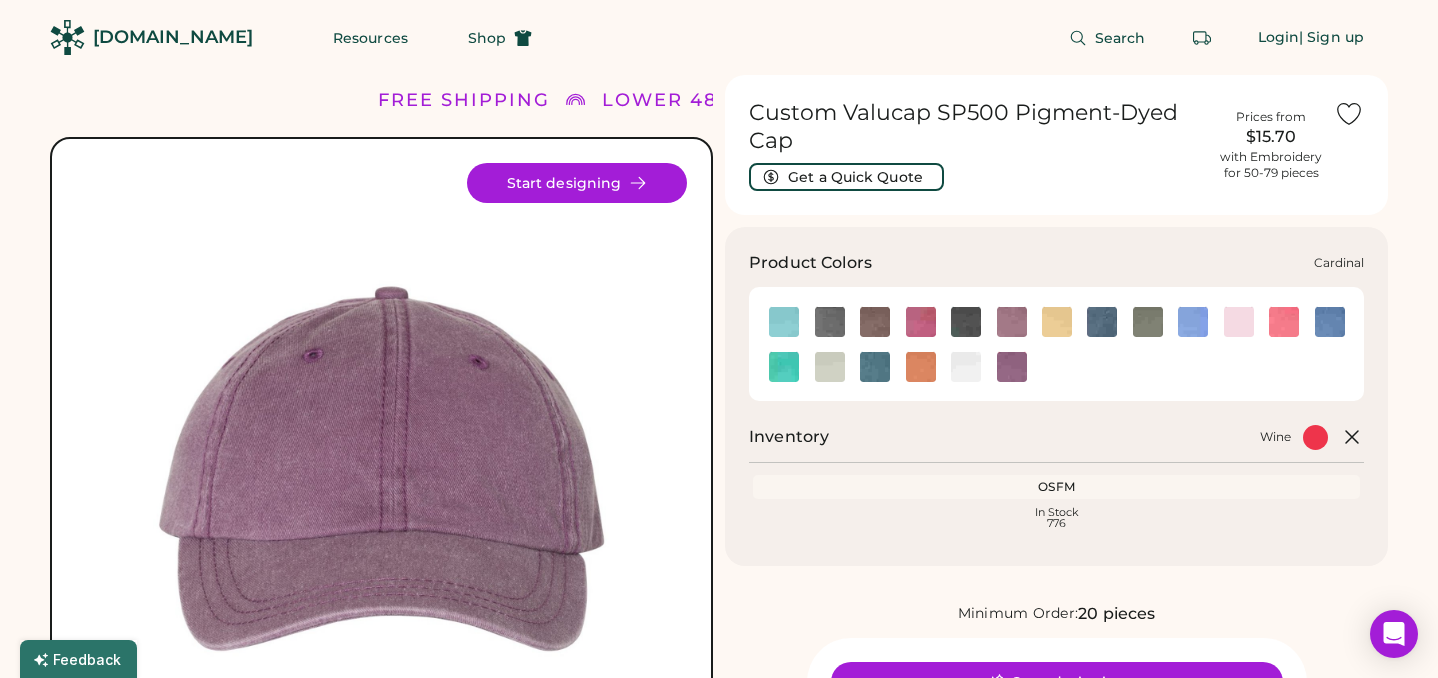 click 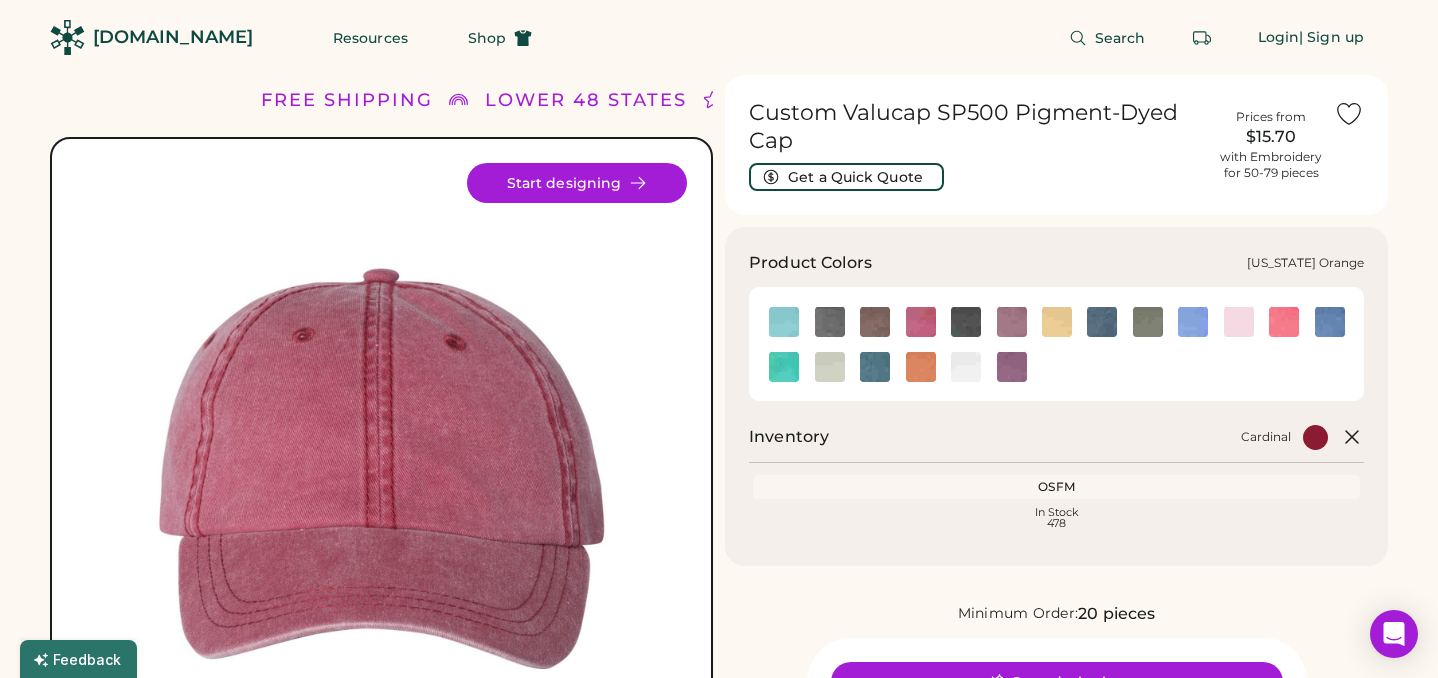 click 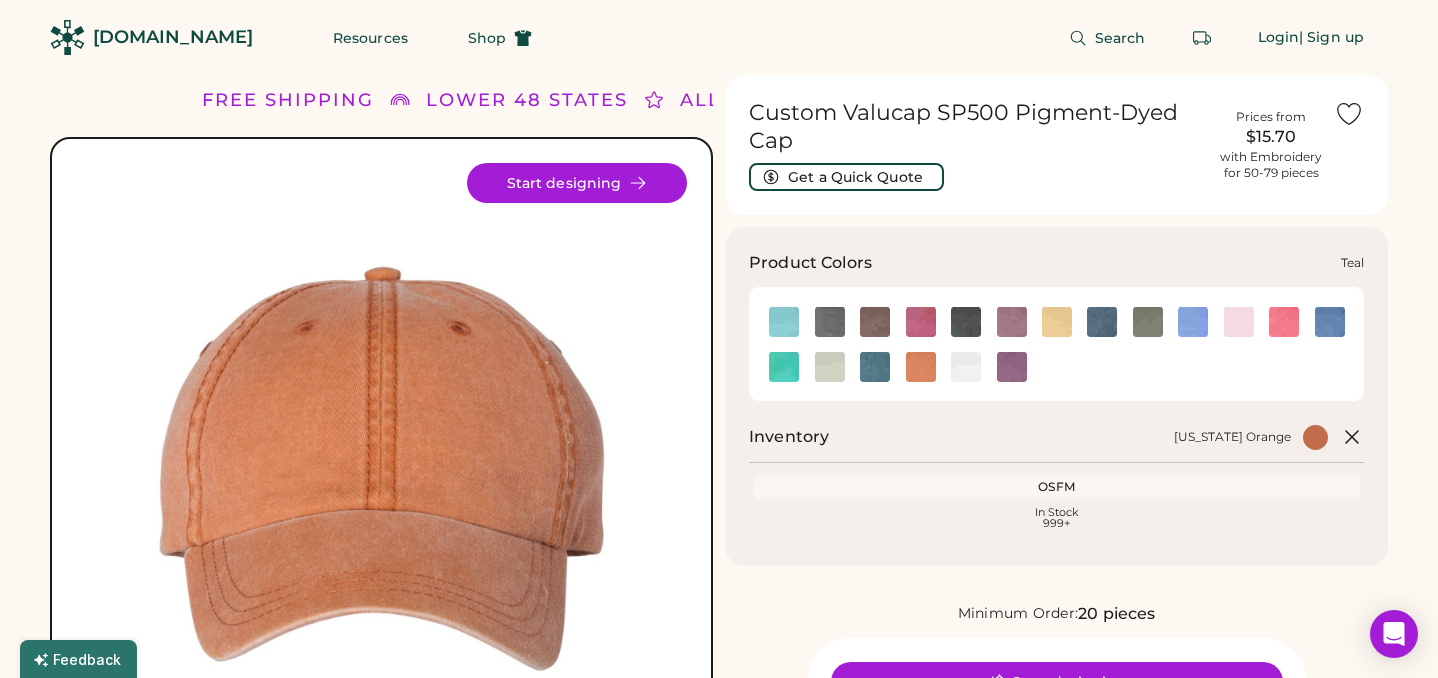 click 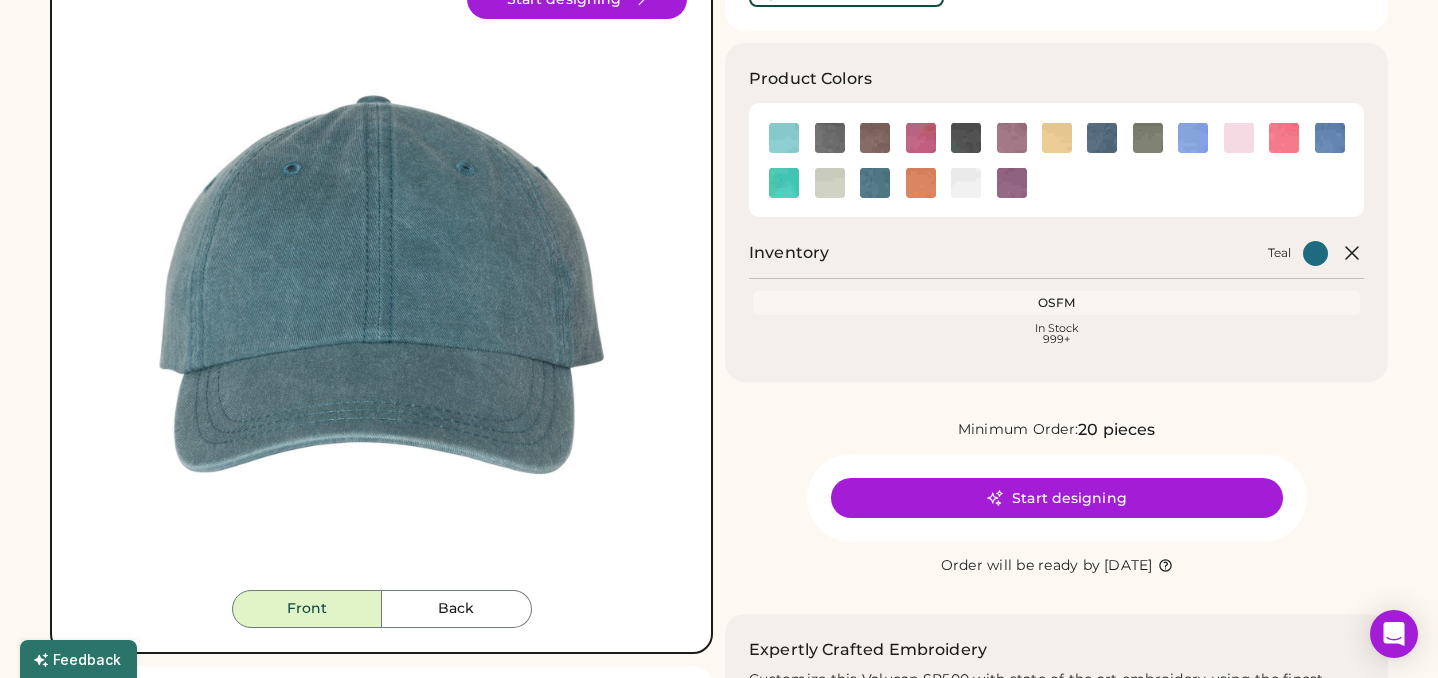 scroll, scrollTop: 0, scrollLeft: 0, axis: both 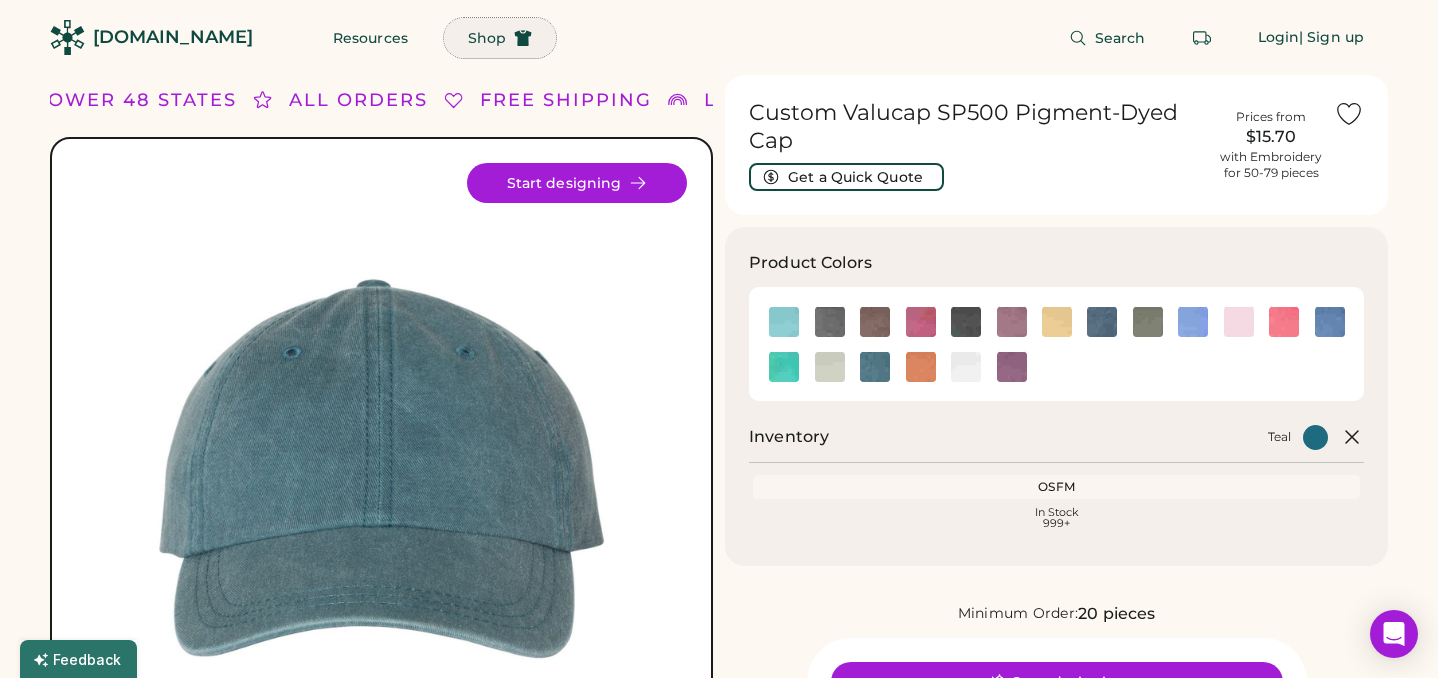 click on "Shop" at bounding box center [500, 38] 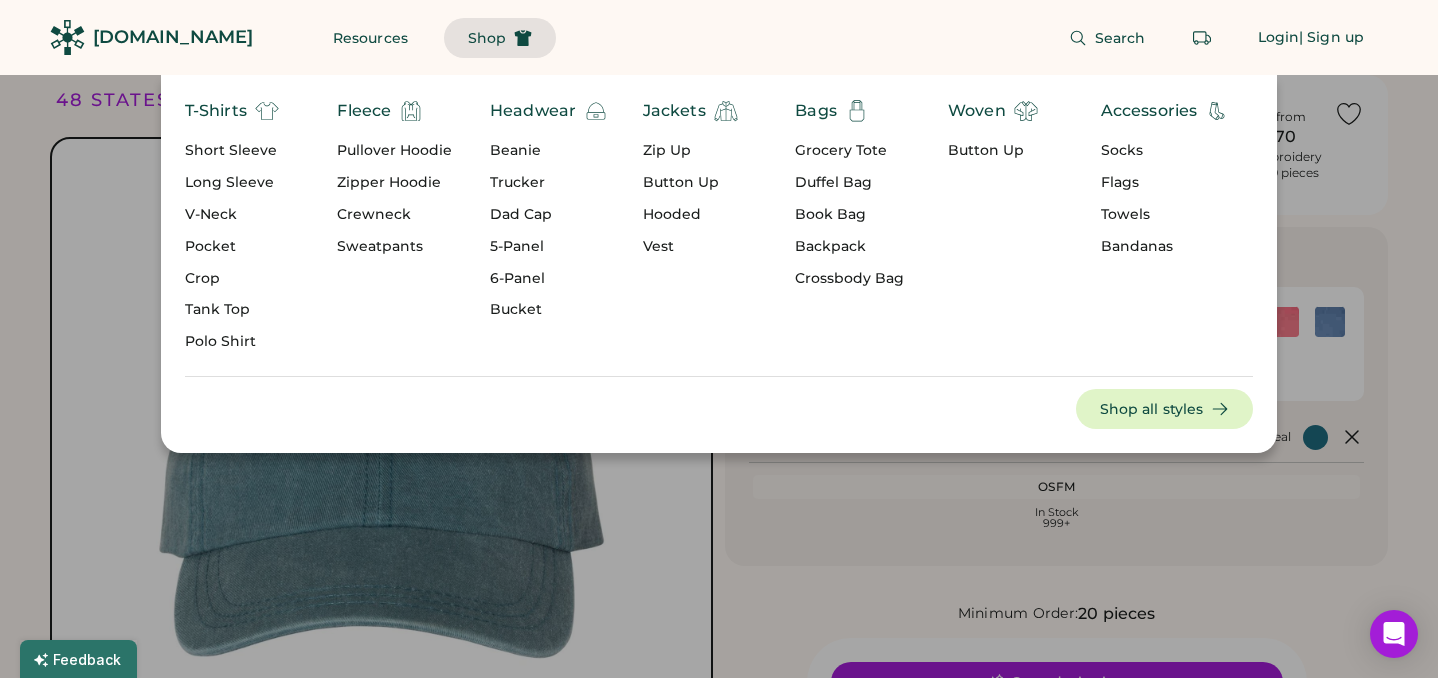 click on "Jackets" at bounding box center [674, 111] 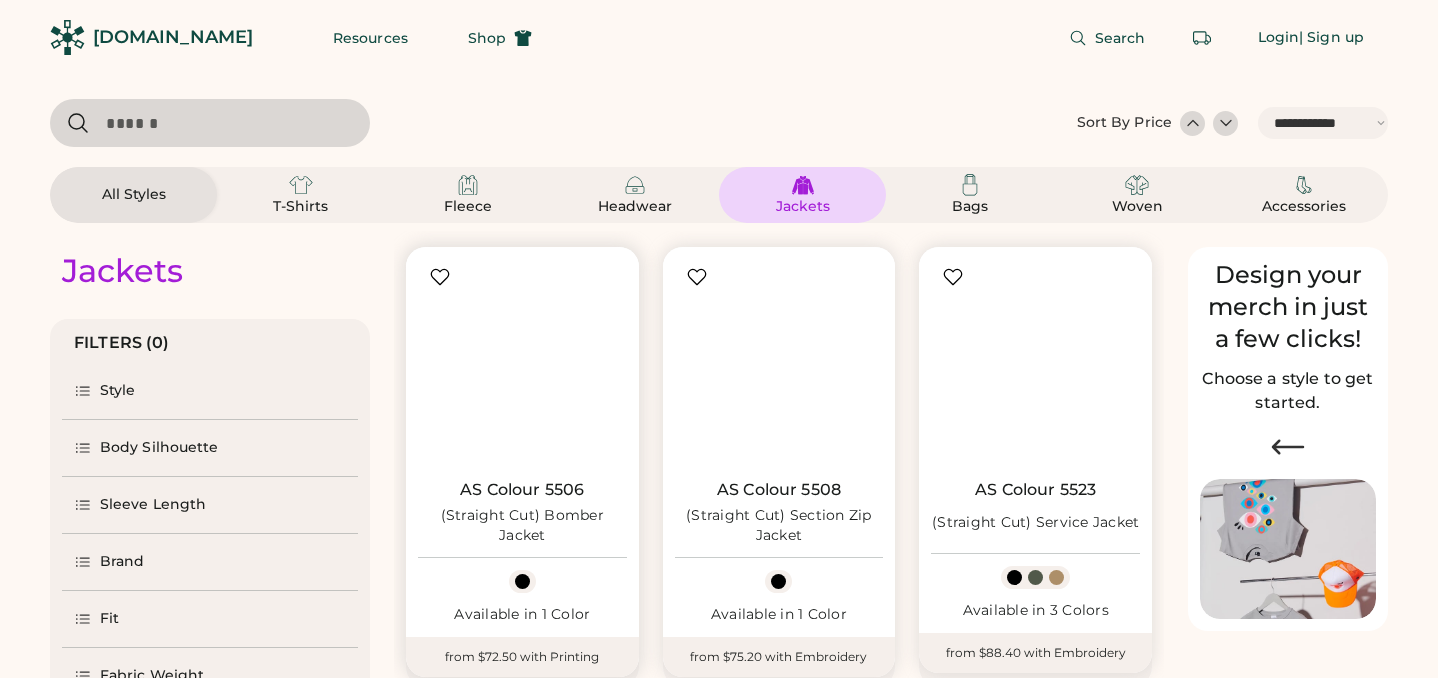 select on "*****" 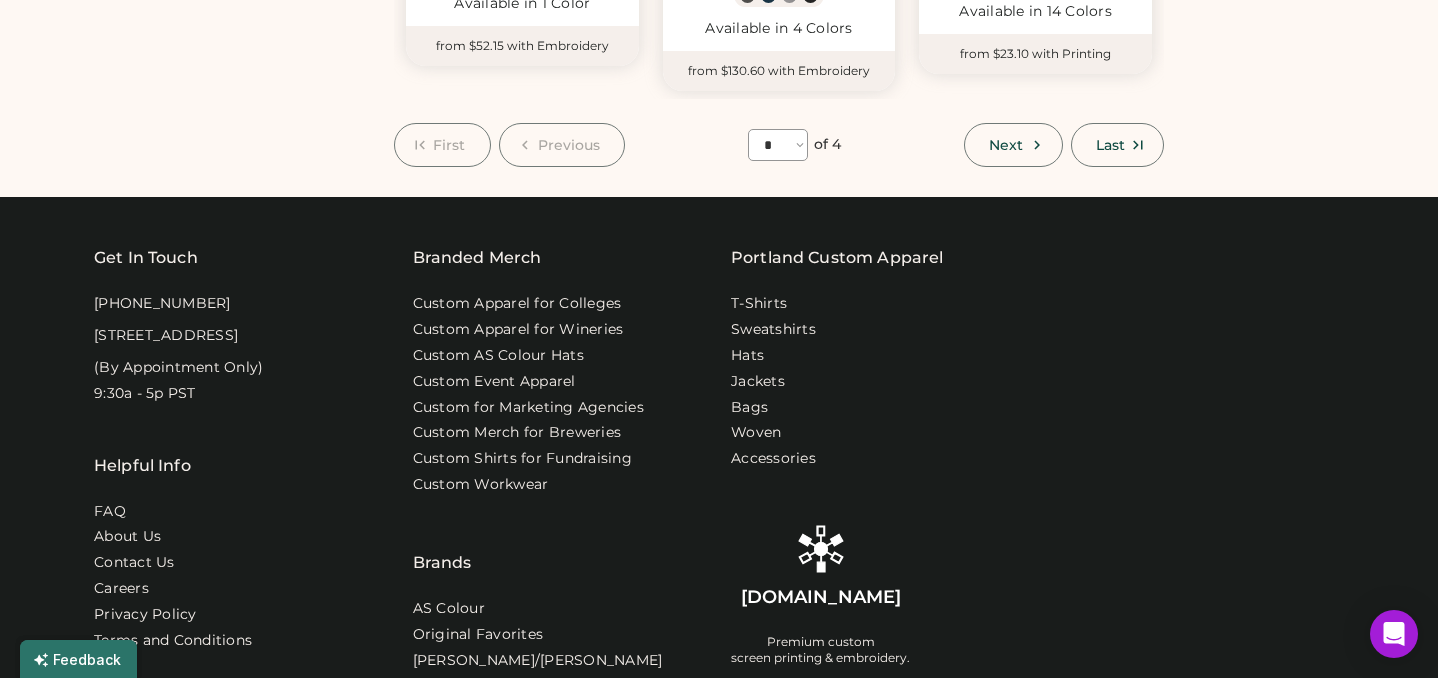 scroll, scrollTop: 1930, scrollLeft: 0, axis: vertical 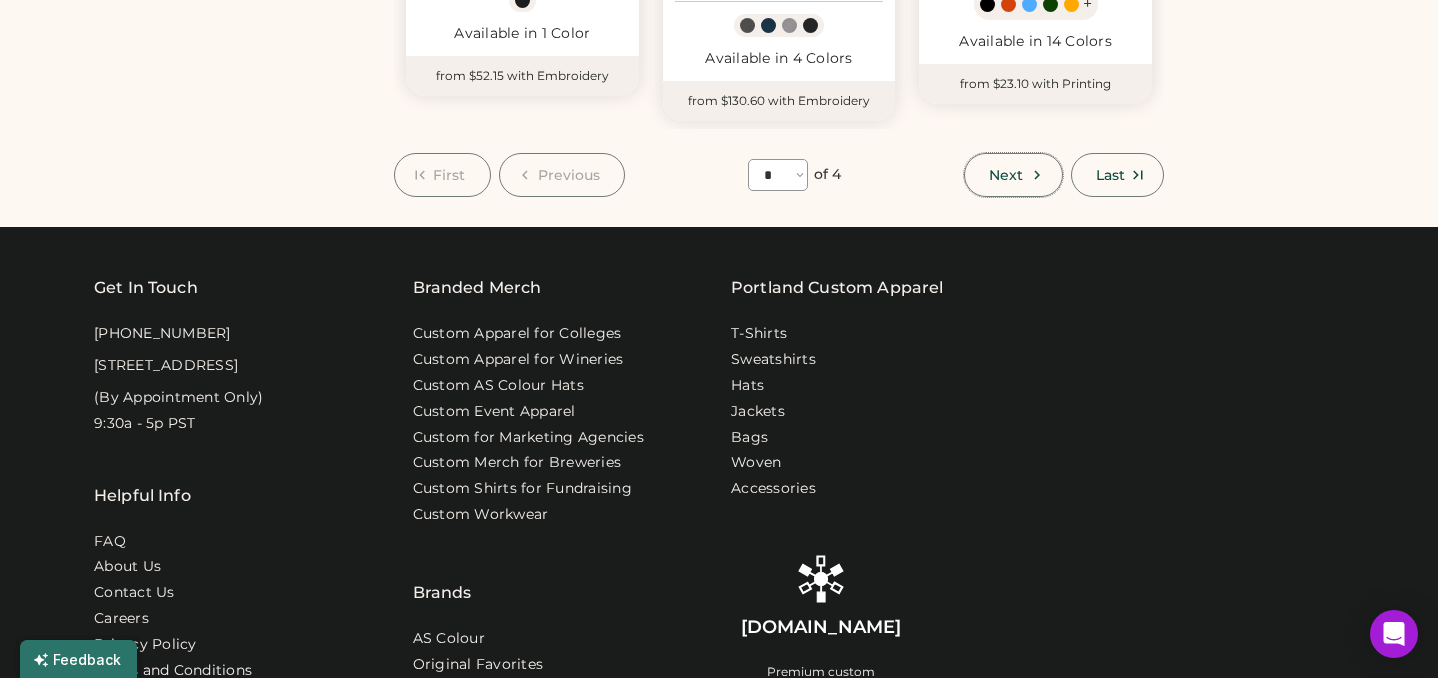 click on "Next" at bounding box center [1006, 175] 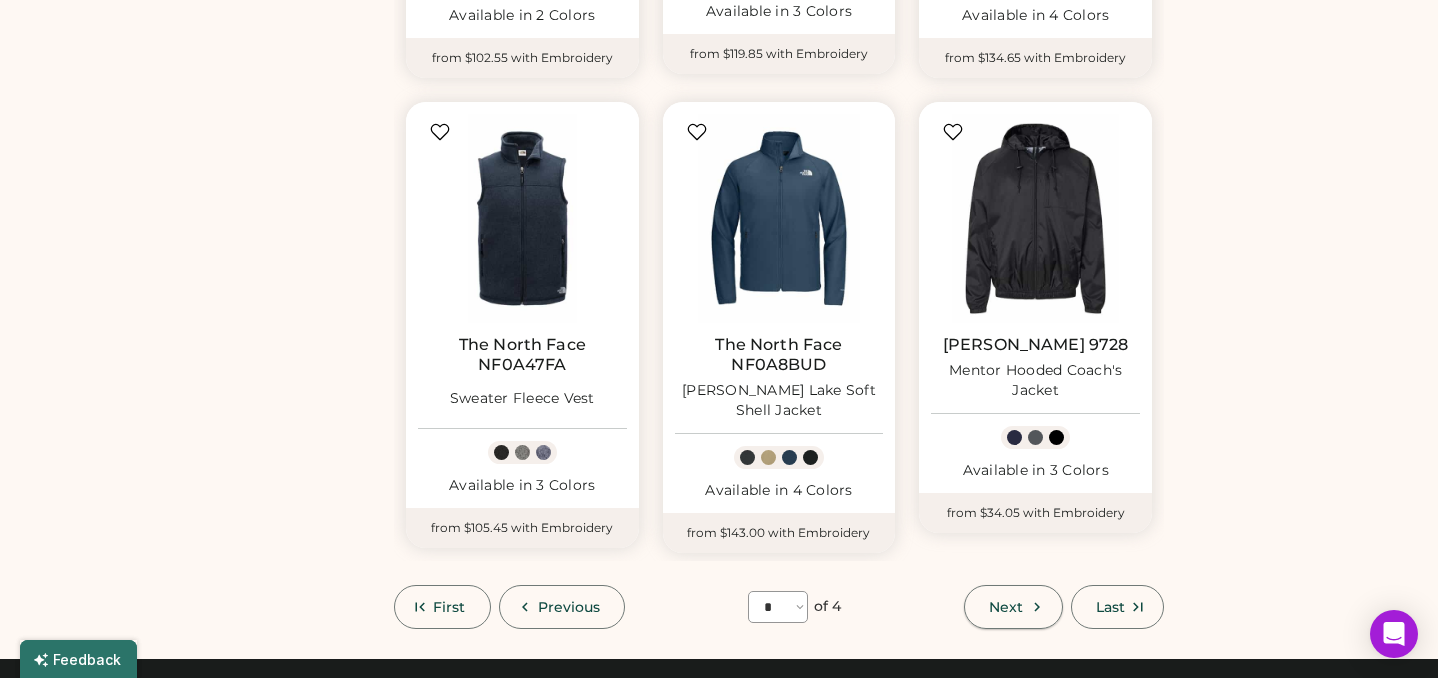 click on "Next" at bounding box center (1013, 607) 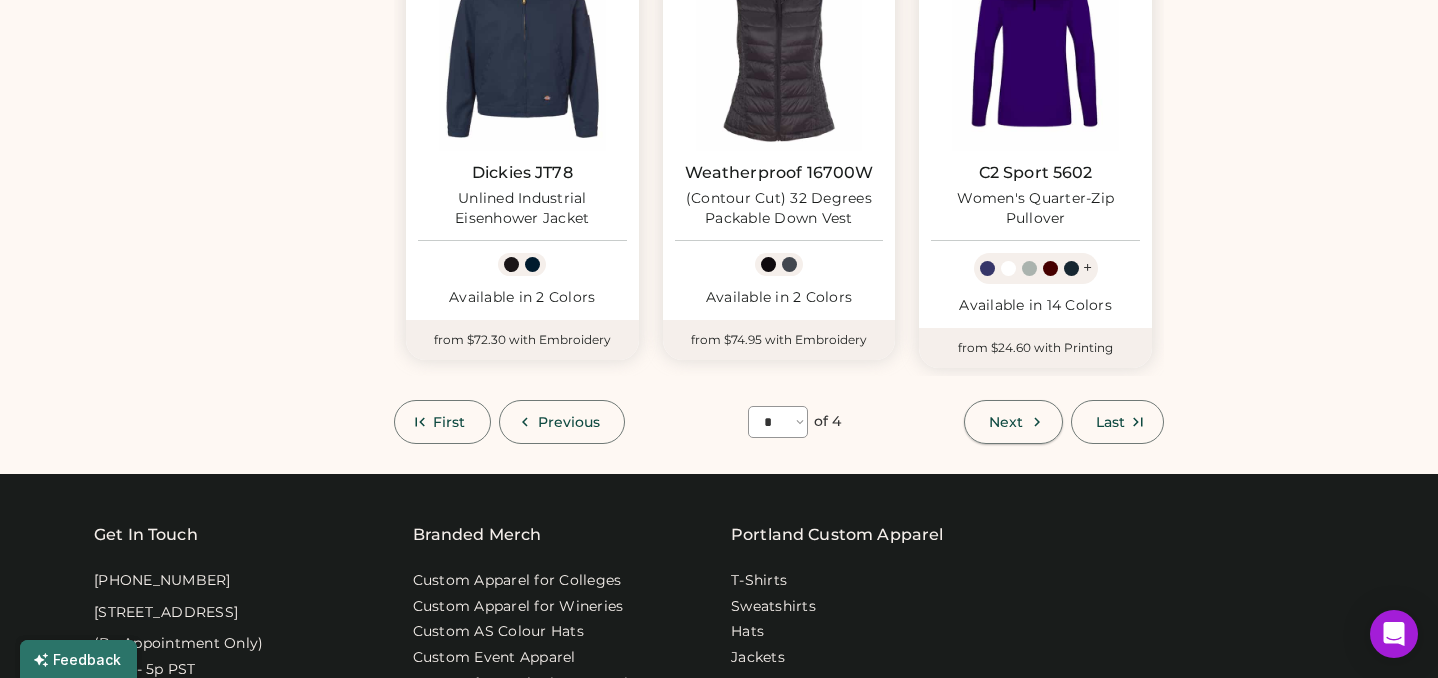 click on "Next" at bounding box center (1013, 422) 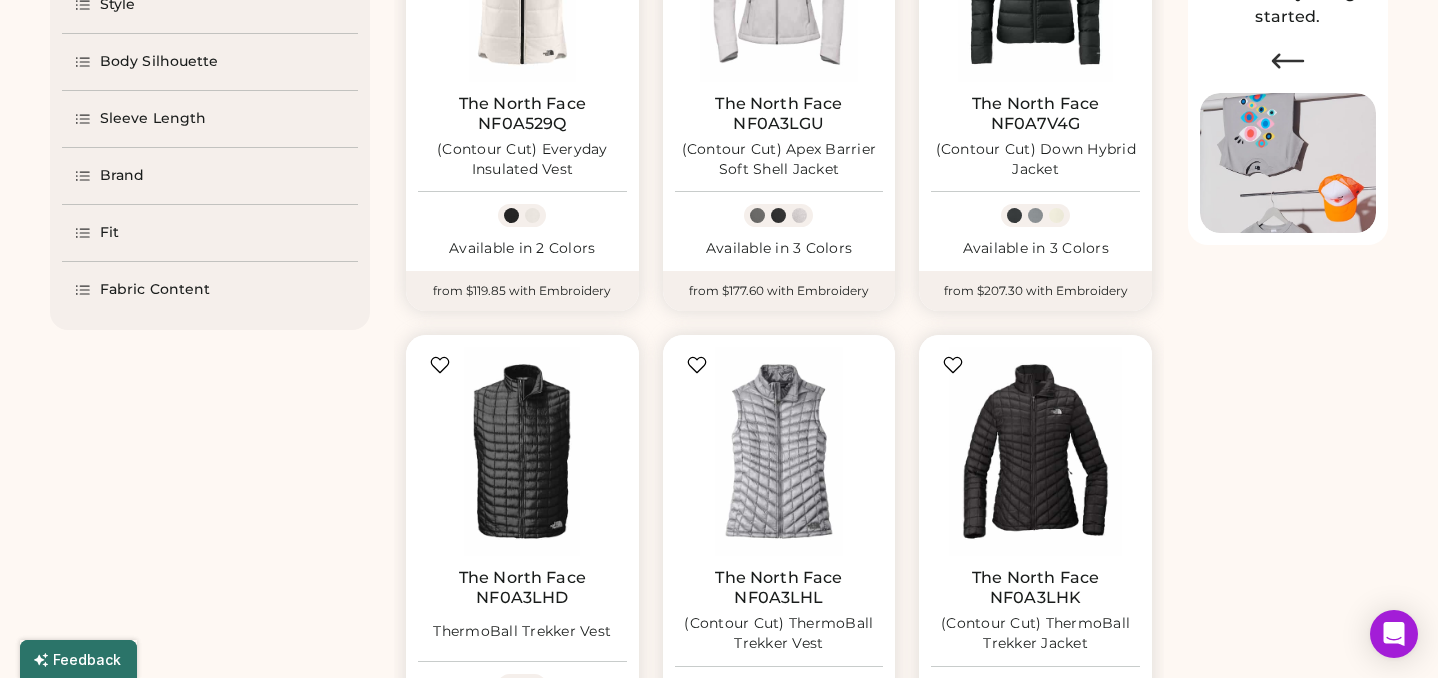 scroll, scrollTop: 0, scrollLeft: 0, axis: both 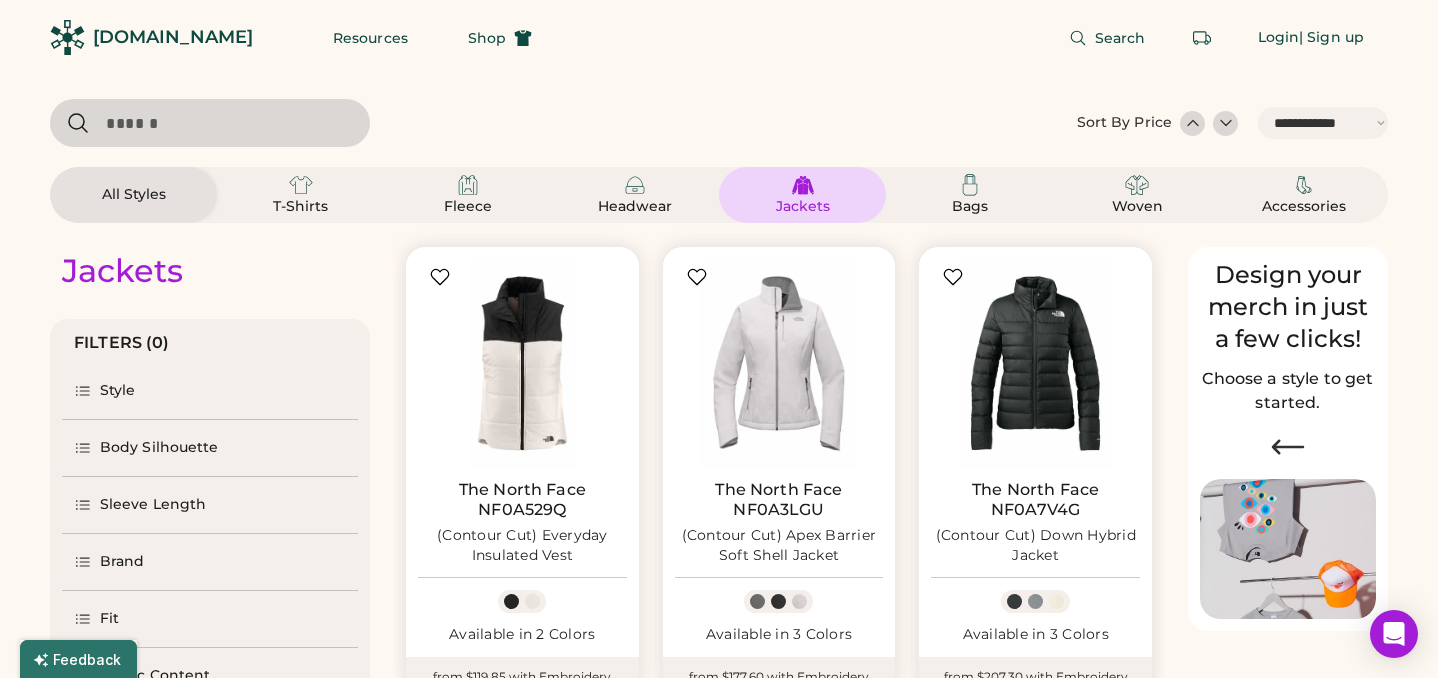 click on "Jackets" at bounding box center [802, 195] 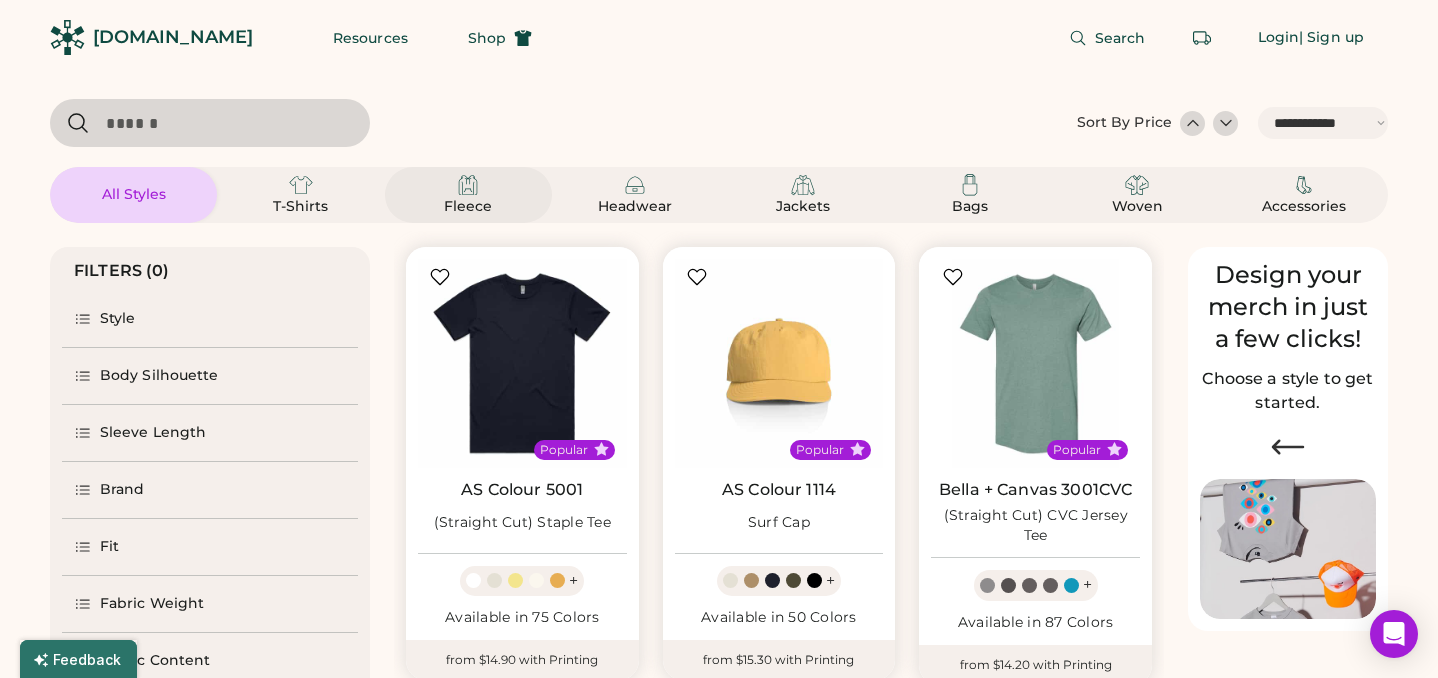 click 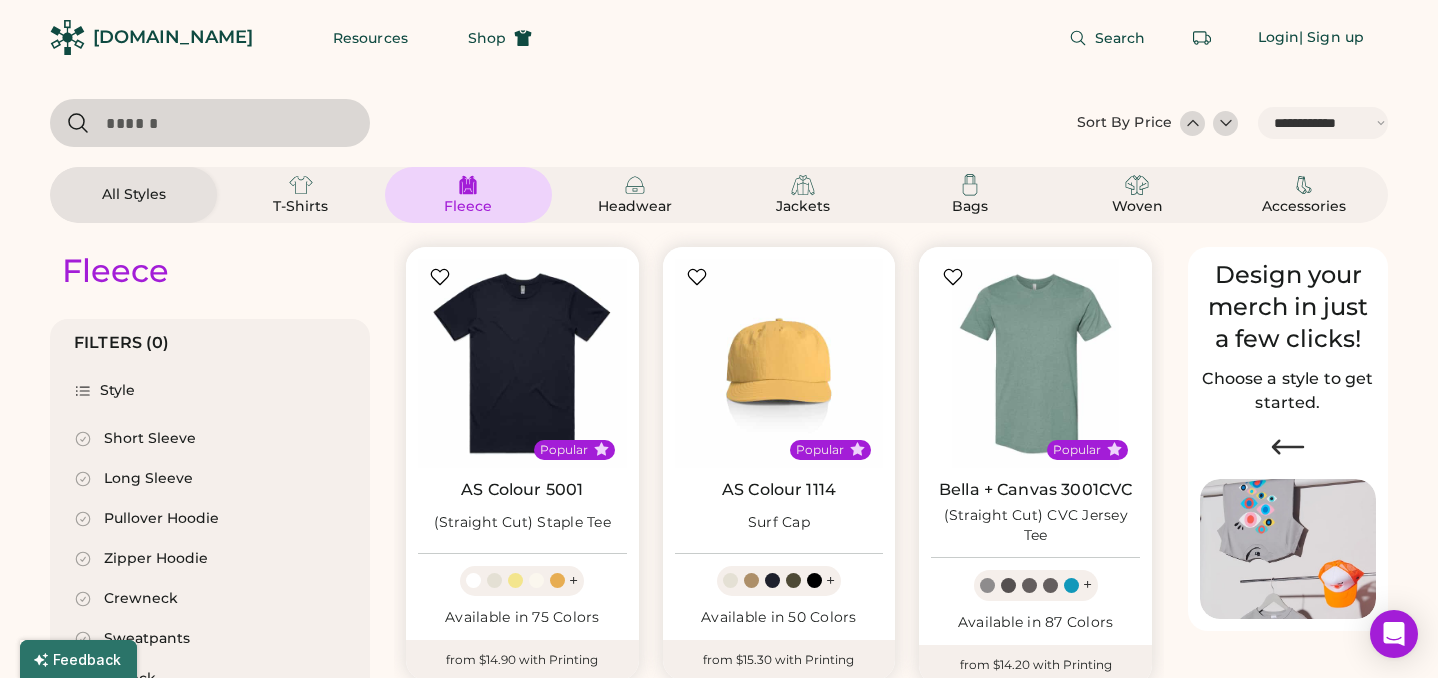 select on "*" 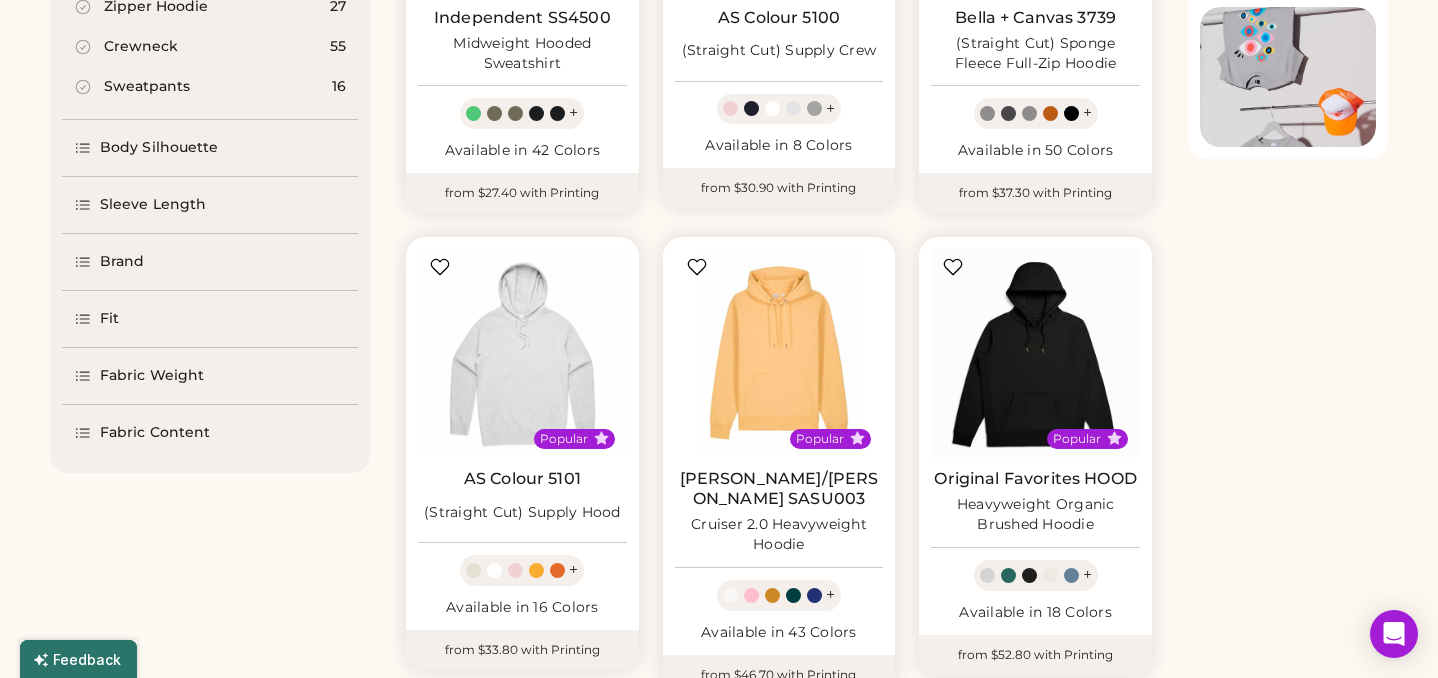 scroll, scrollTop: 0, scrollLeft: 0, axis: both 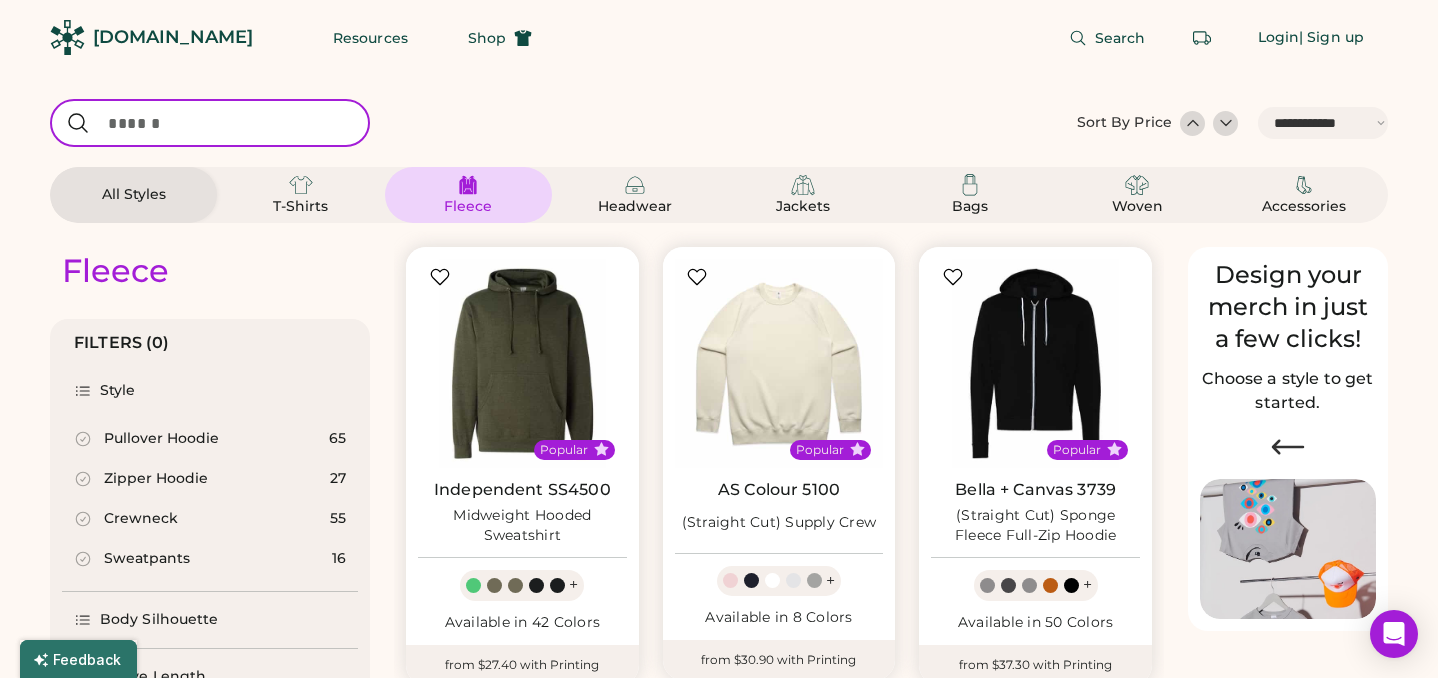 click at bounding box center (210, 123) 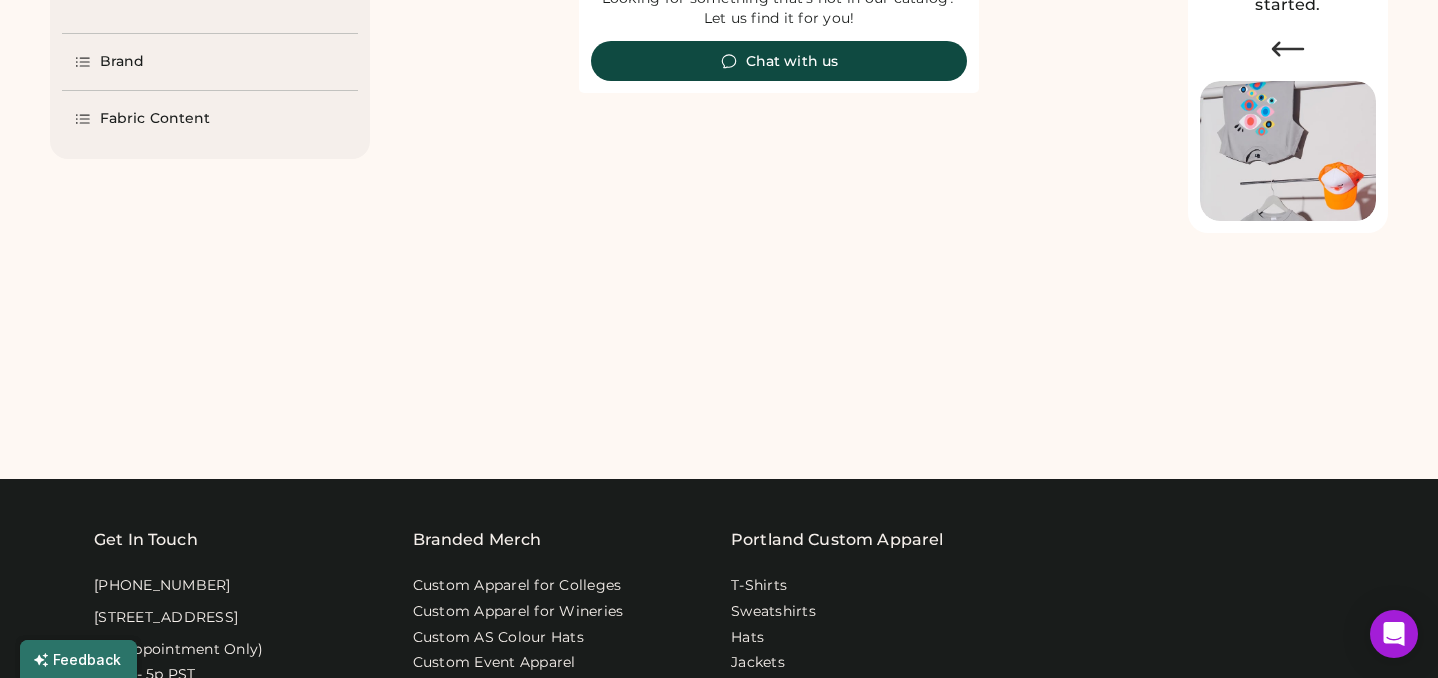 scroll, scrollTop: 0, scrollLeft: 0, axis: both 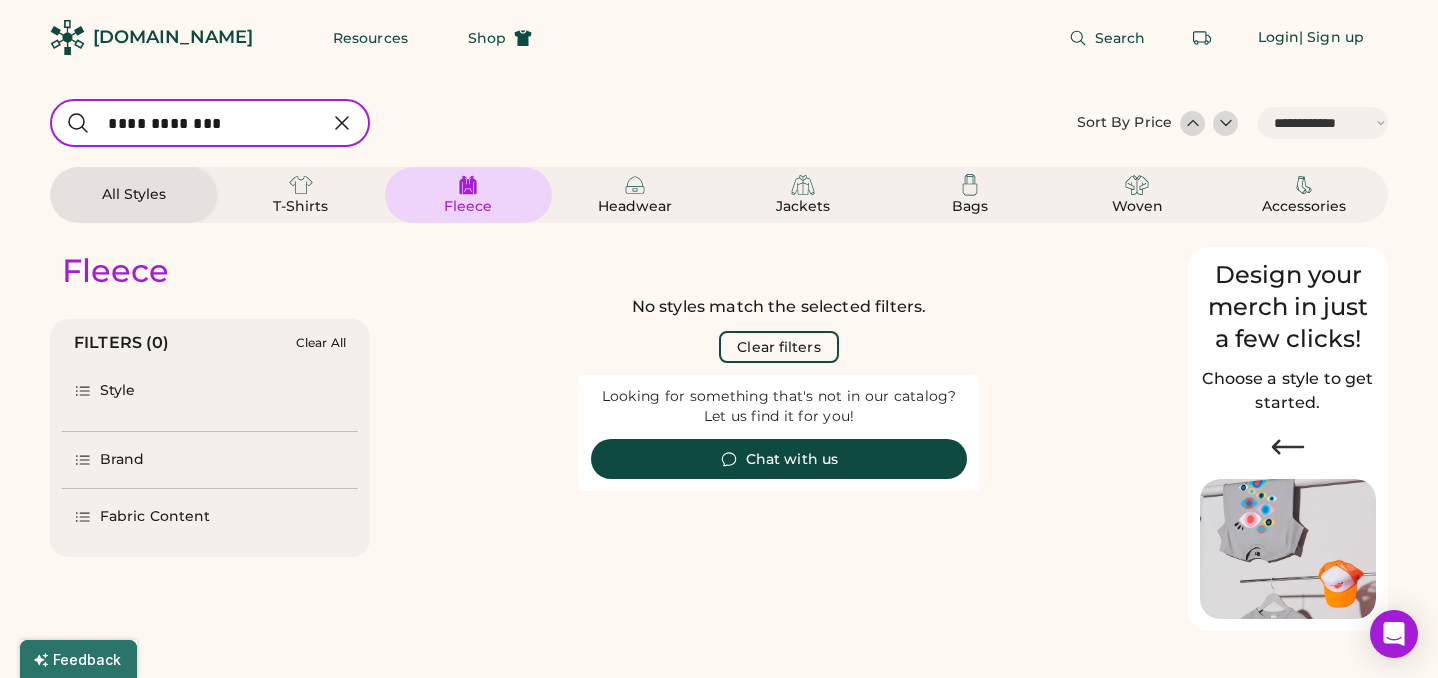 type on "**********" 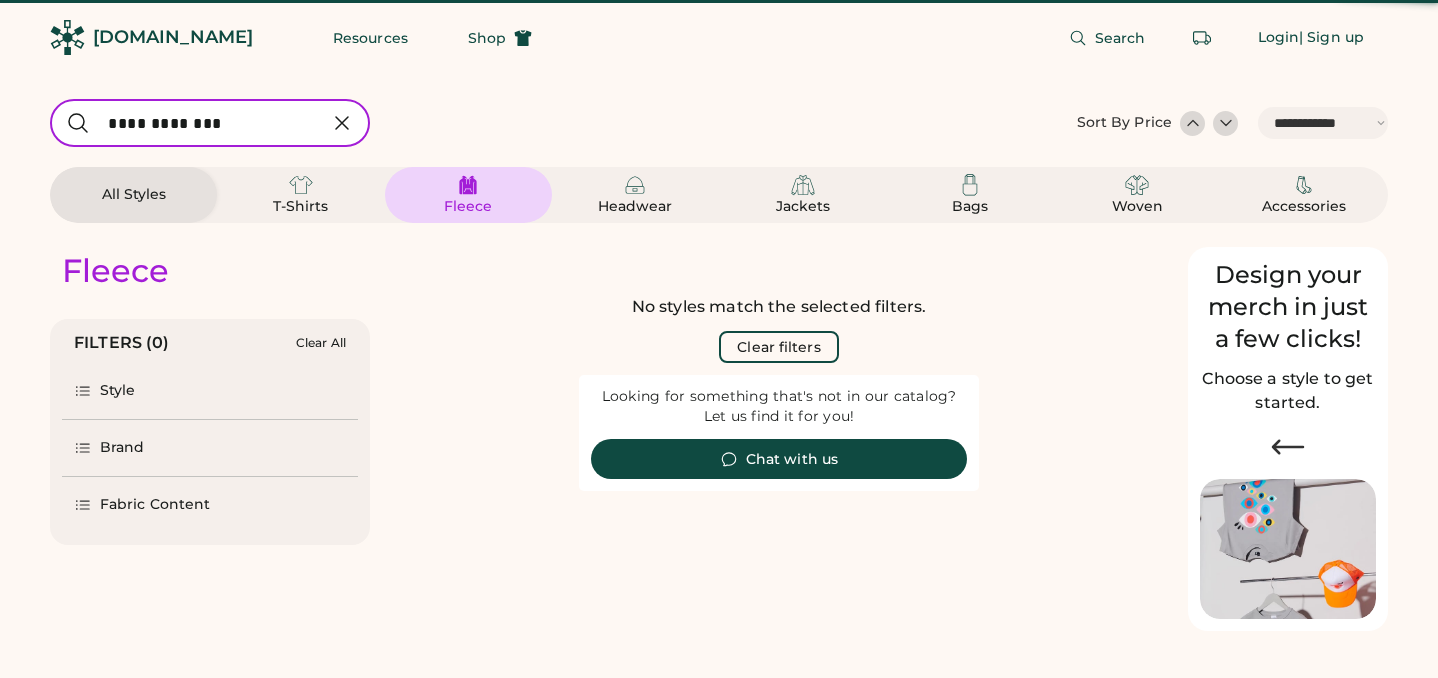 select on "*****" 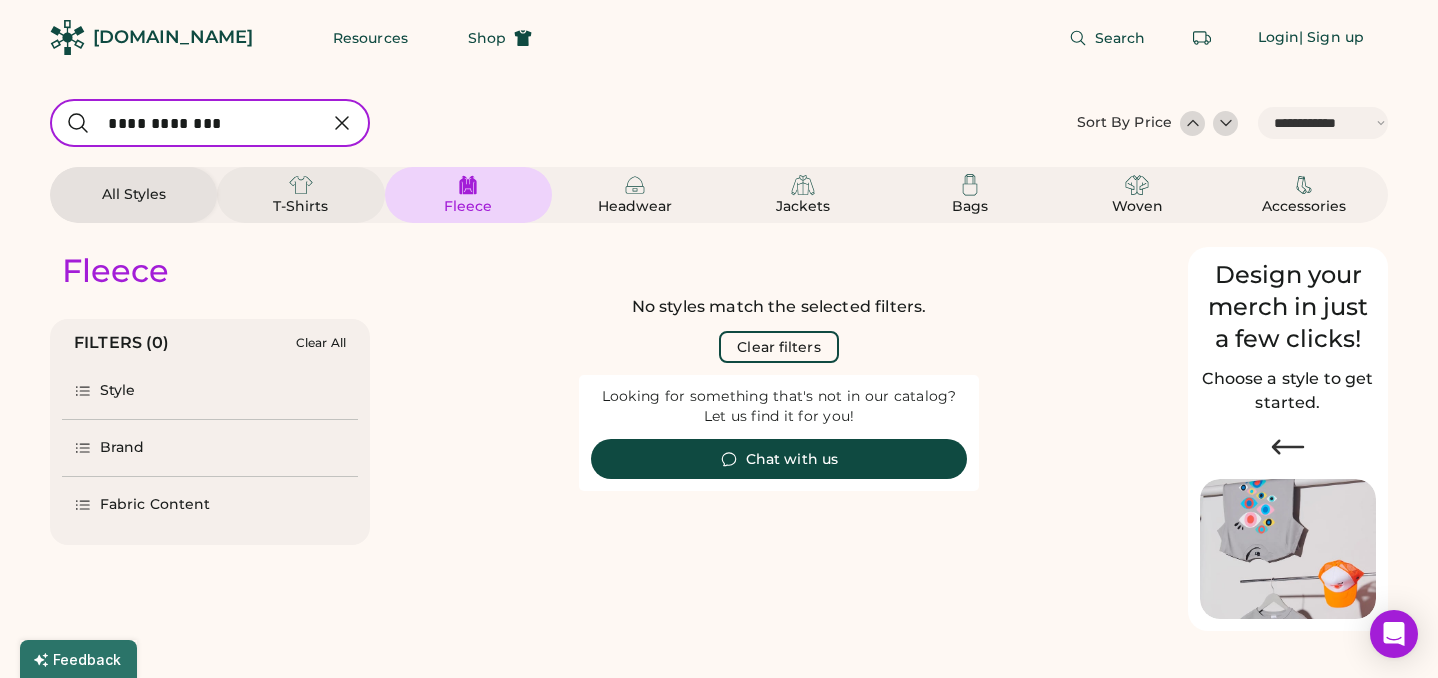 click on "T-Shirts" at bounding box center (301, 207) 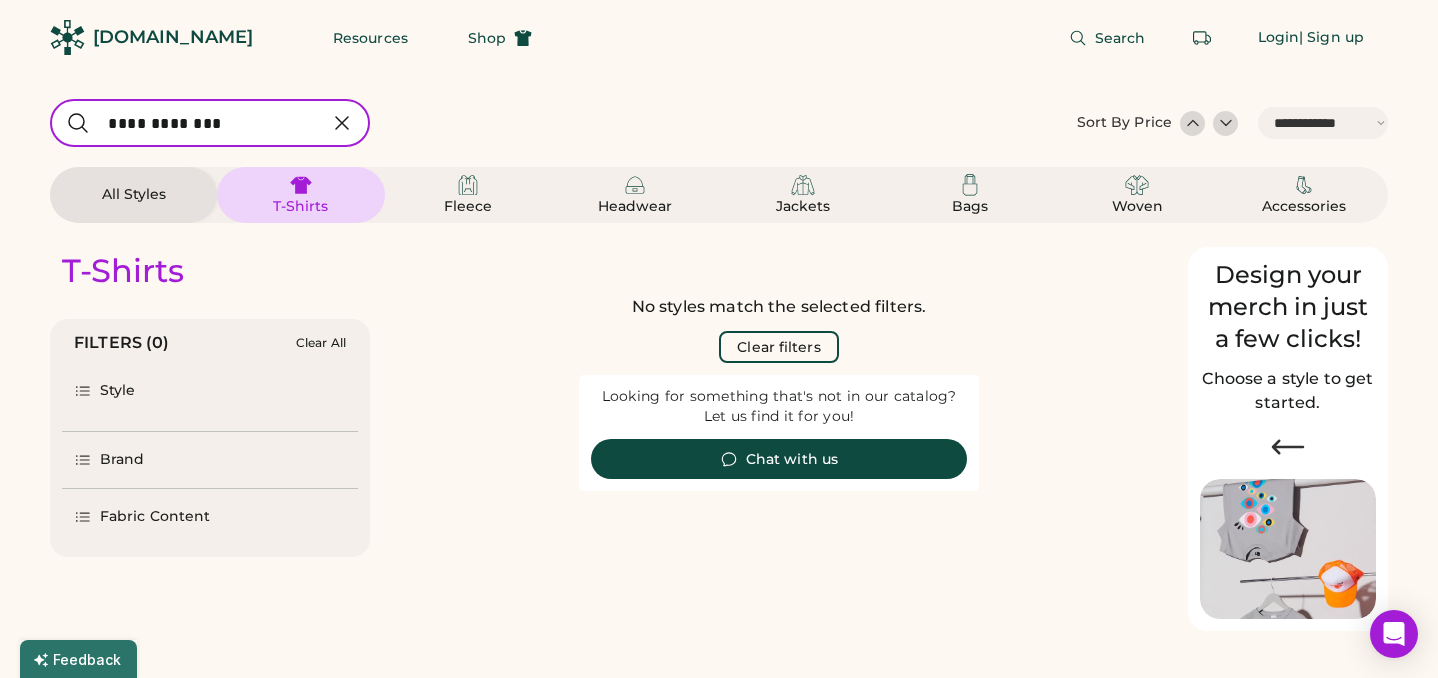 click 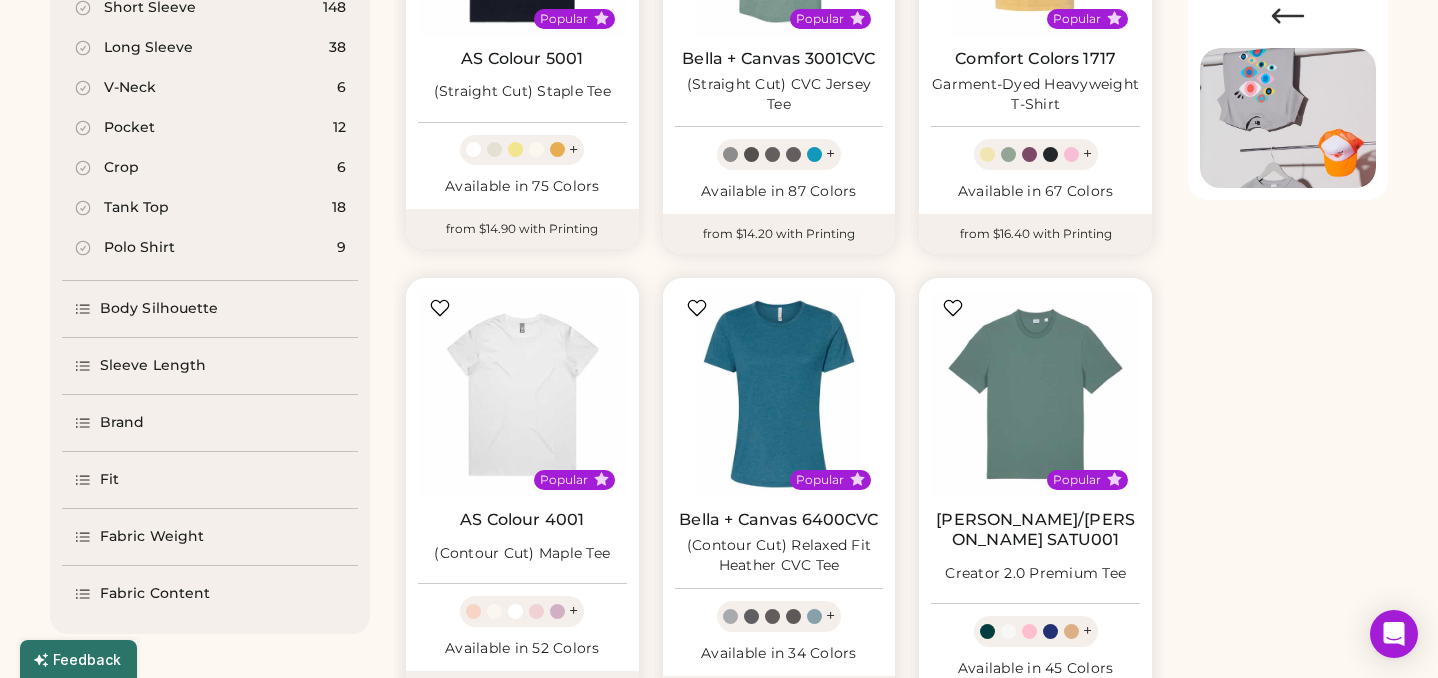 scroll, scrollTop: 460, scrollLeft: 0, axis: vertical 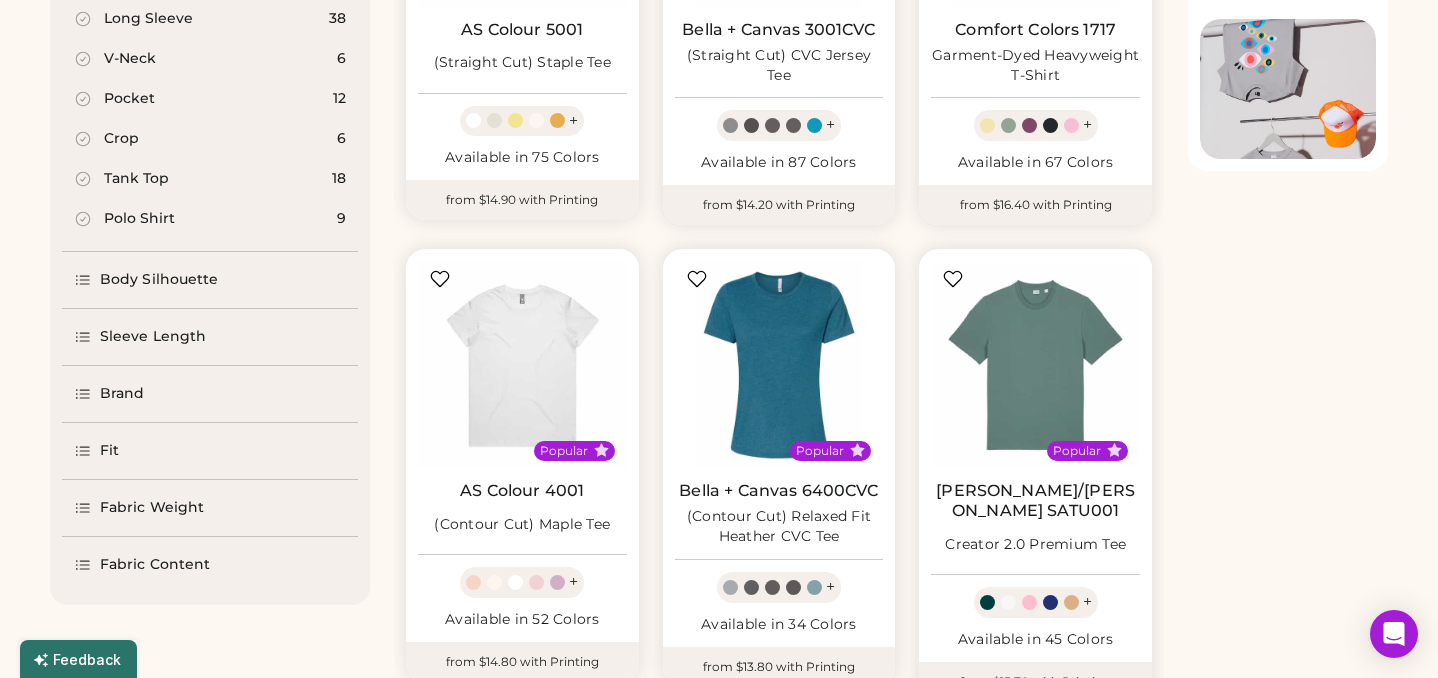 click on "Body Silhouette" at bounding box center (159, 280) 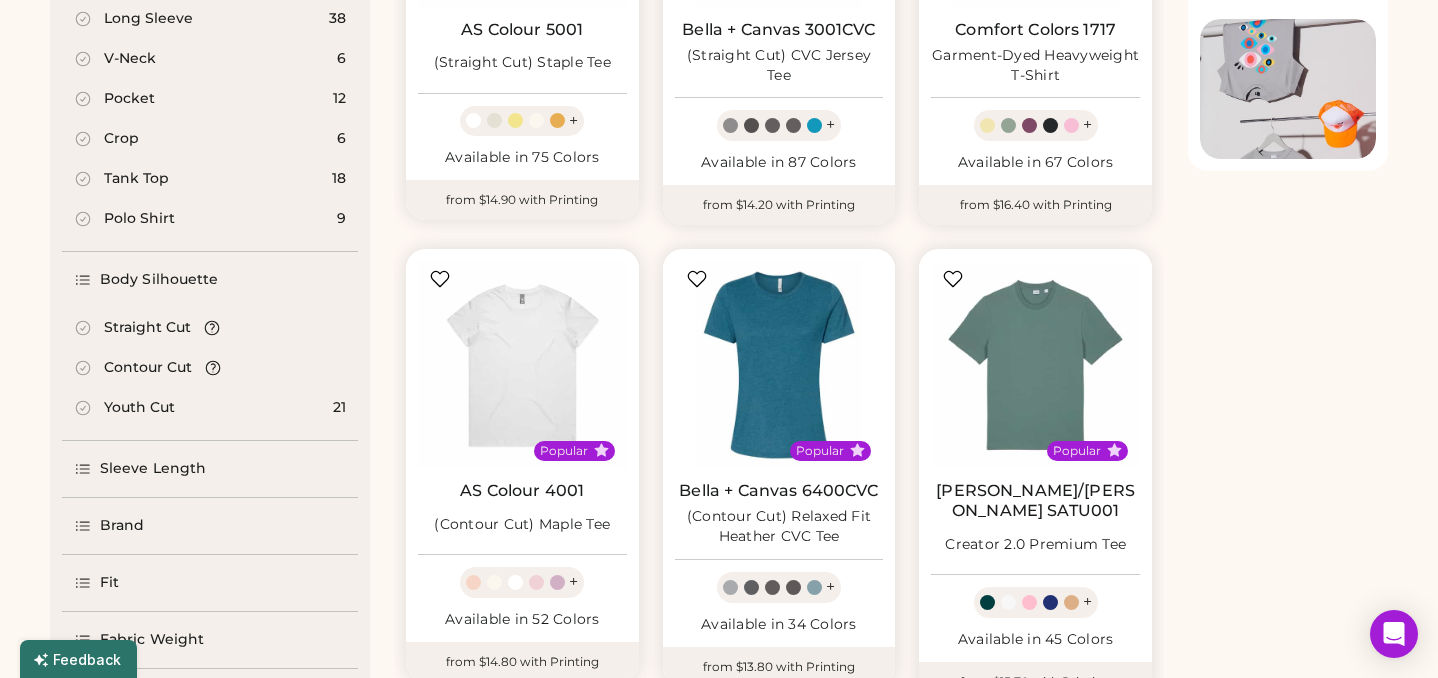 click on "Body Silhouette" at bounding box center [159, 280] 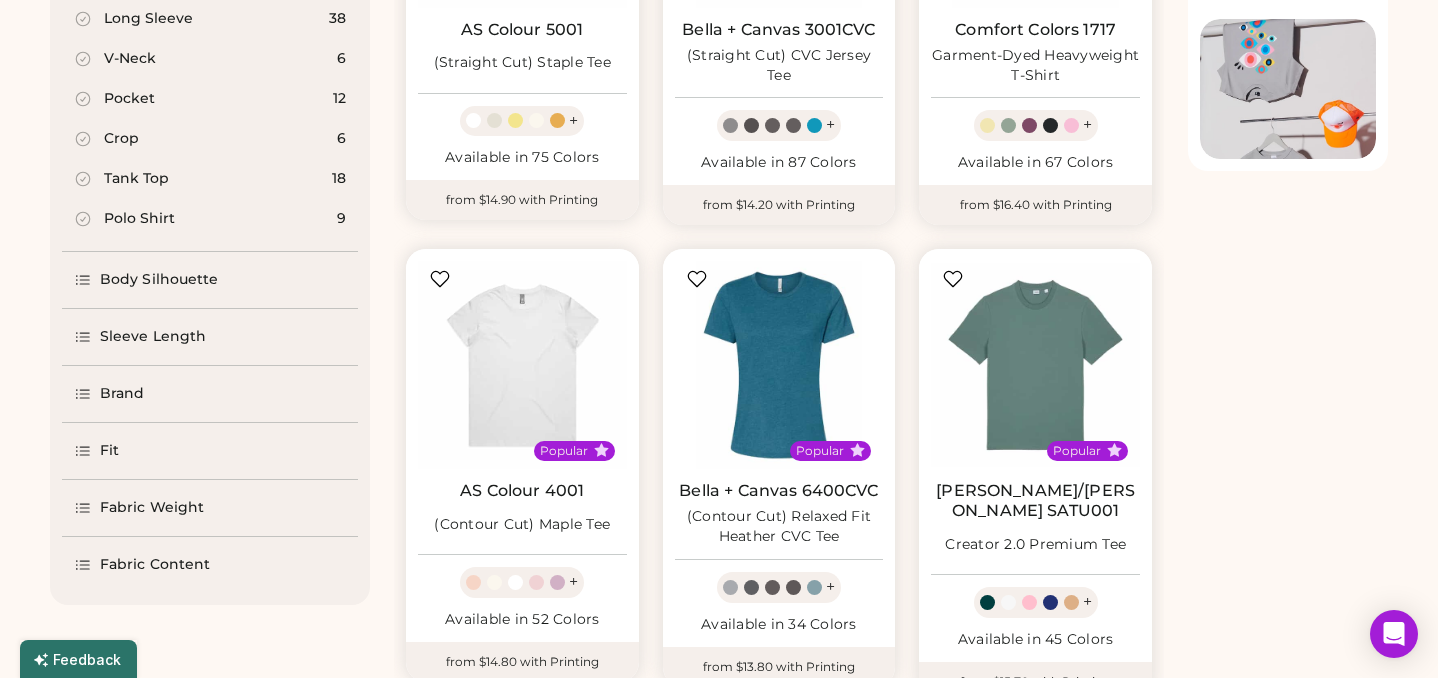 click on "Fit" at bounding box center [210, 451] 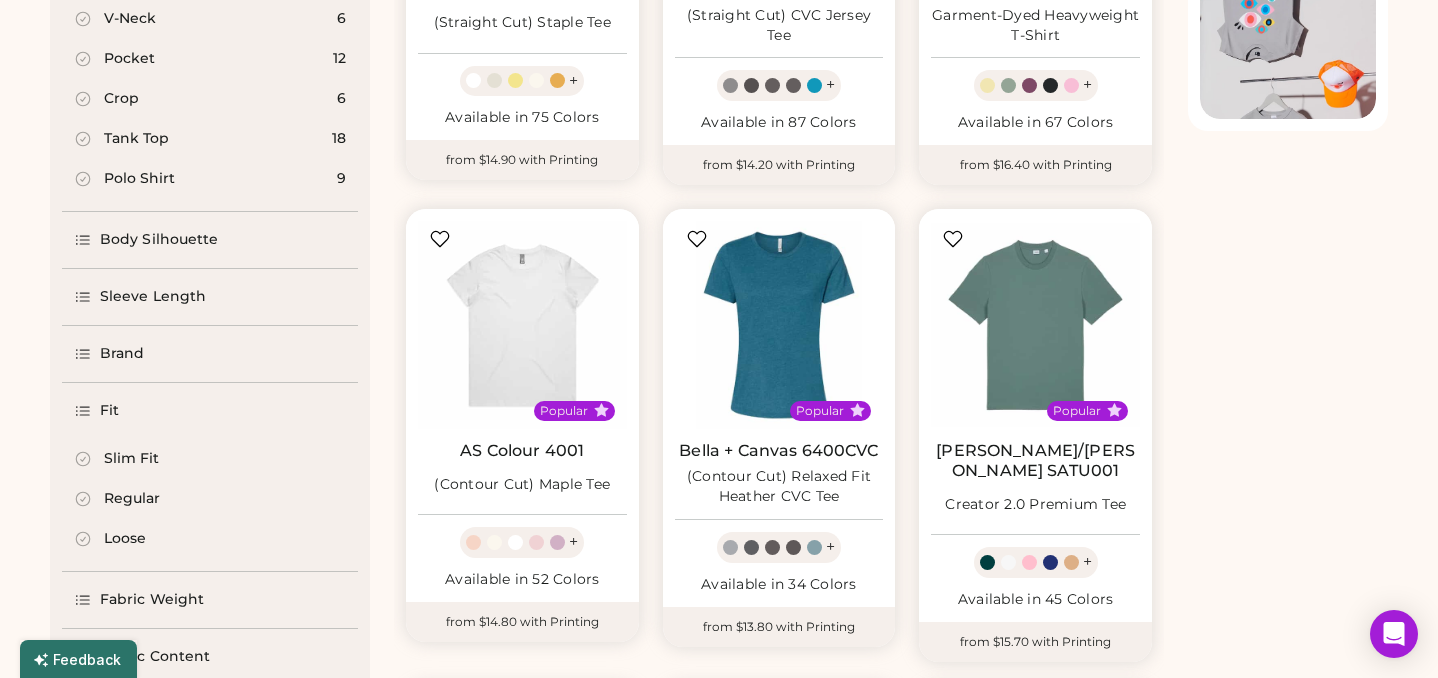 click on "Loose" at bounding box center (125, 539) 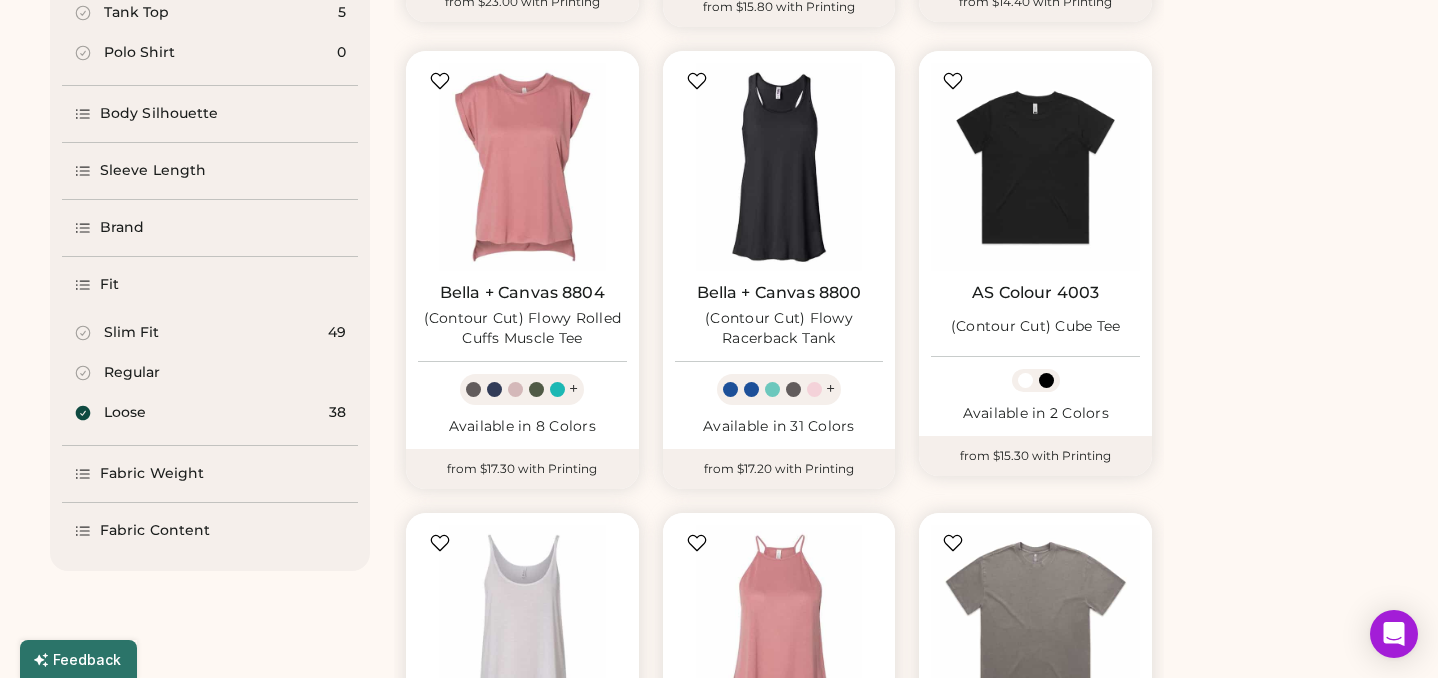 scroll, scrollTop: 700, scrollLeft: 0, axis: vertical 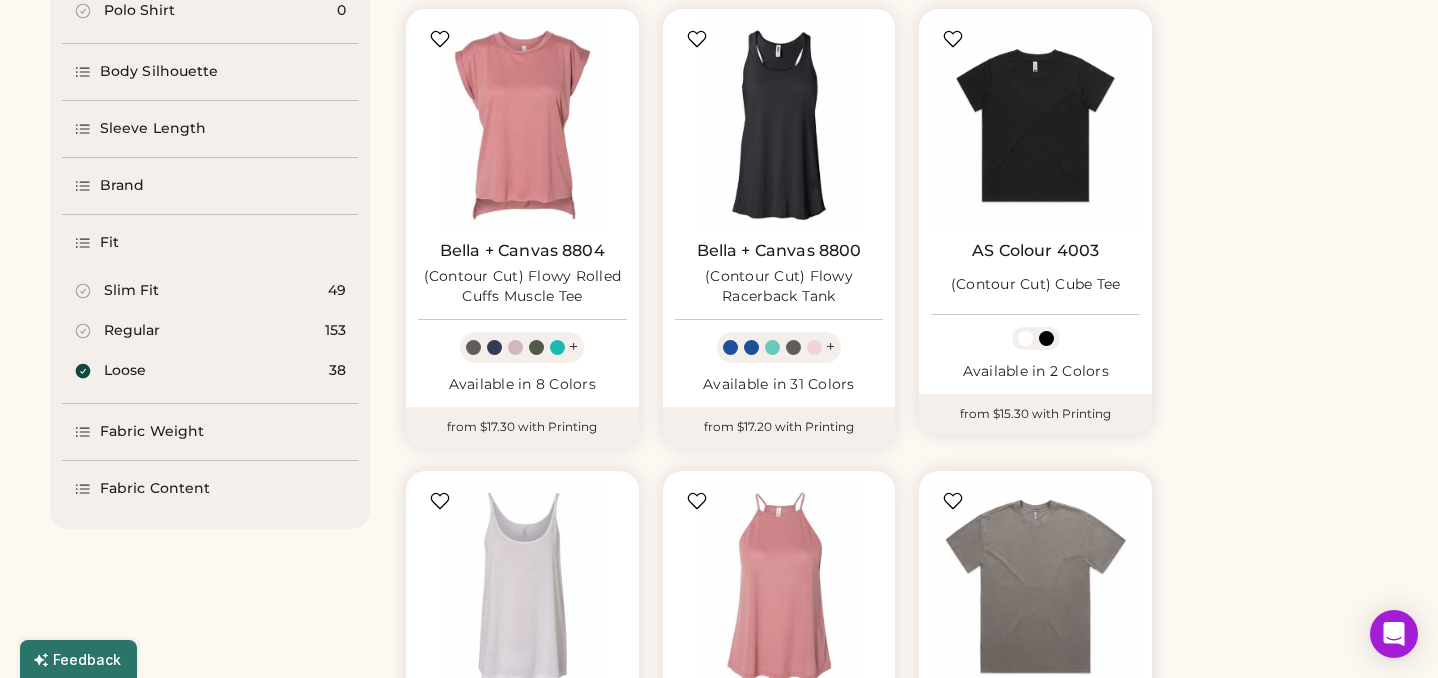 click on "Fabric Weight" at bounding box center [210, 432] 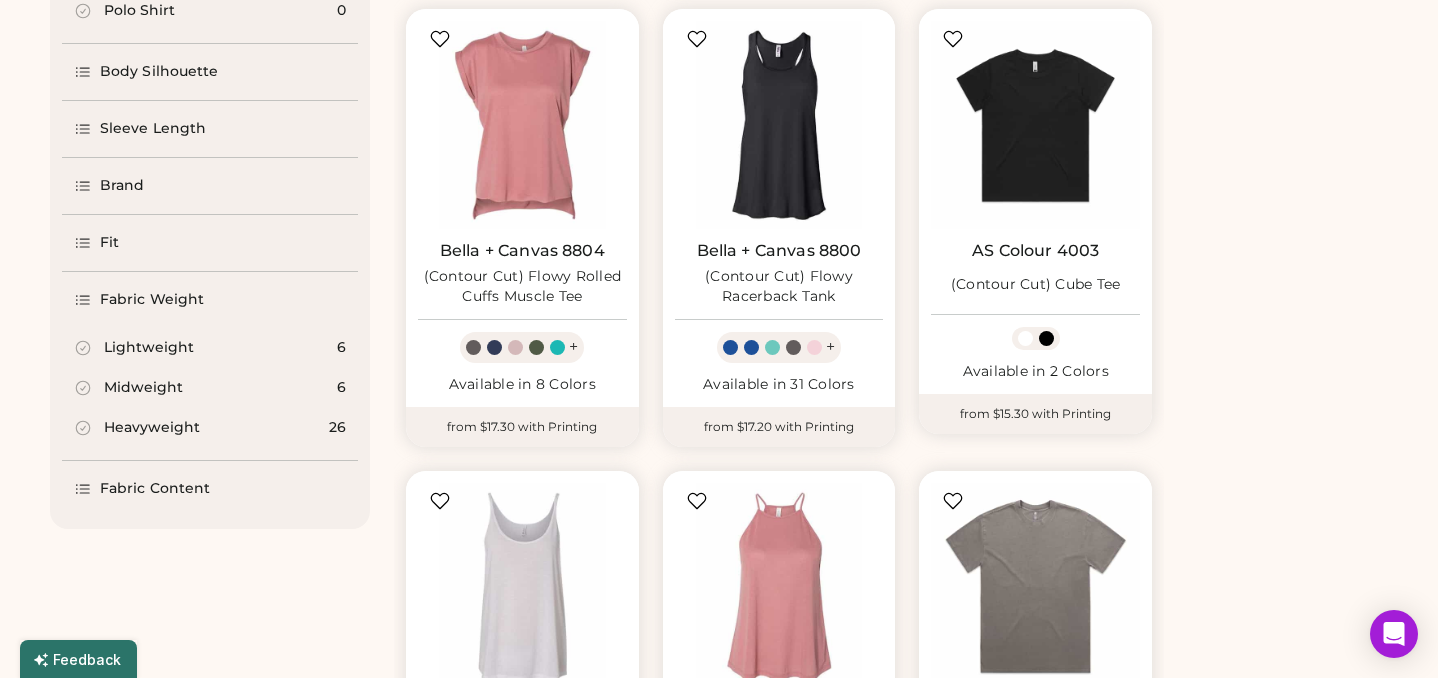 click on "26" at bounding box center [337, 428] 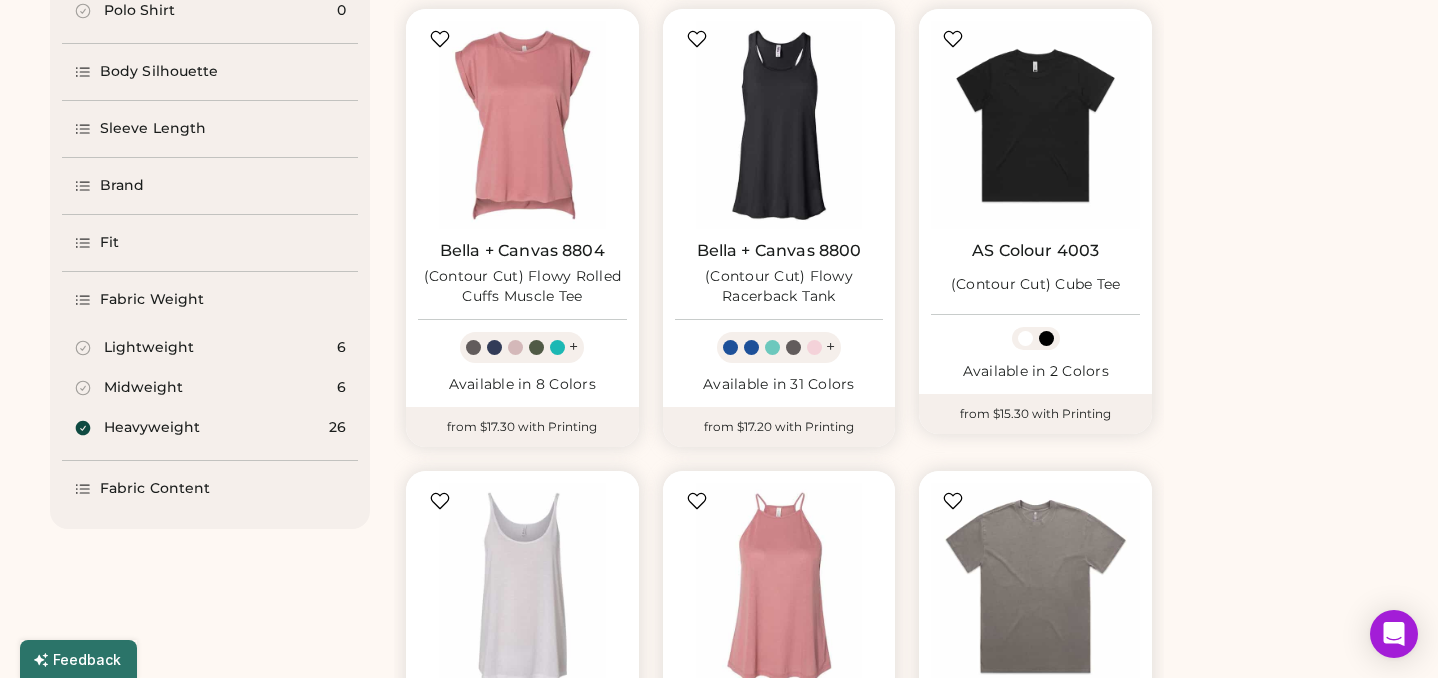 select on "*" 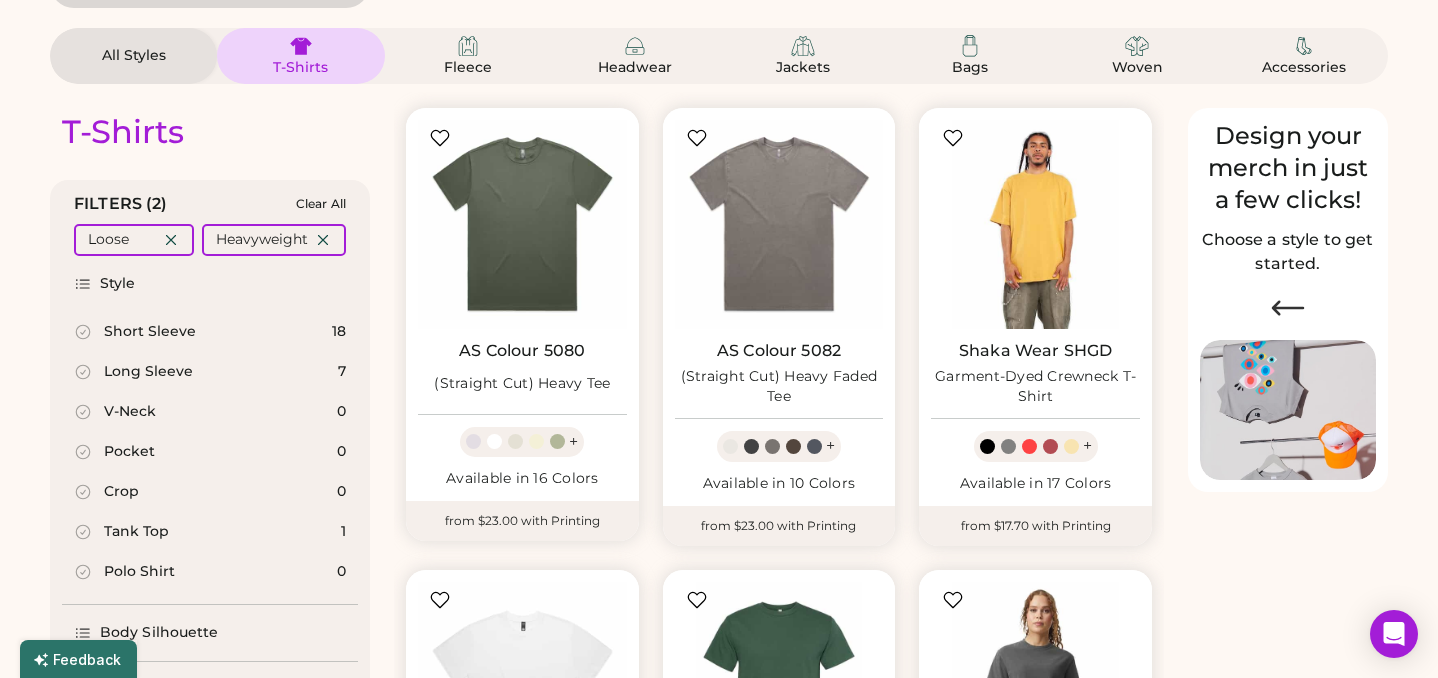 scroll, scrollTop: 134, scrollLeft: 0, axis: vertical 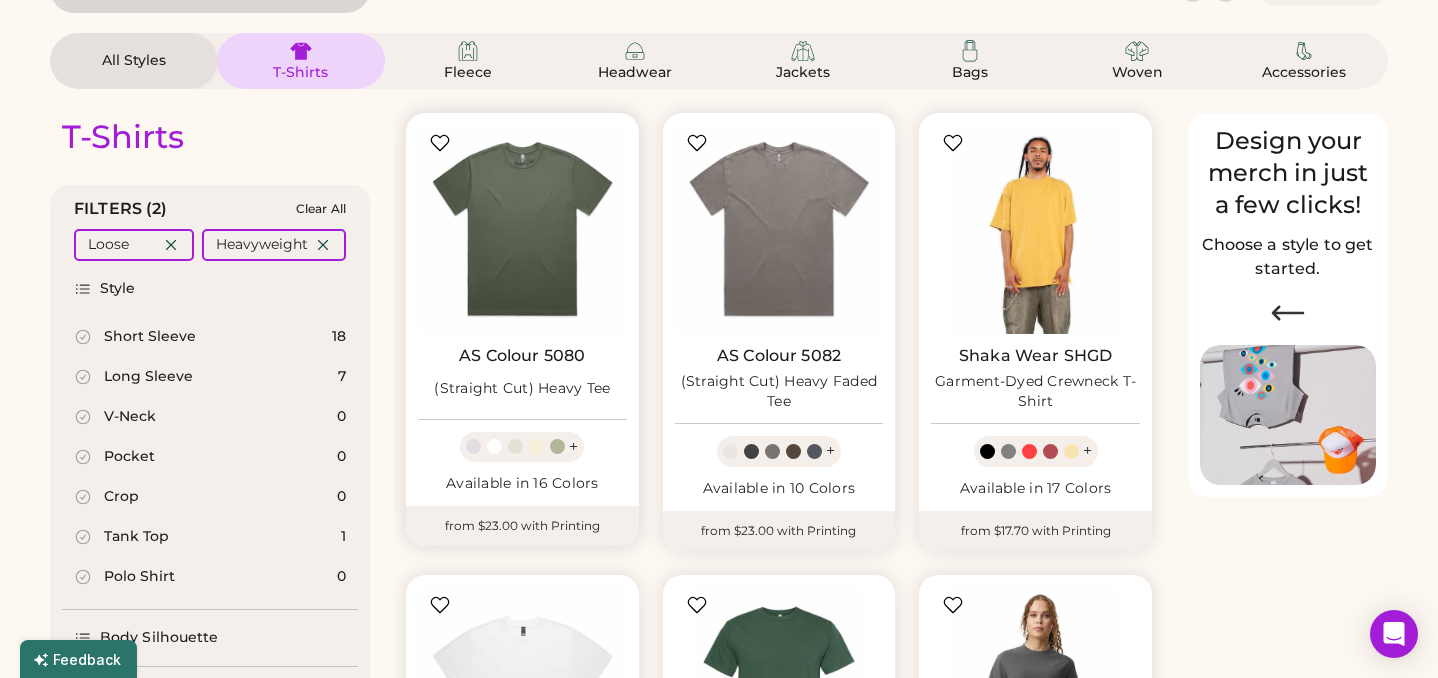 click at bounding box center (522, 229) 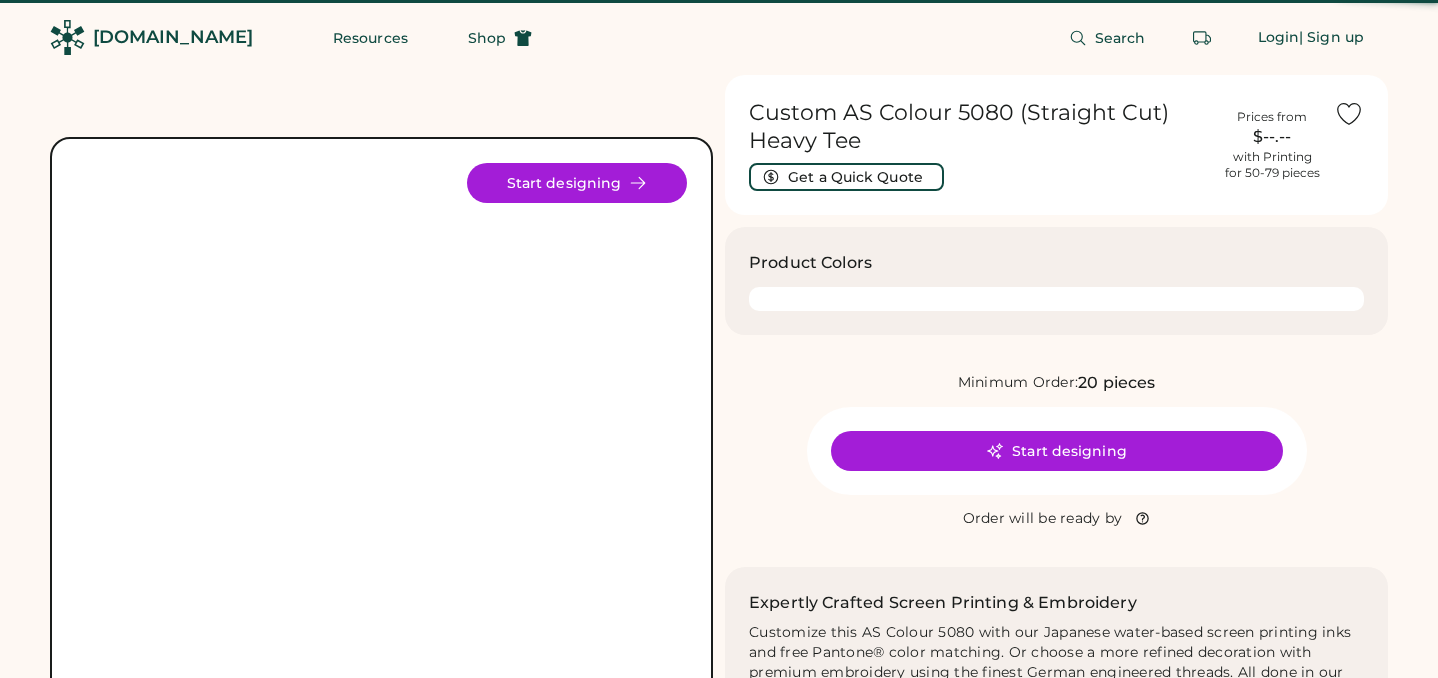 scroll, scrollTop: 0, scrollLeft: 0, axis: both 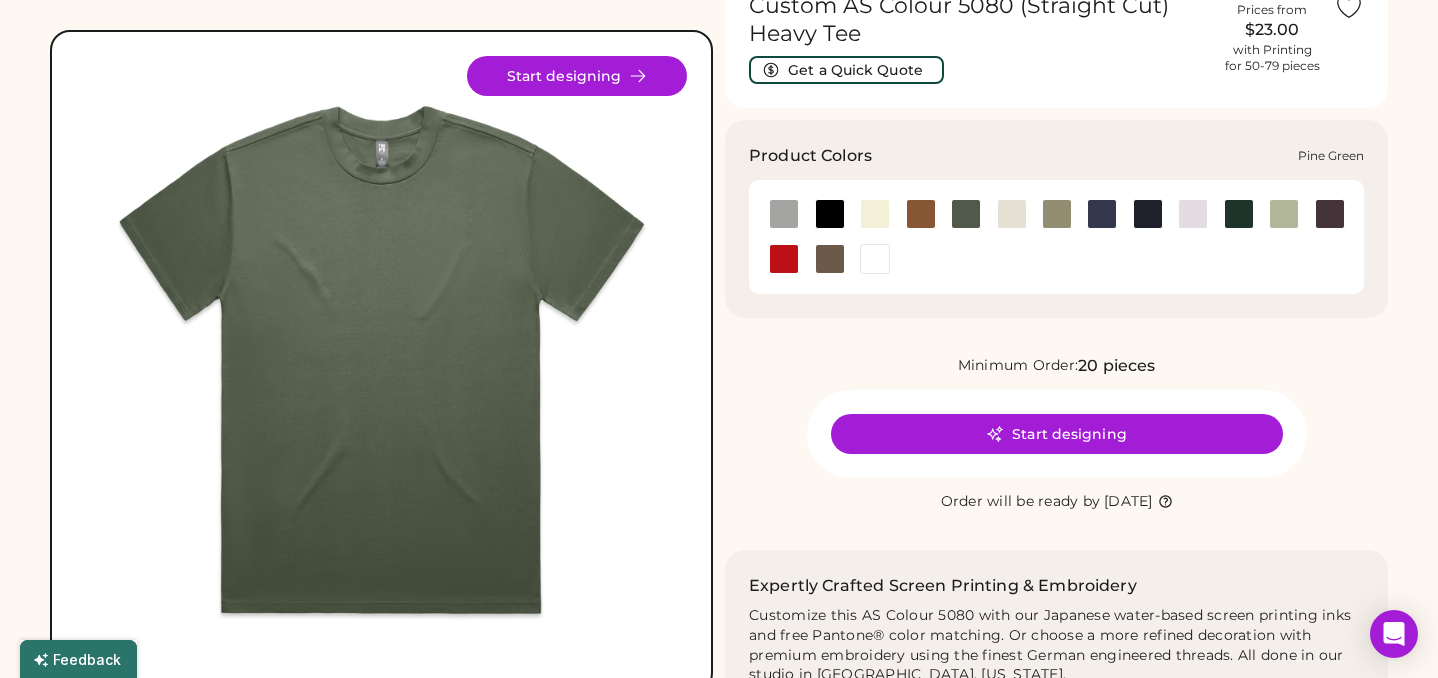 click at bounding box center [1239, 214] 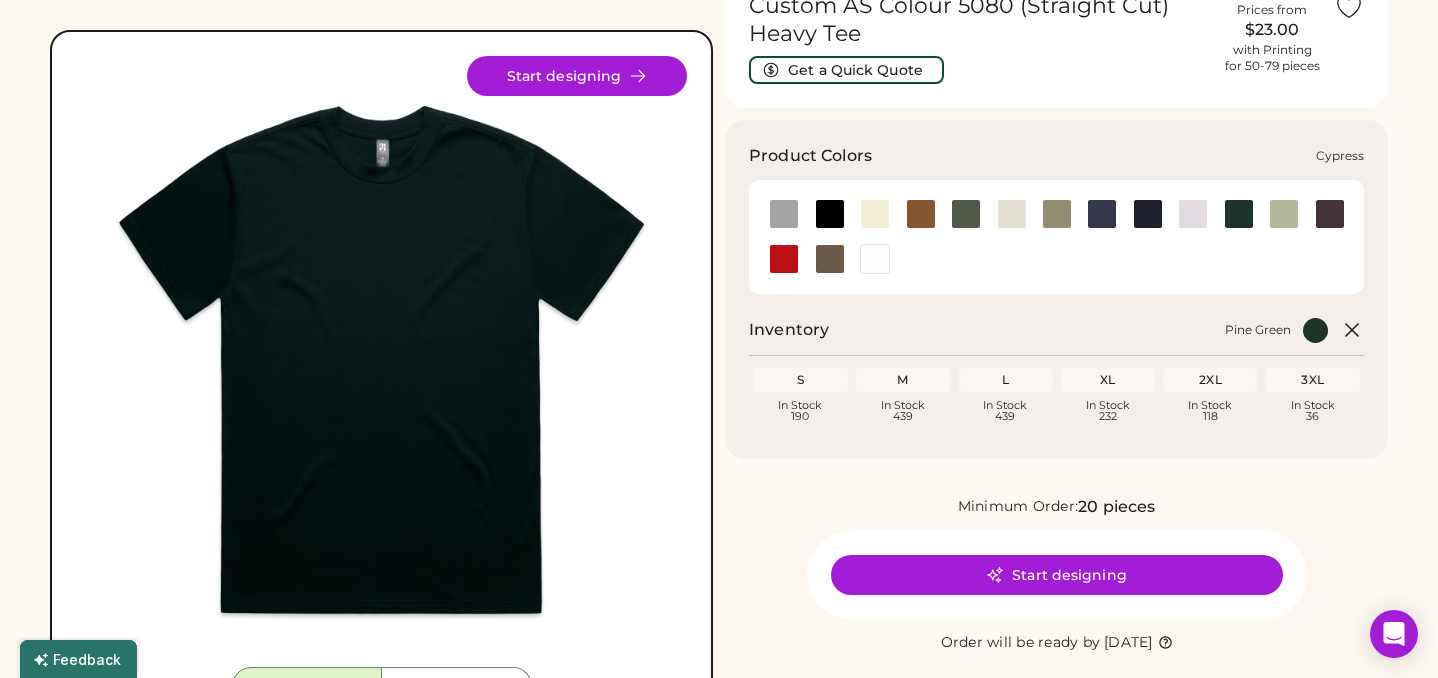 click at bounding box center [965, 214] 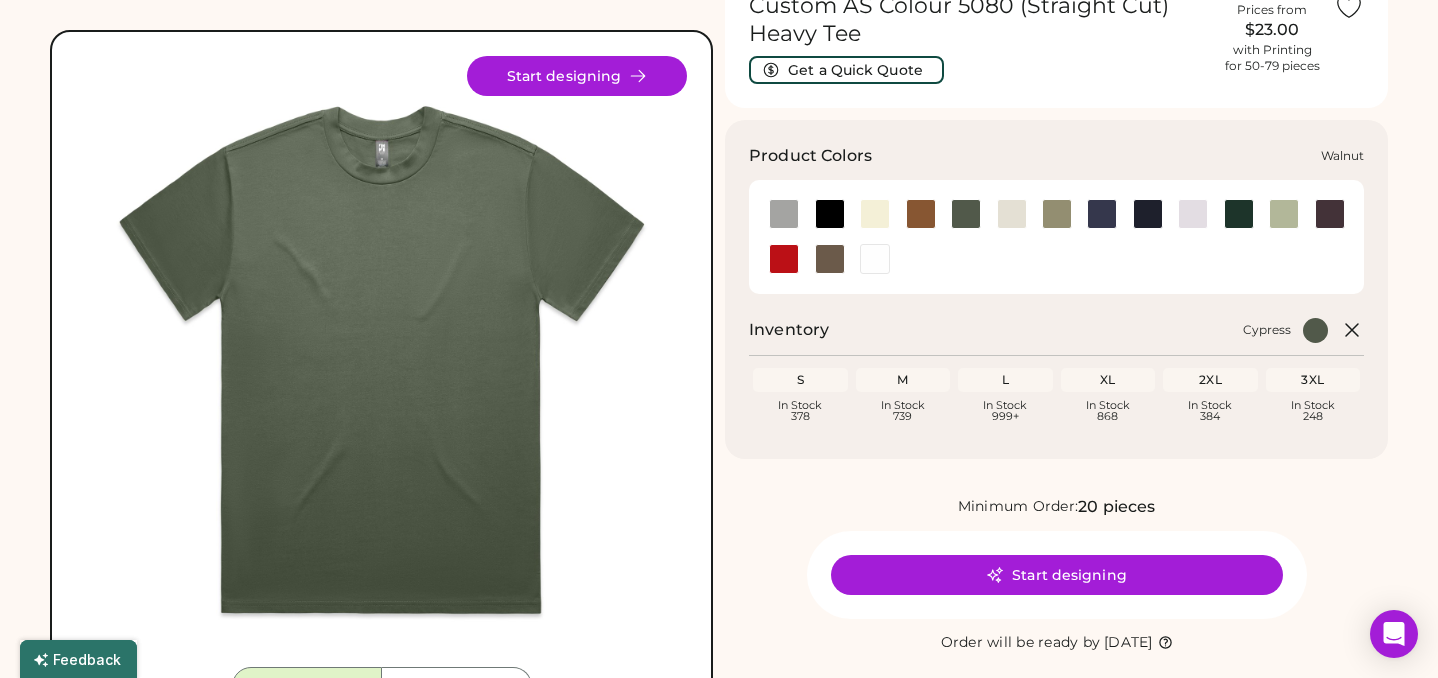 click at bounding box center [830, 259] 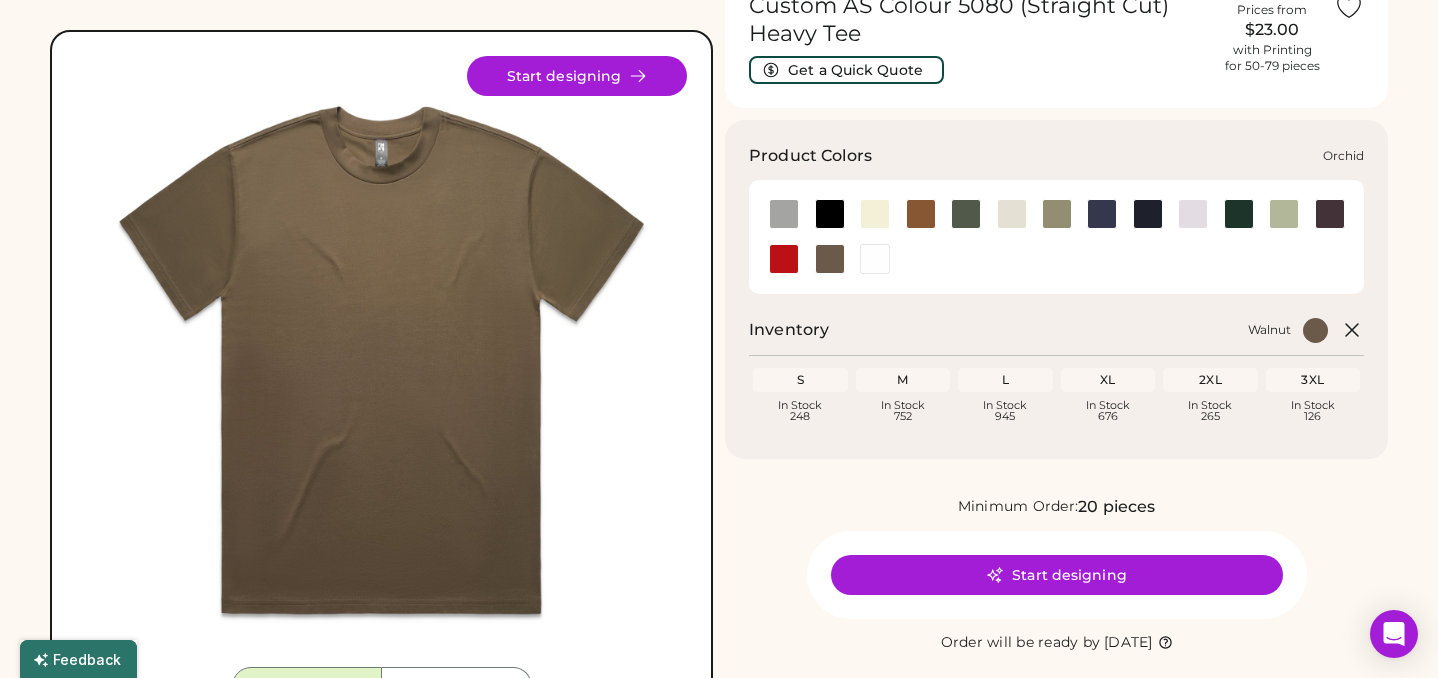 click at bounding box center (1193, 214) 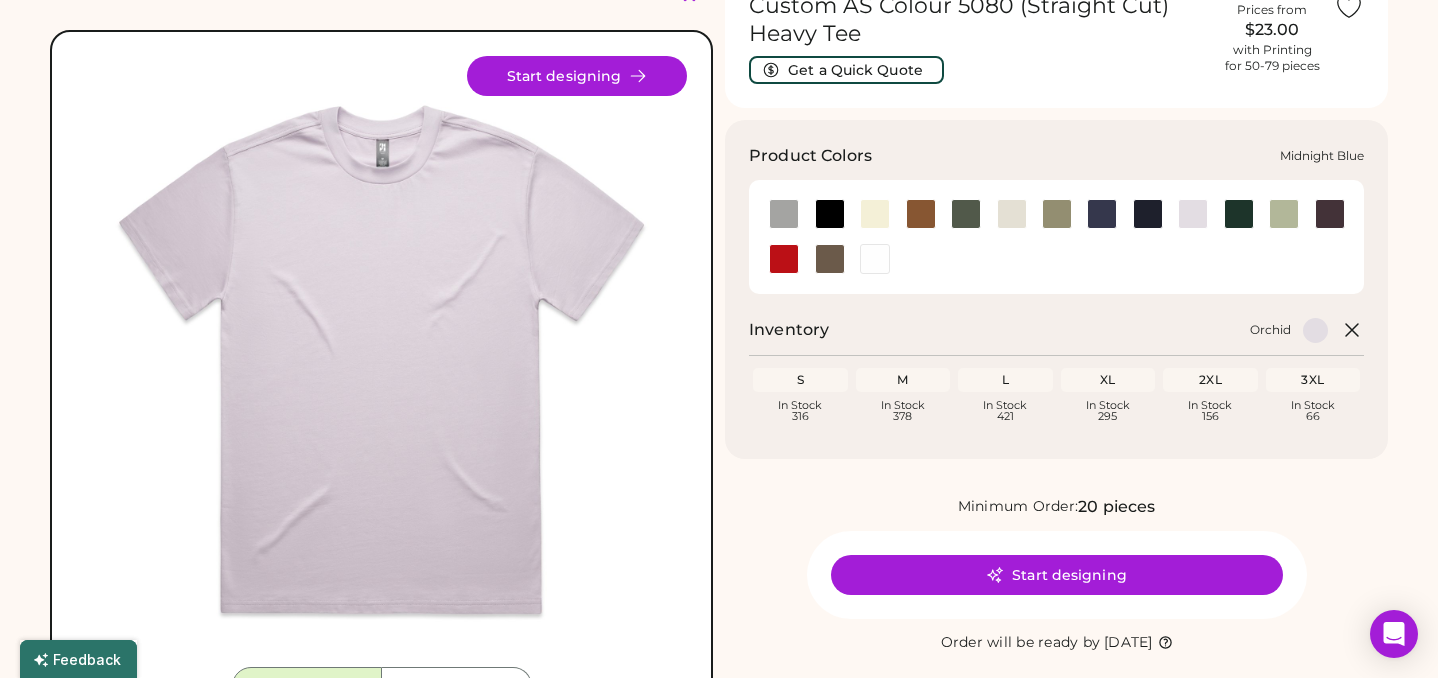 click at bounding box center [1102, 214] 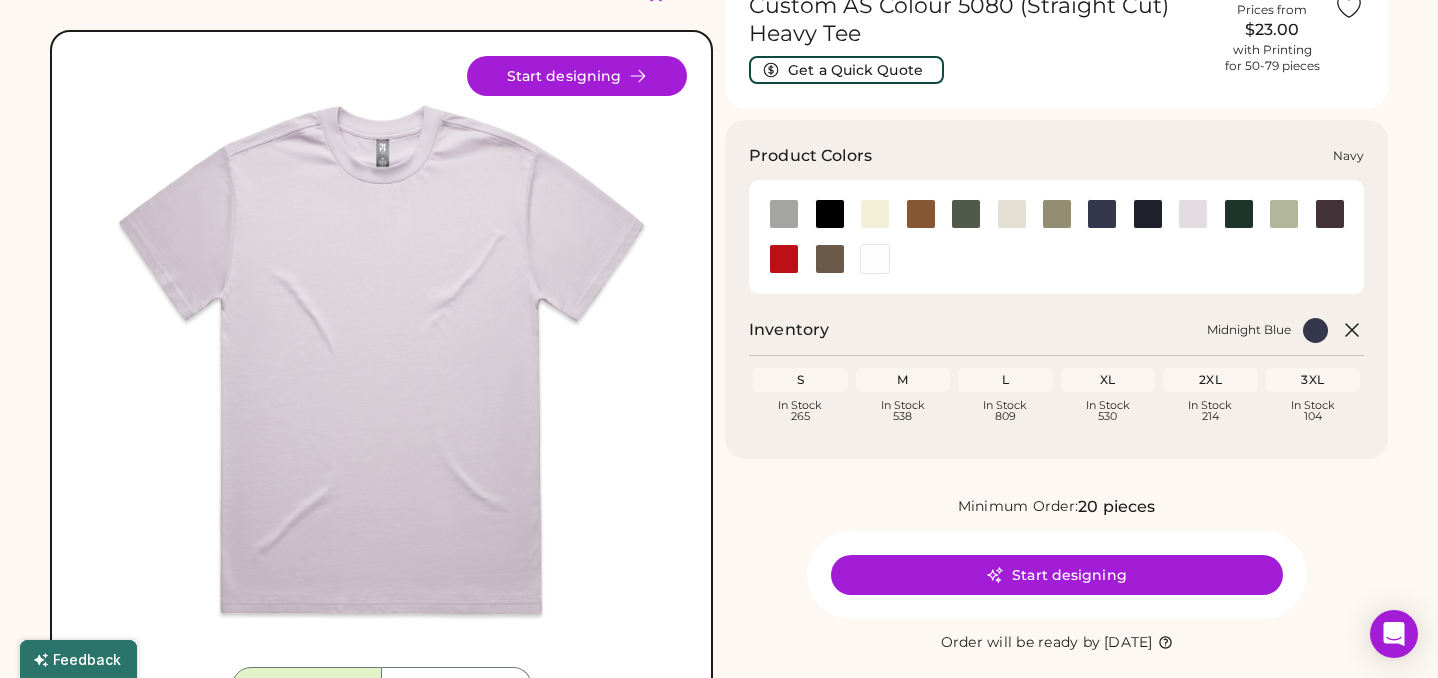 click at bounding box center [1148, 214] 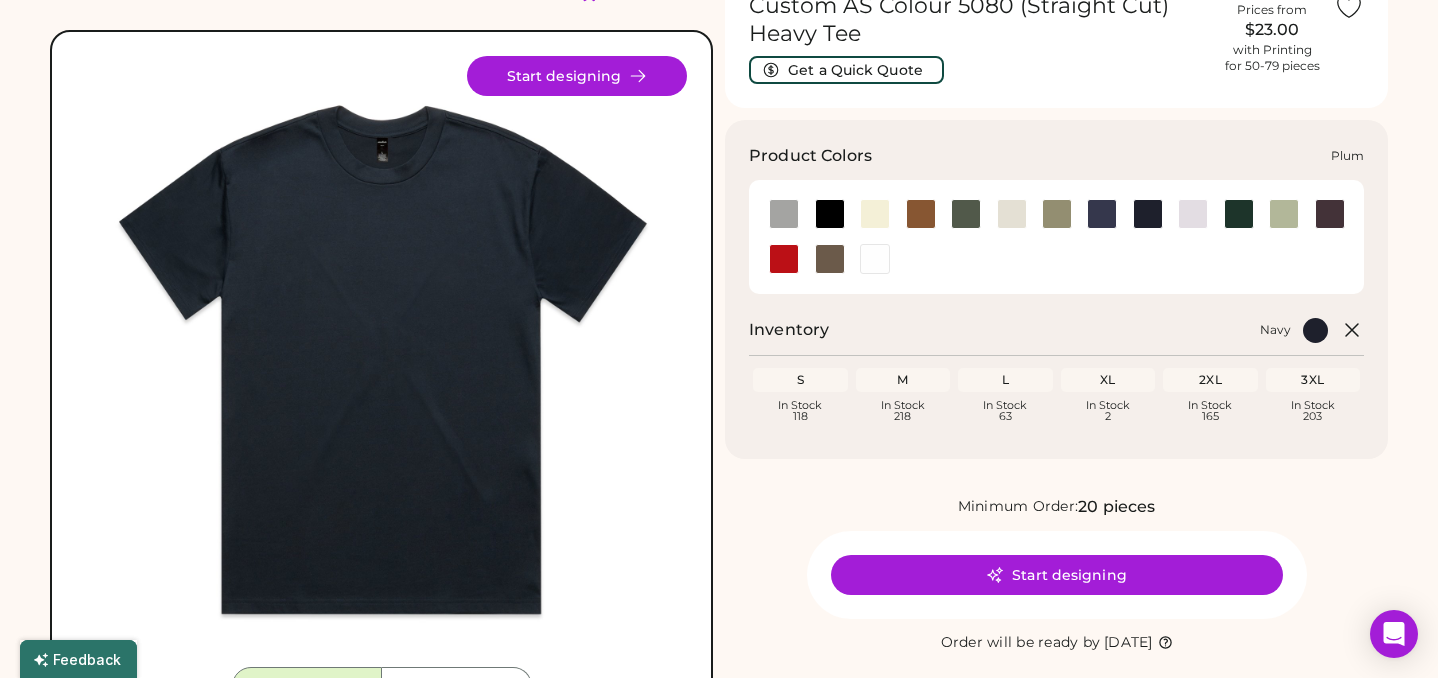 click at bounding box center (1330, 214) 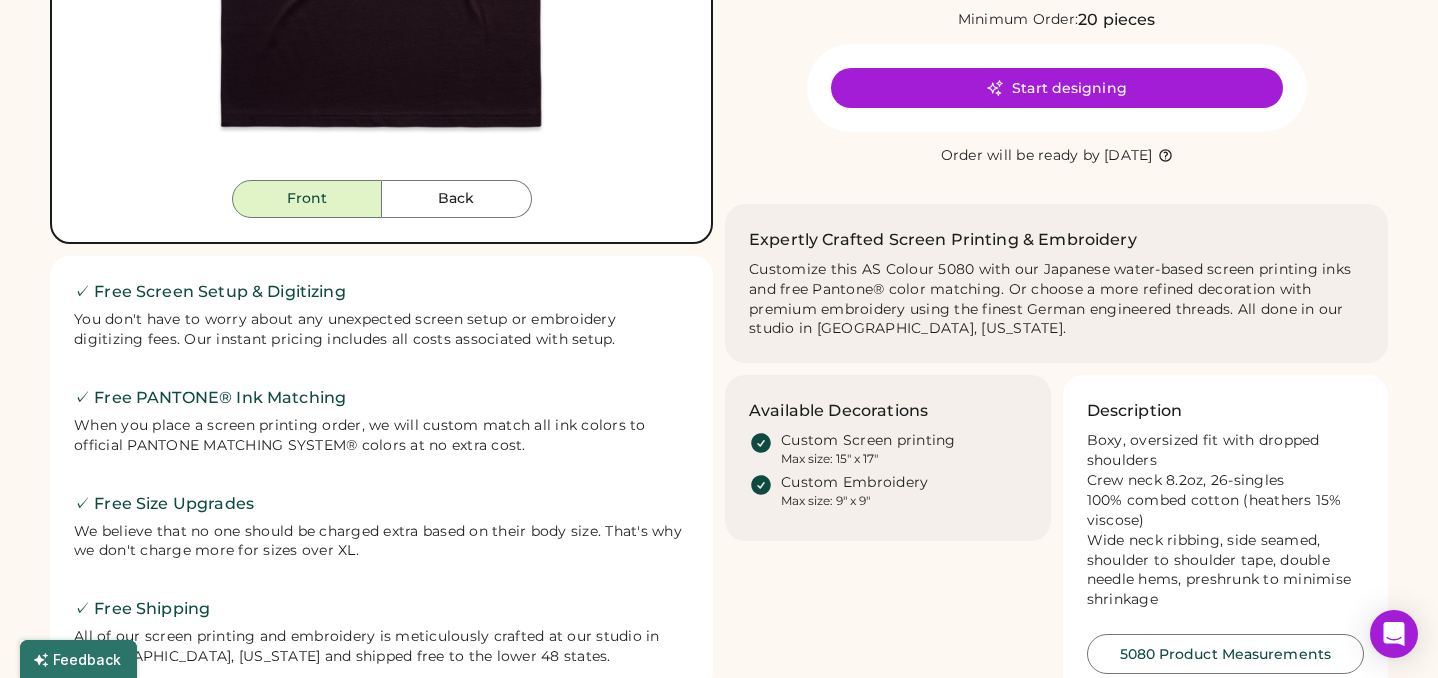 scroll, scrollTop: 0, scrollLeft: 0, axis: both 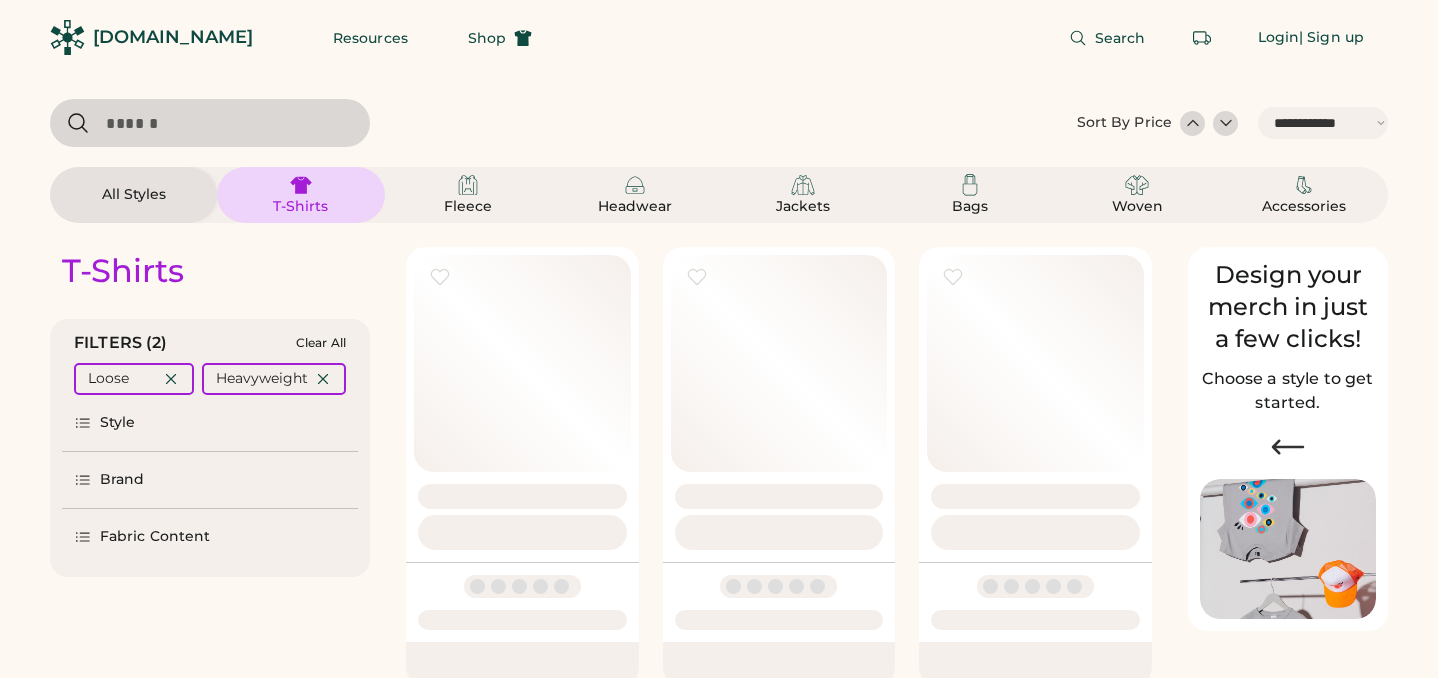 select on "*****" 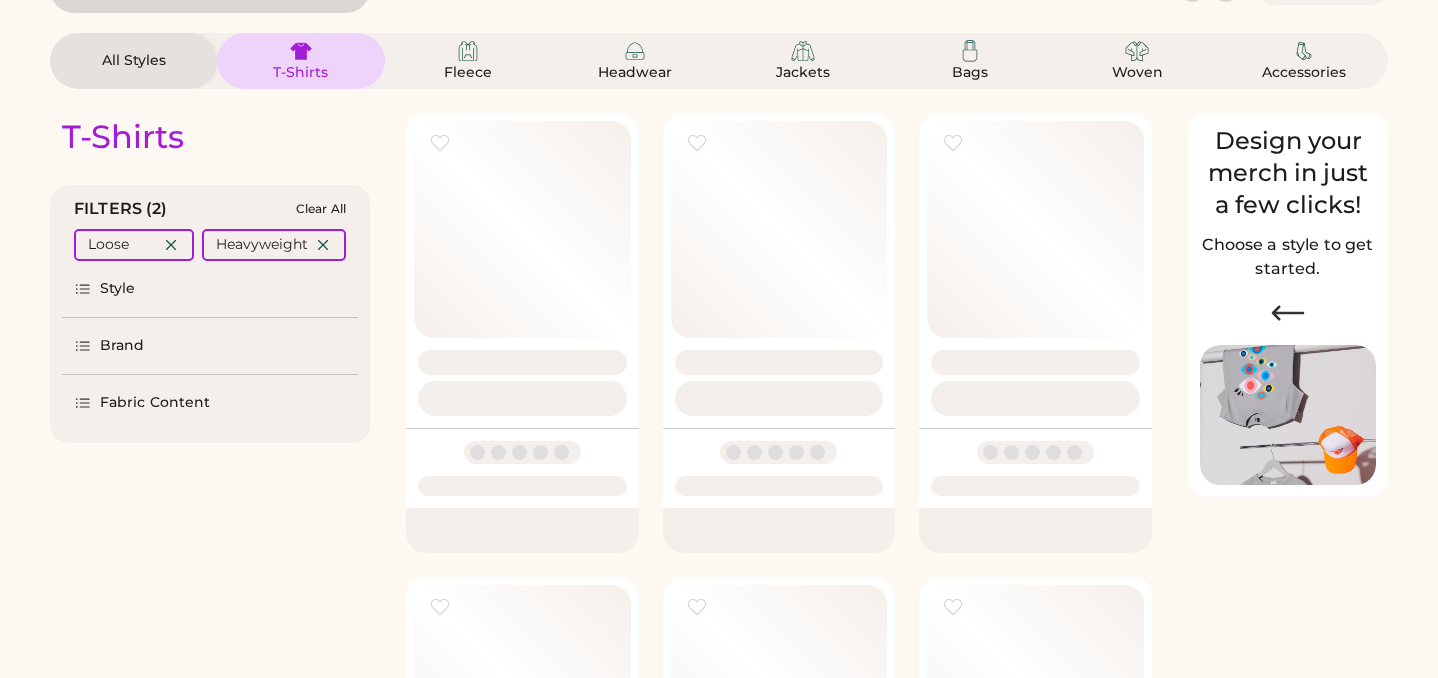 scroll, scrollTop: 0, scrollLeft: 0, axis: both 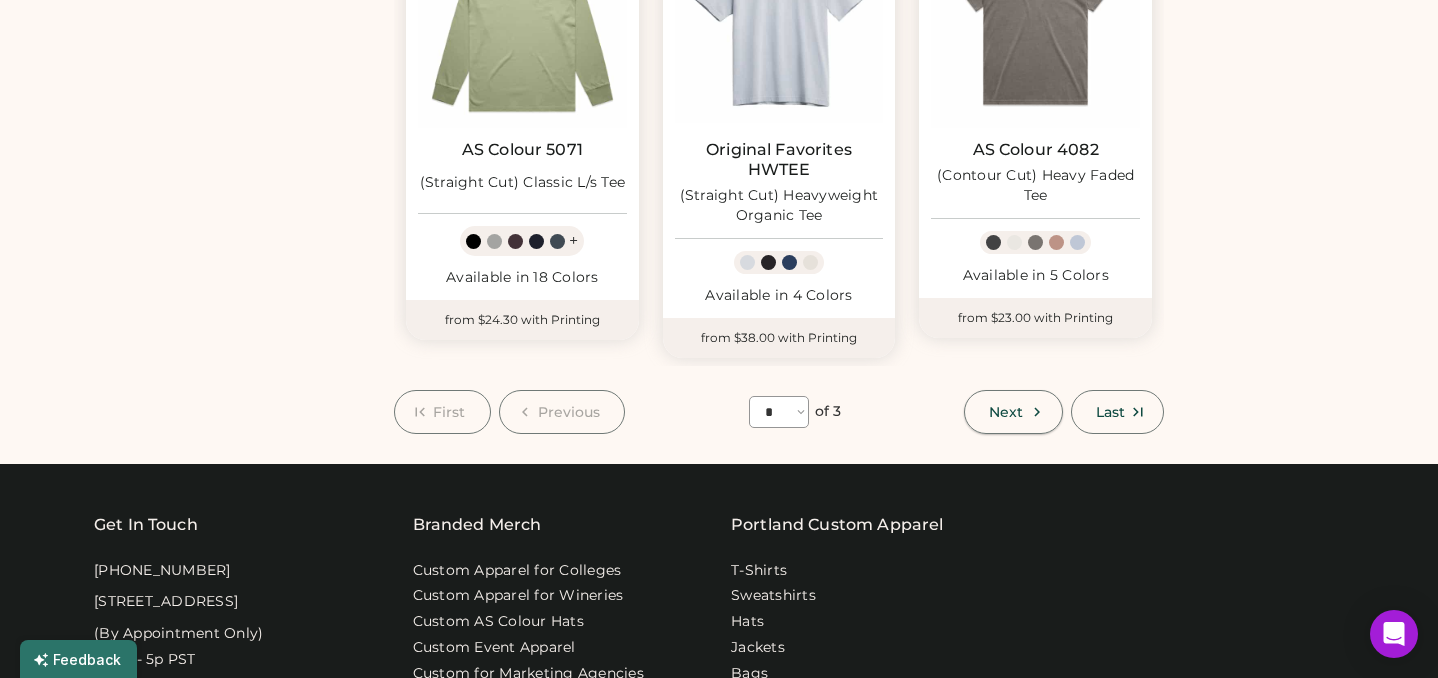 click on "Next" at bounding box center [1006, 412] 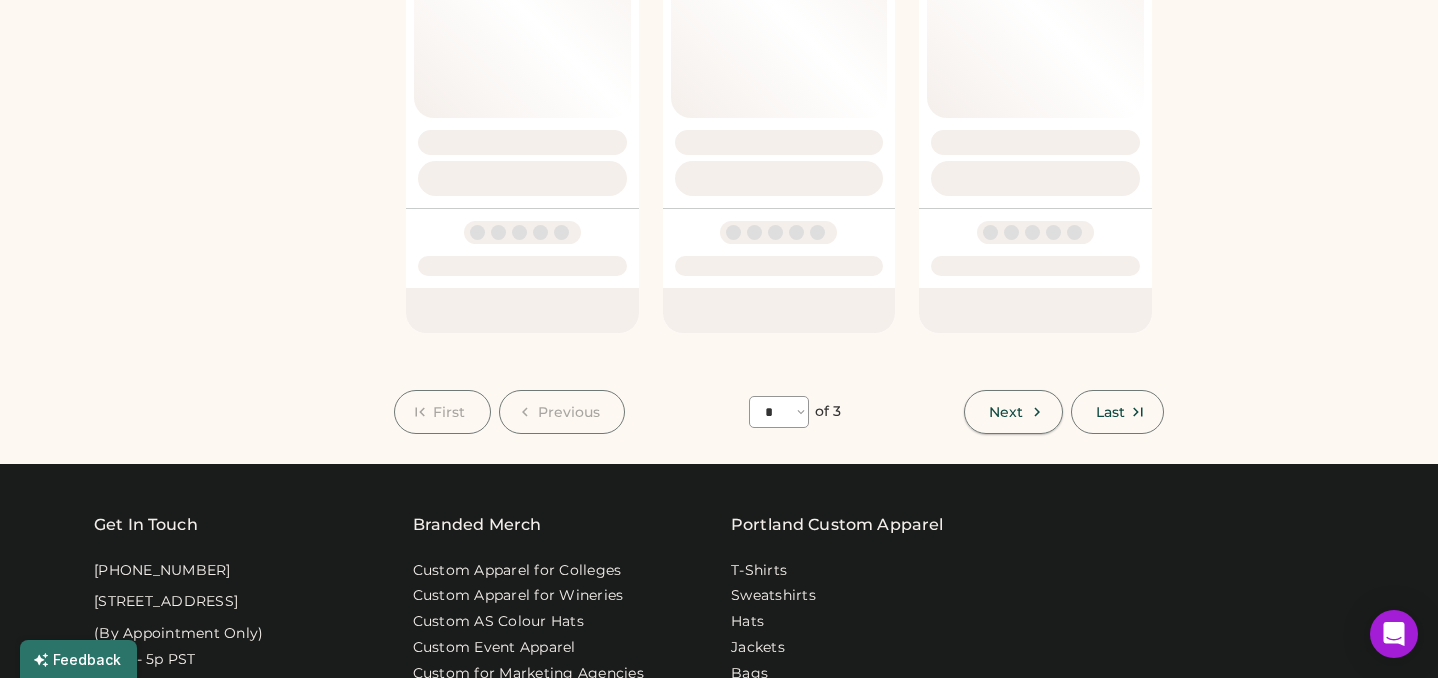 select on "*" 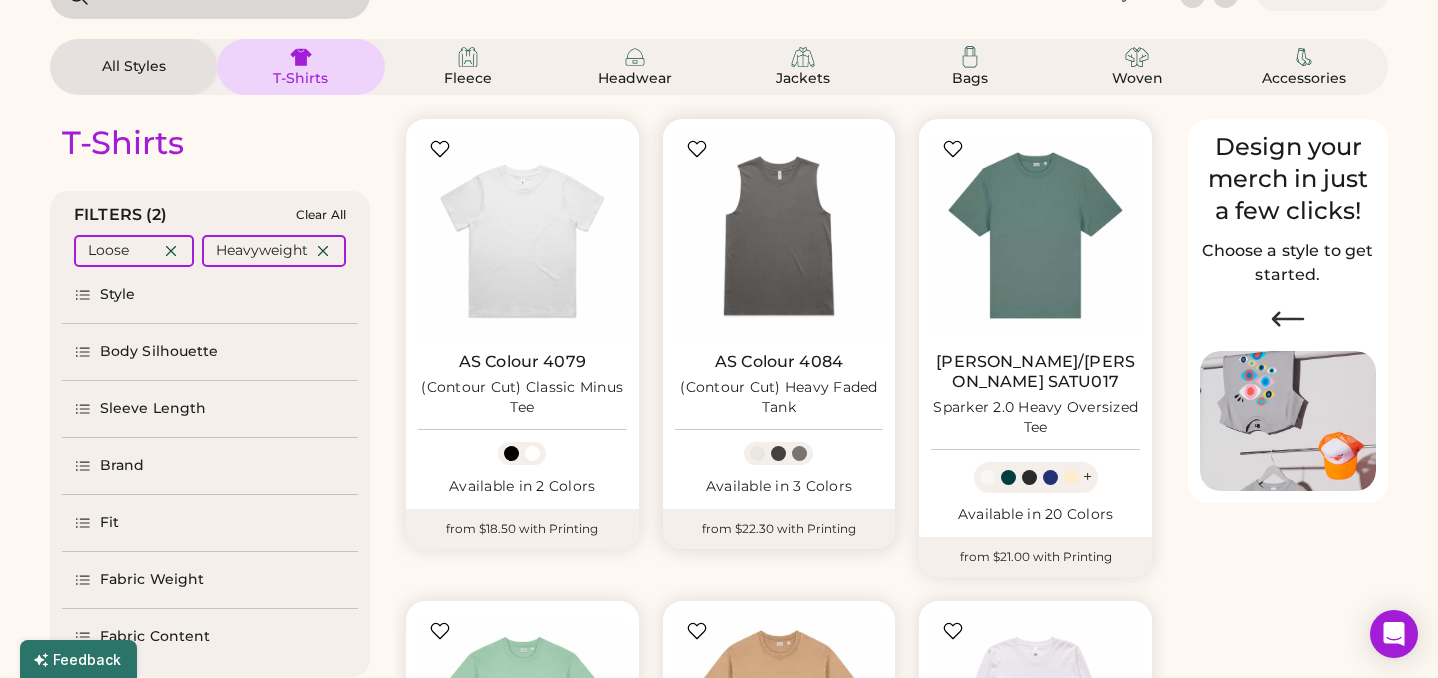 scroll, scrollTop: 131, scrollLeft: 0, axis: vertical 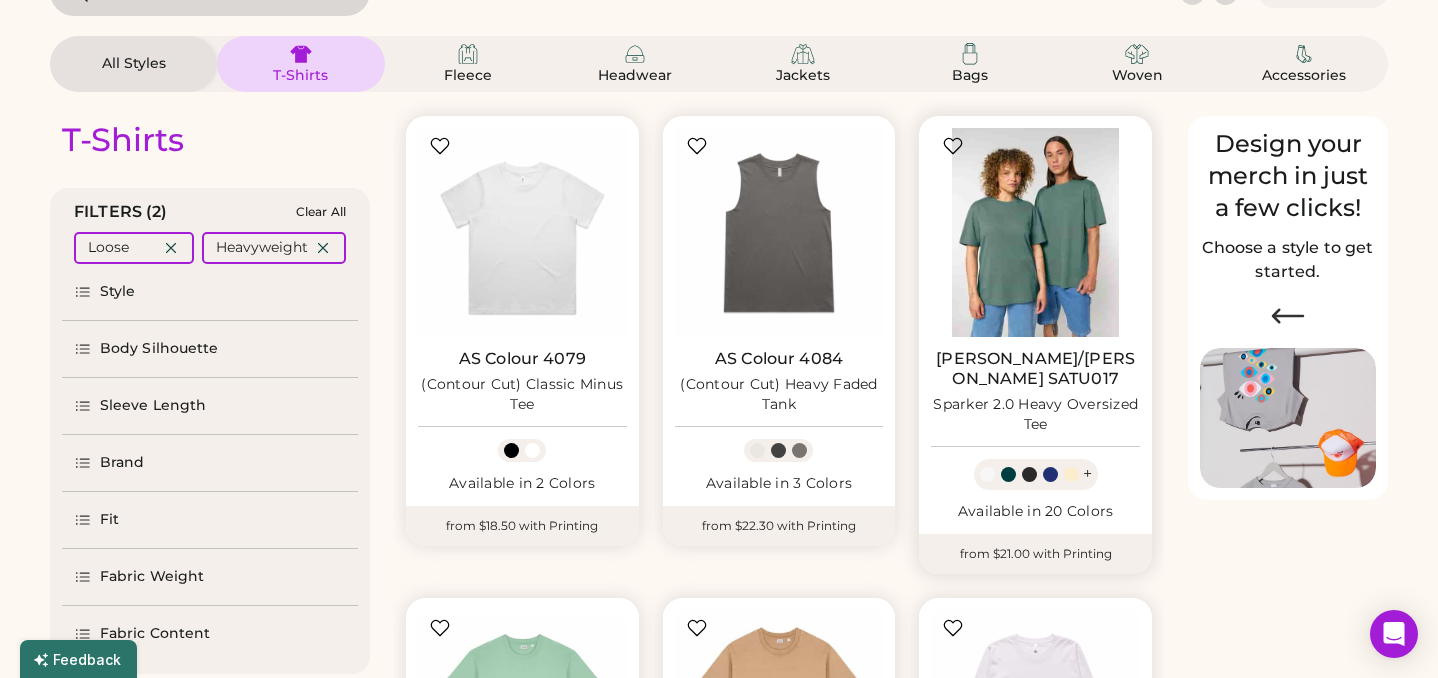 click at bounding box center [1035, 232] 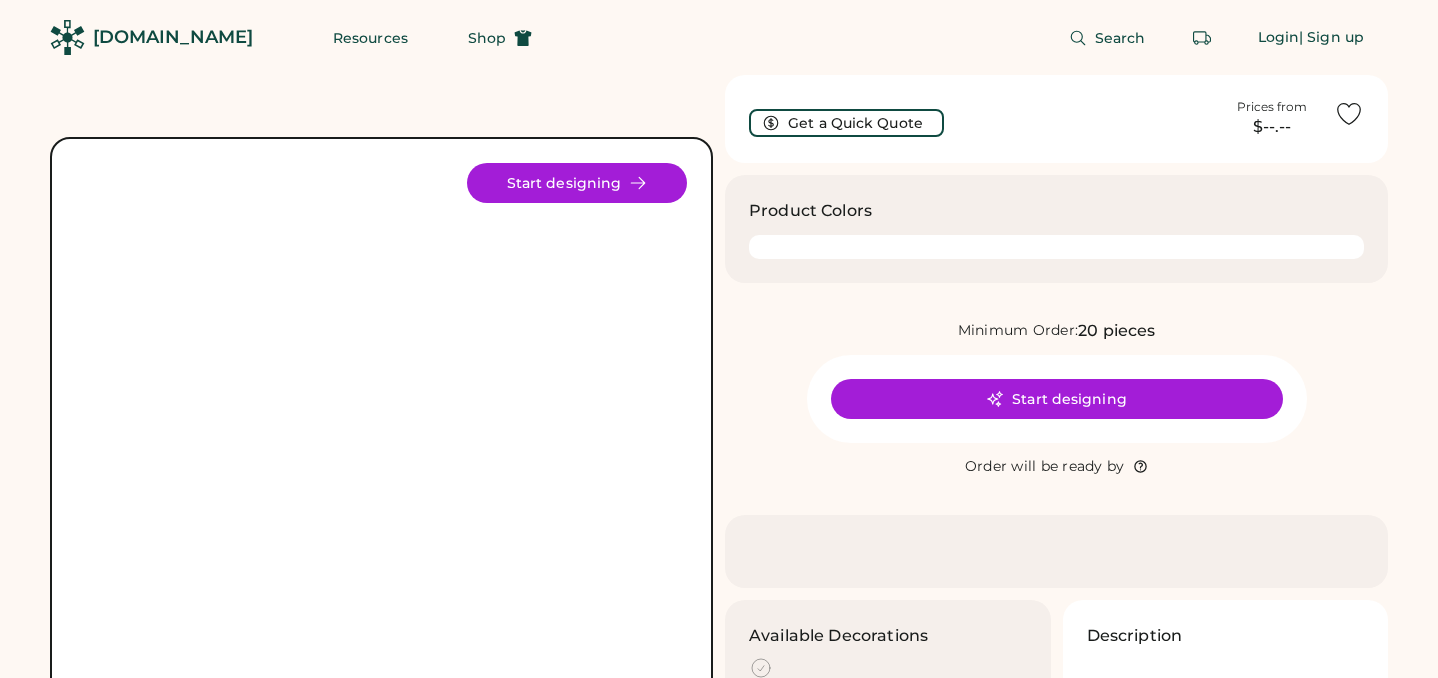 scroll, scrollTop: 0, scrollLeft: 0, axis: both 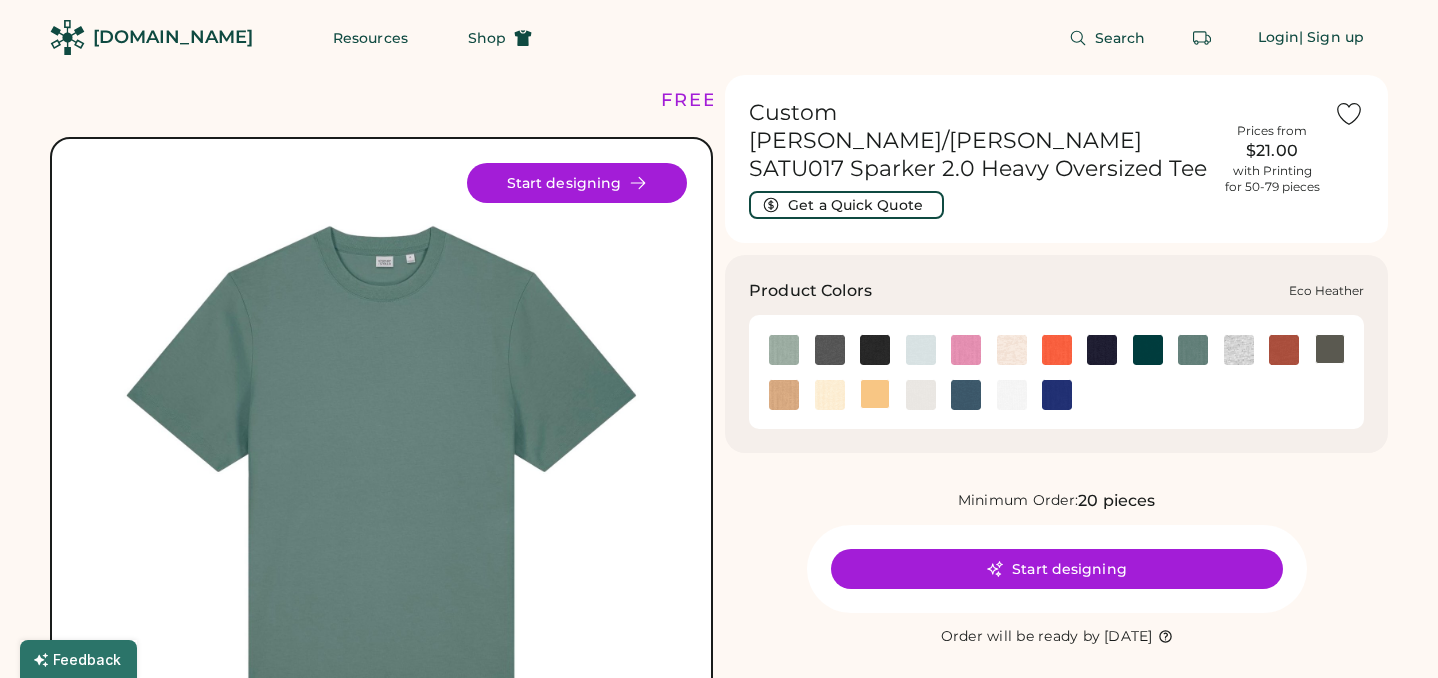 click 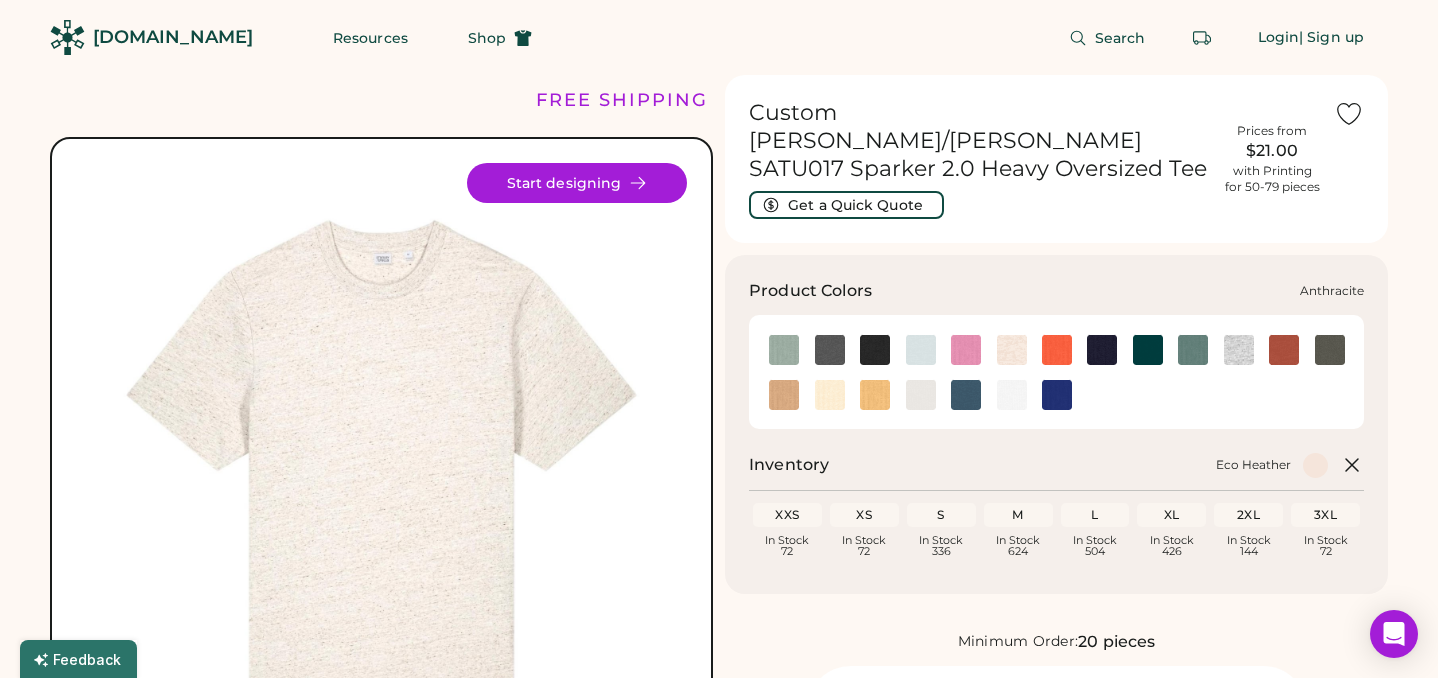click 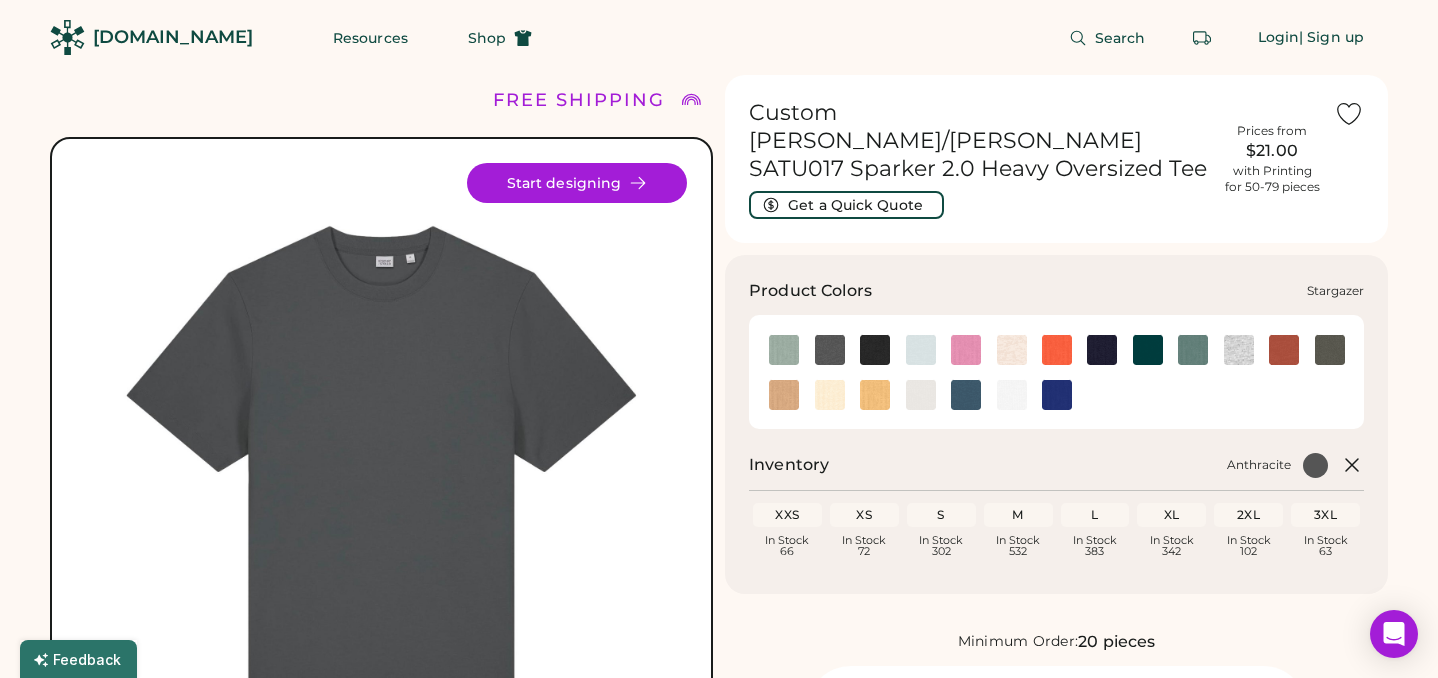 click 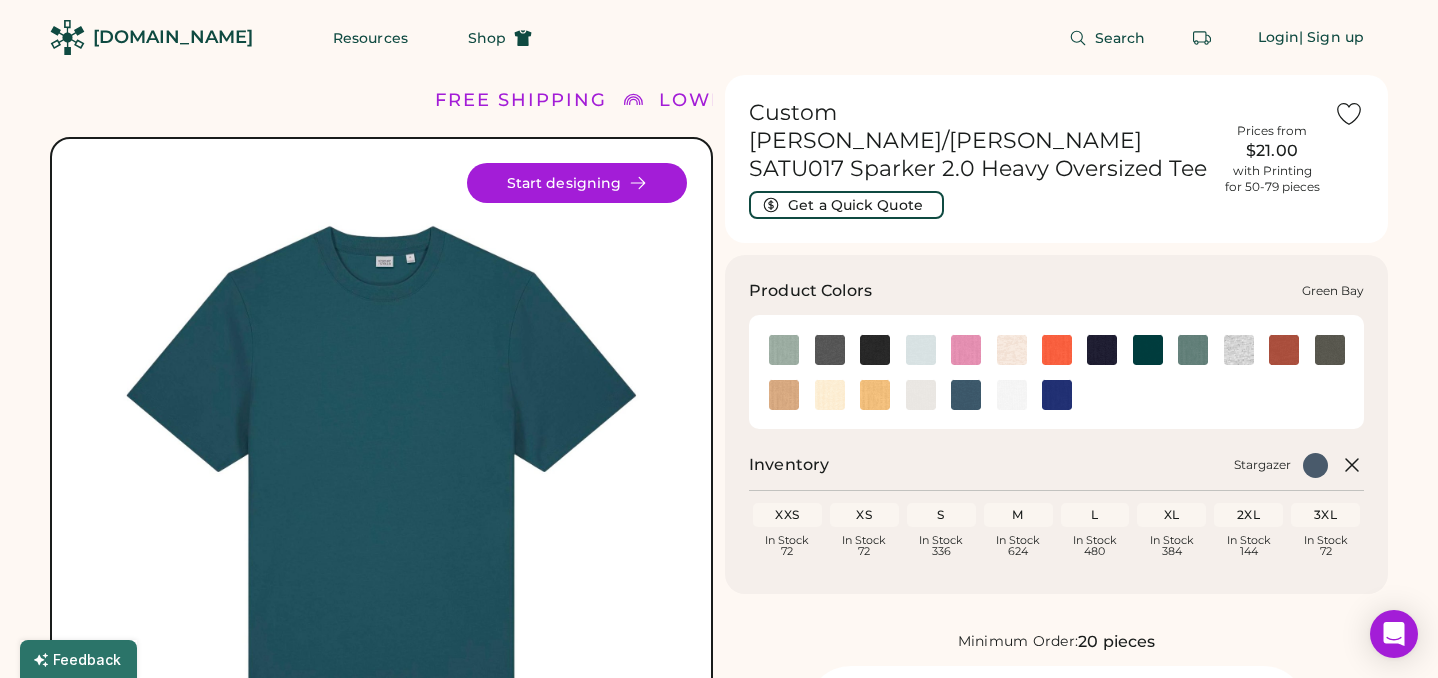 click 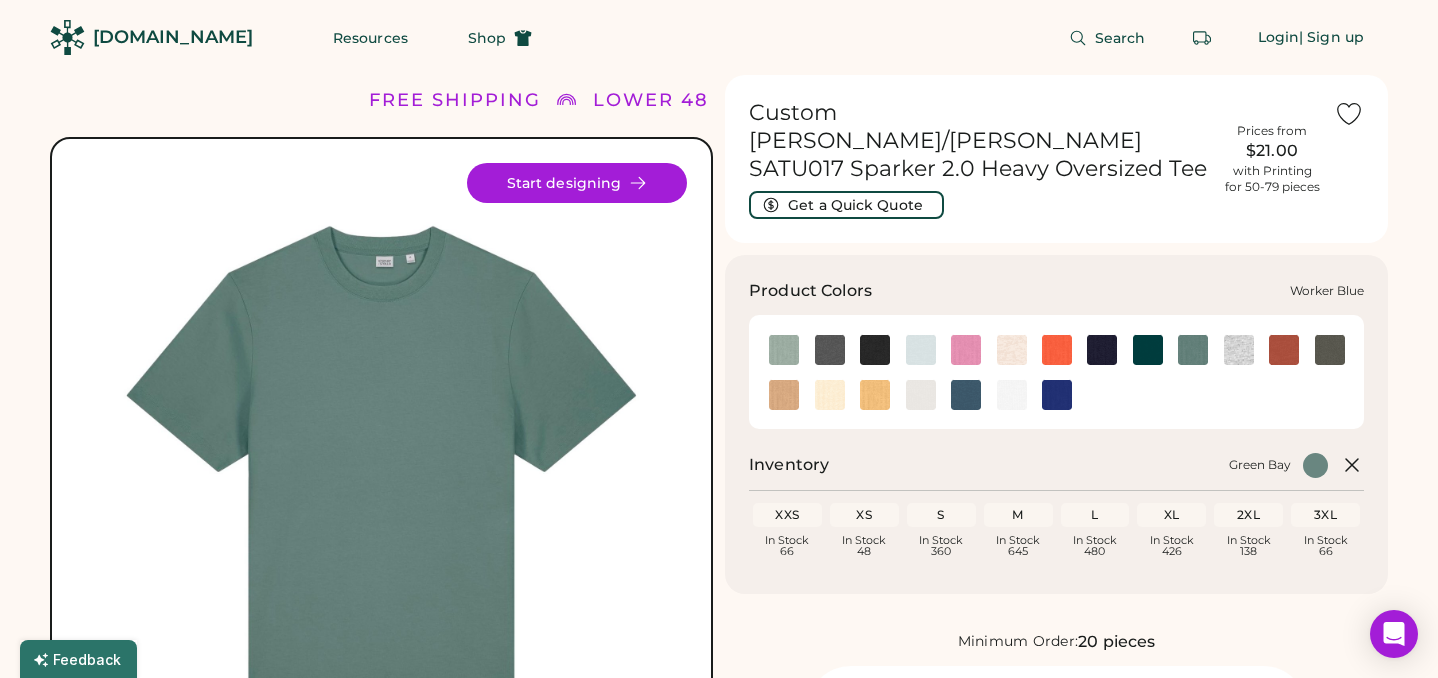 click 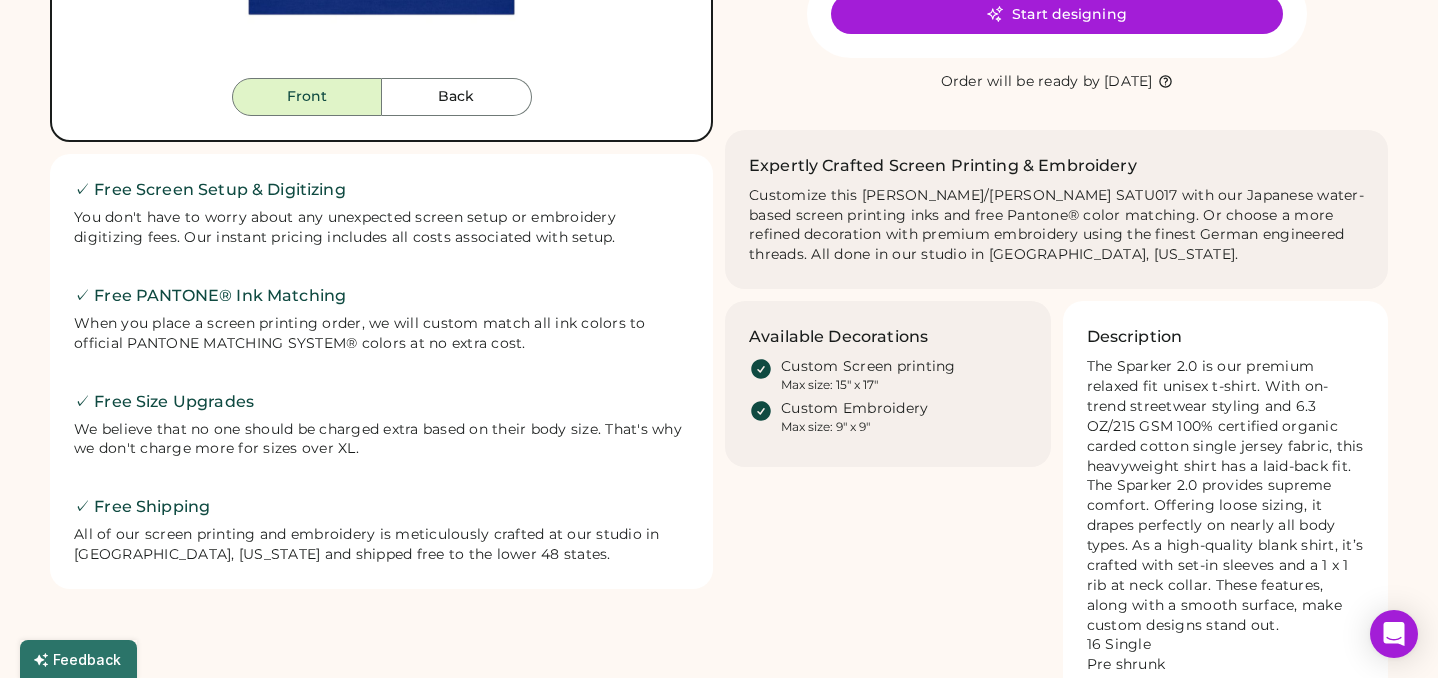 scroll, scrollTop: 921, scrollLeft: 0, axis: vertical 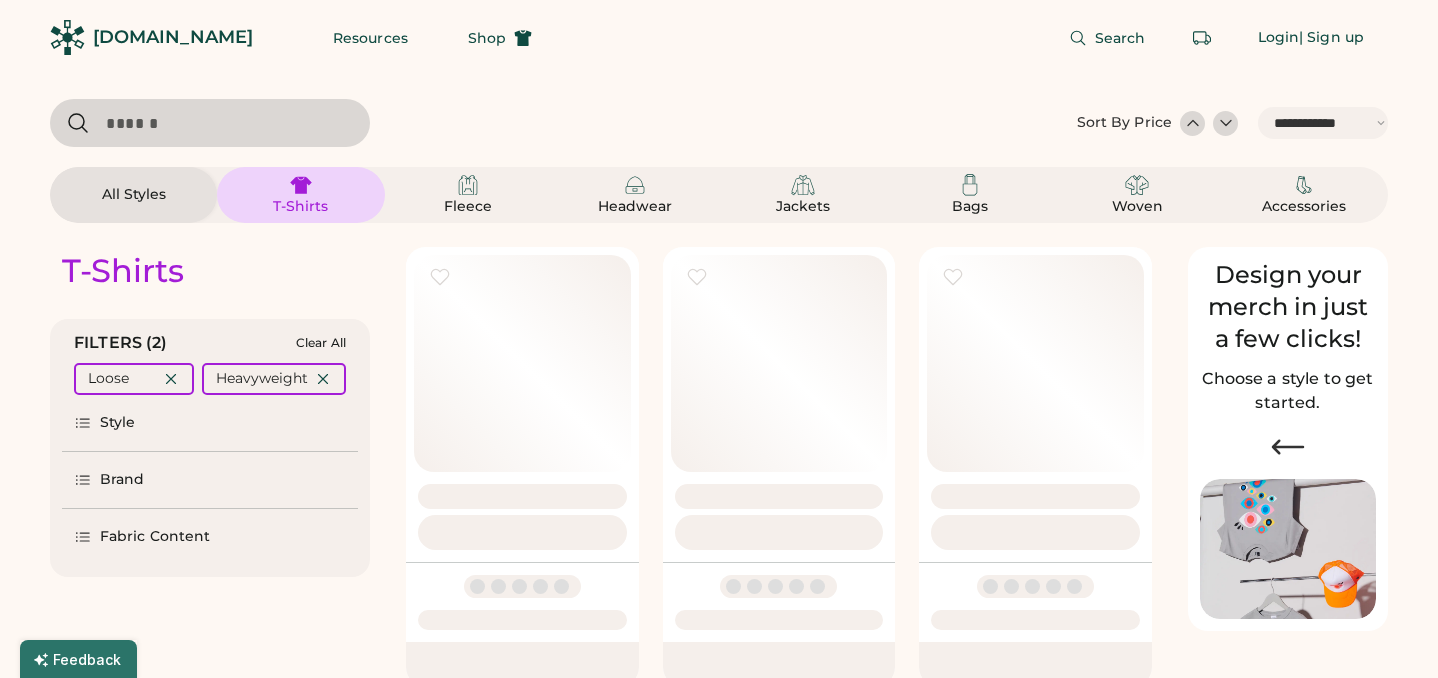 select on "*****" 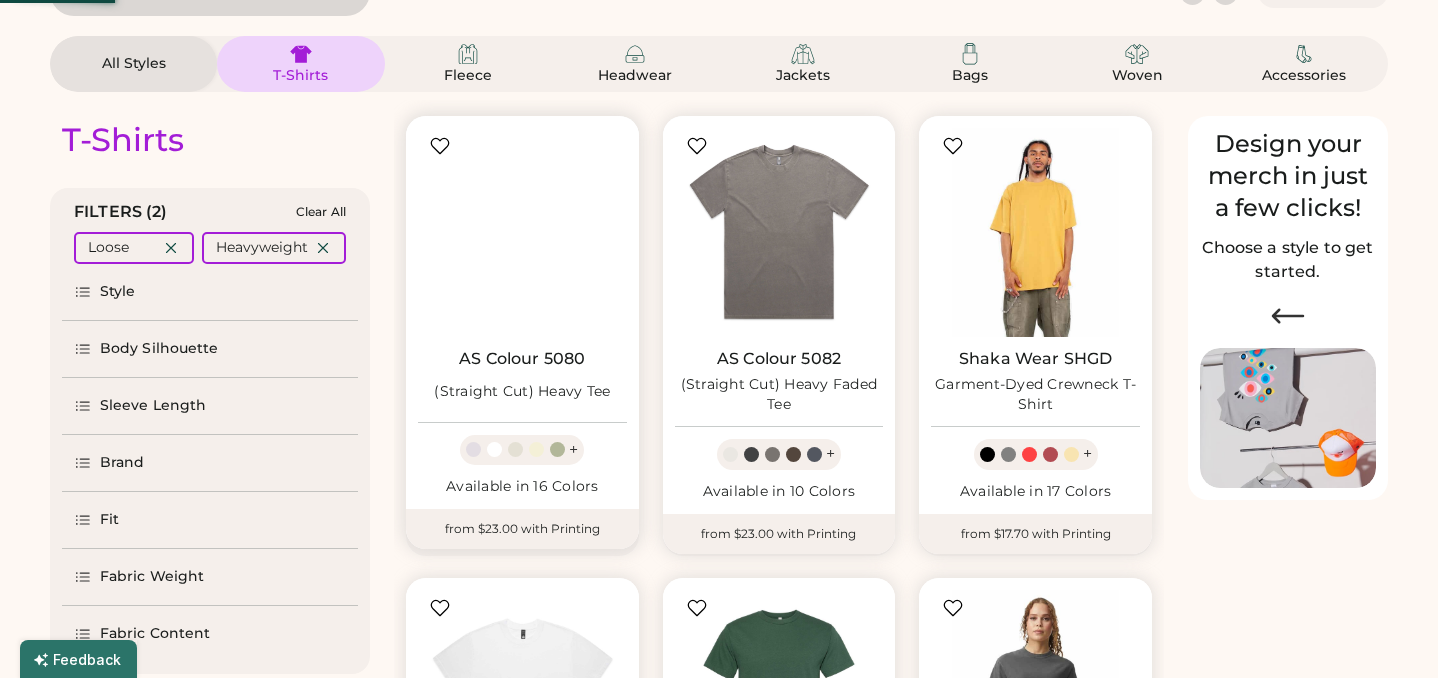 scroll, scrollTop: 131, scrollLeft: 0, axis: vertical 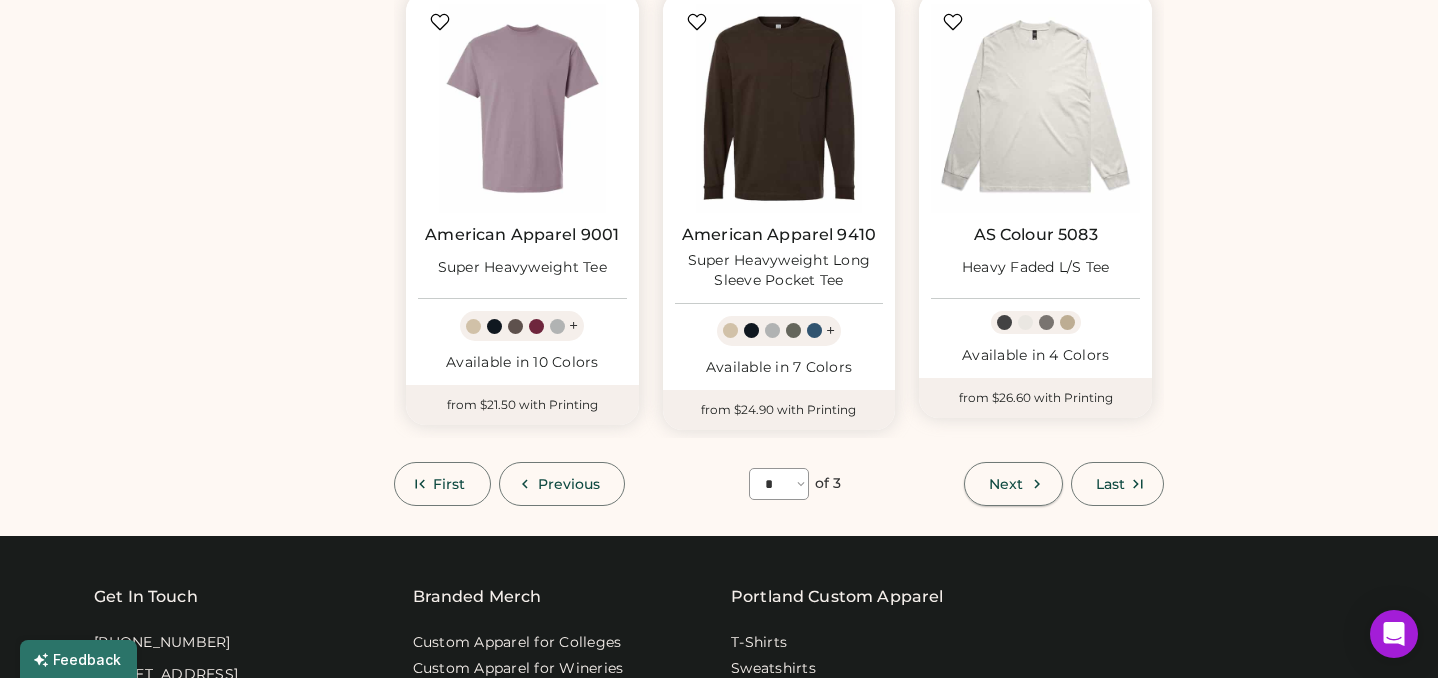 click 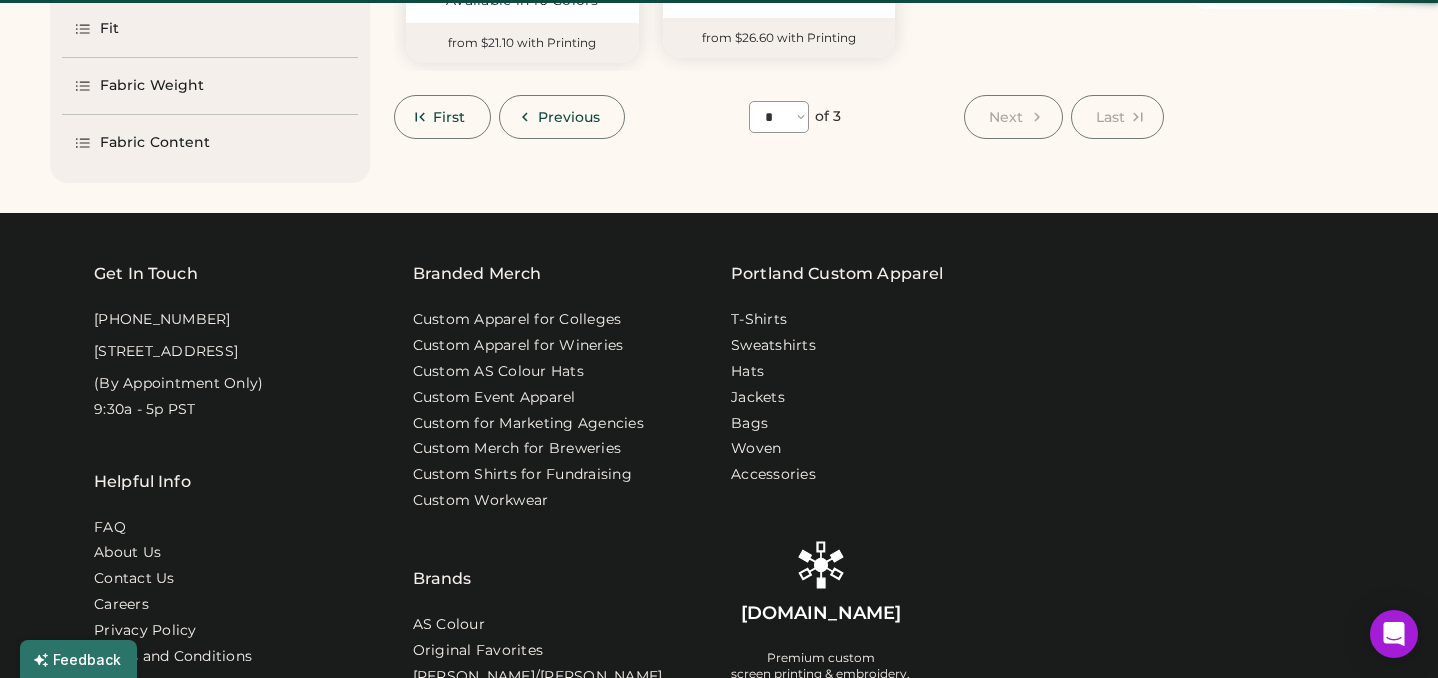 scroll, scrollTop: 87, scrollLeft: 0, axis: vertical 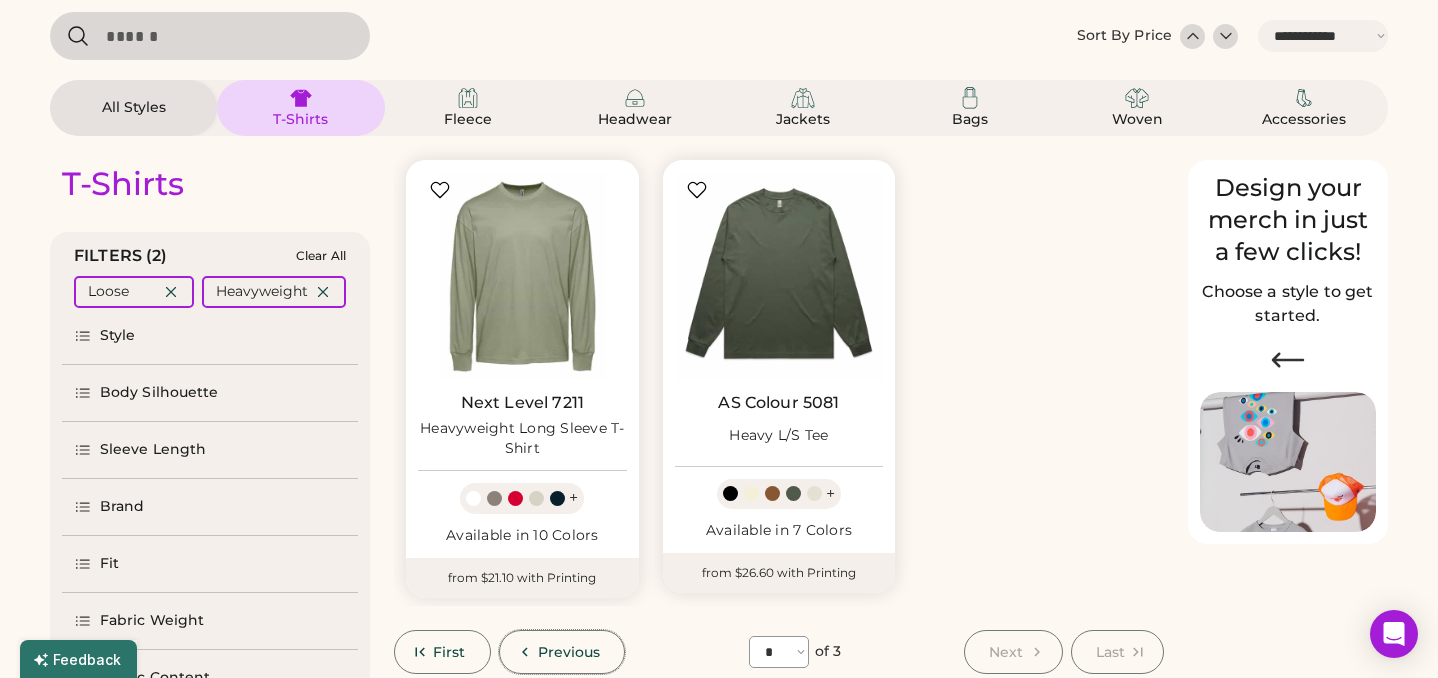 click on "Previous" at bounding box center (569, 652) 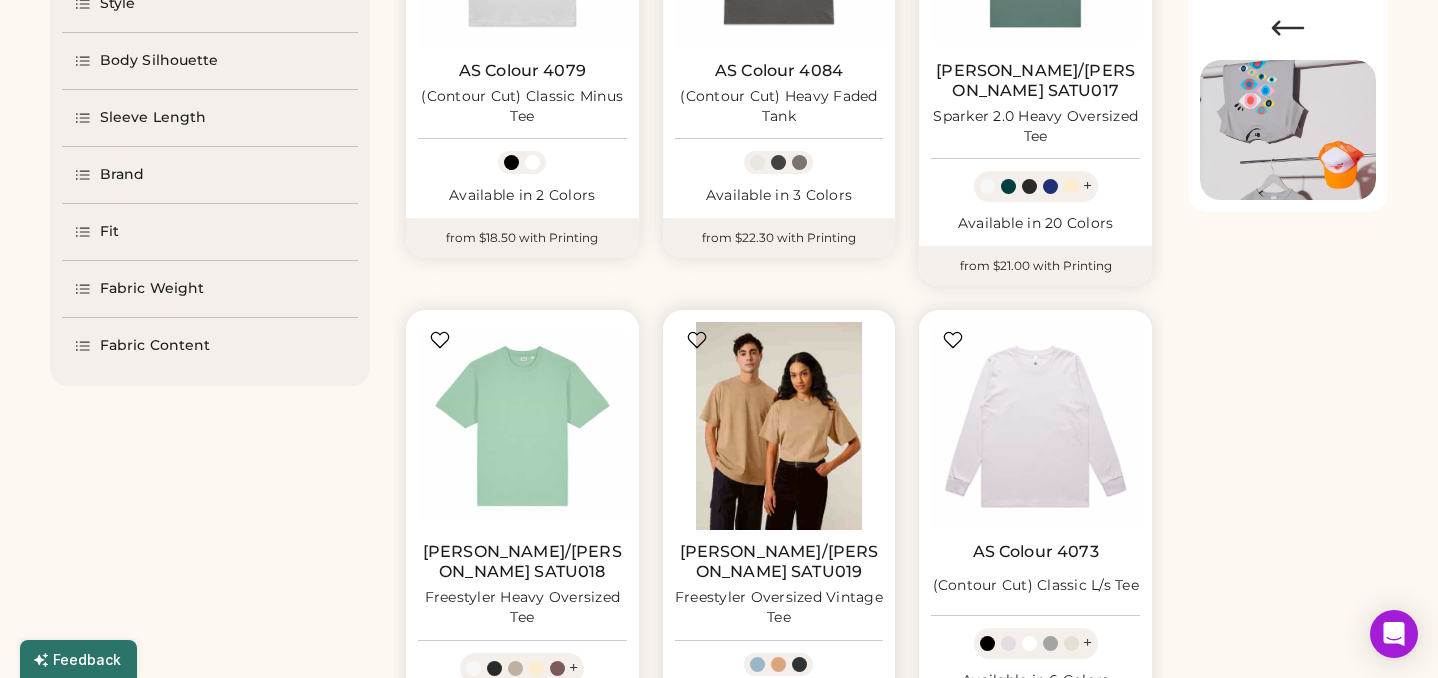 scroll, scrollTop: 420, scrollLeft: 0, axis: vertical 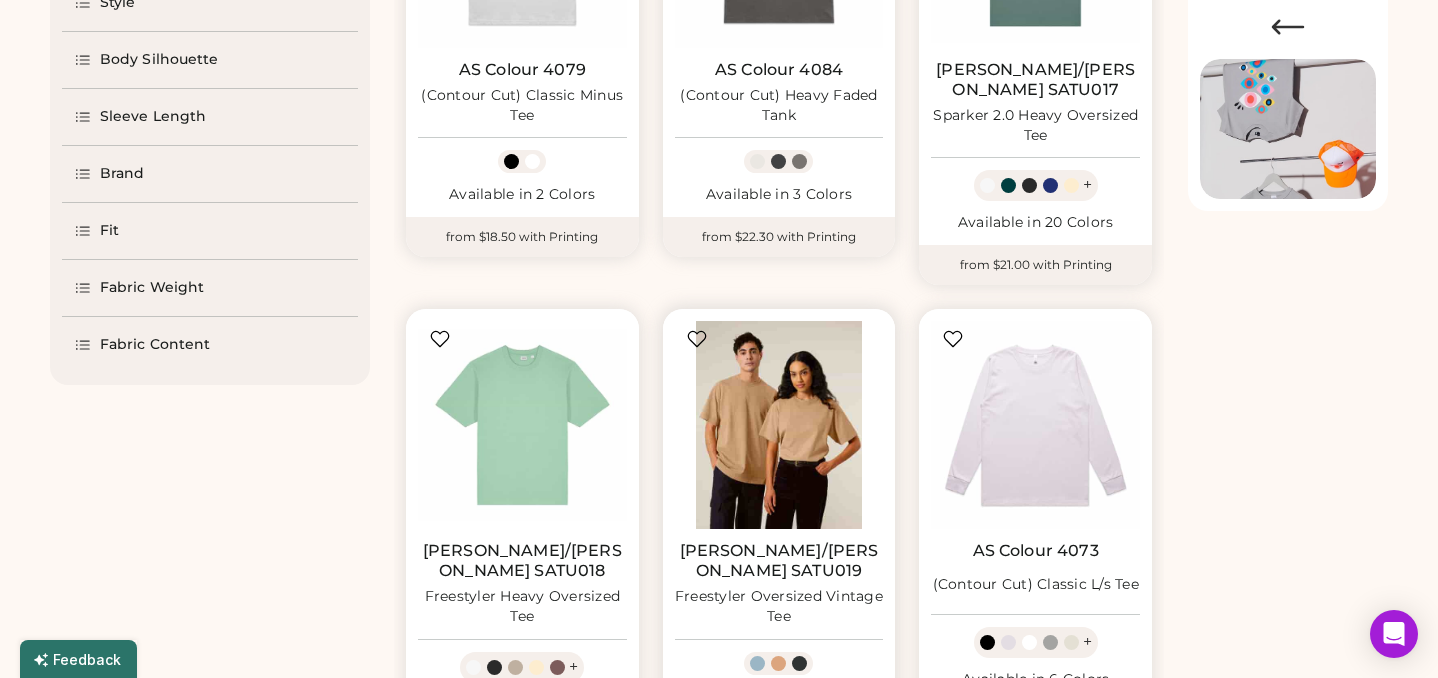 click at bounding box center [779, 425] 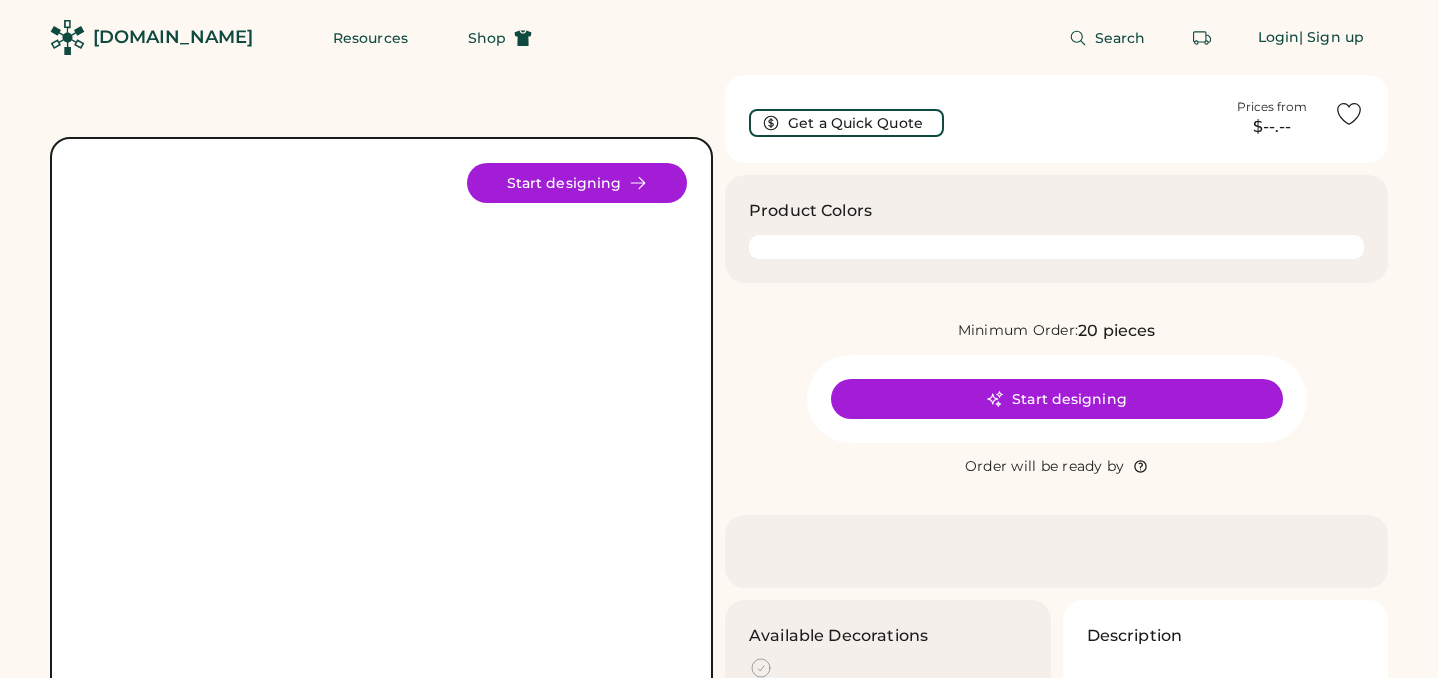 scroll, scrollTop: 0, scrollLeft: 0, axis: both 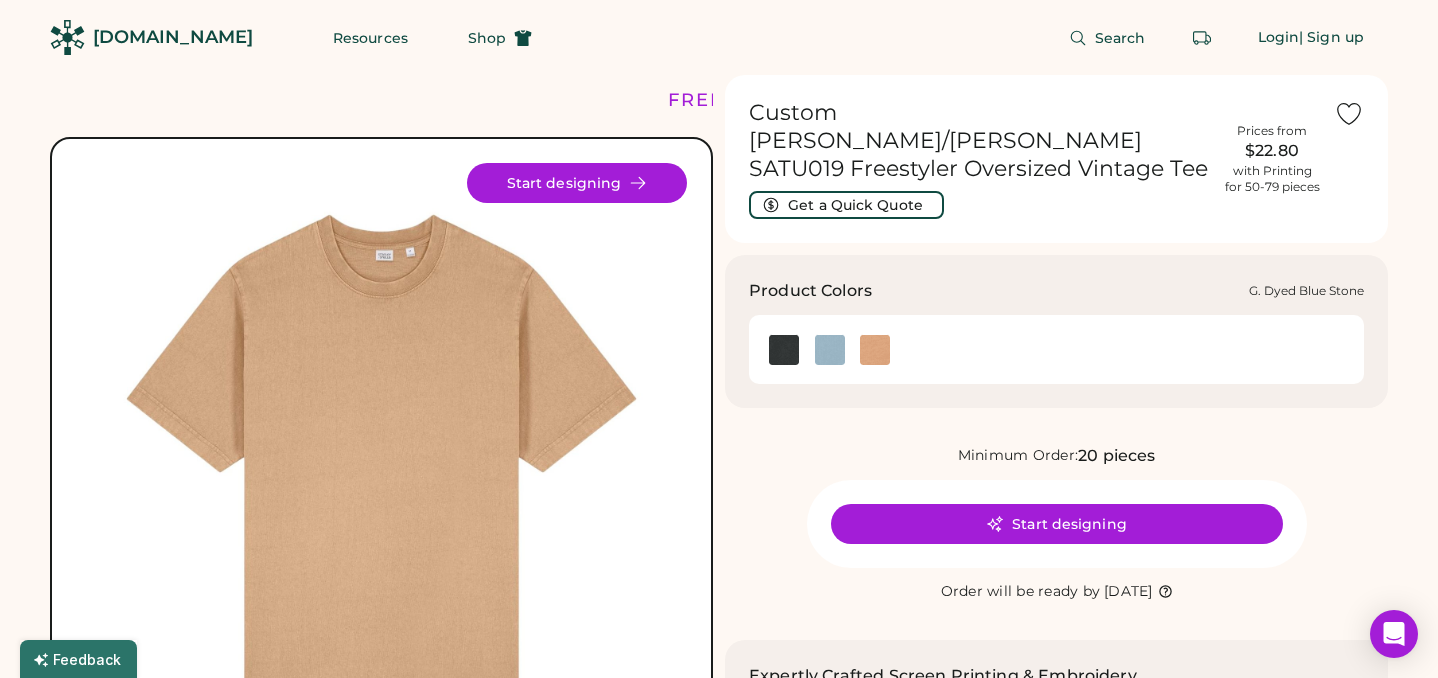 click 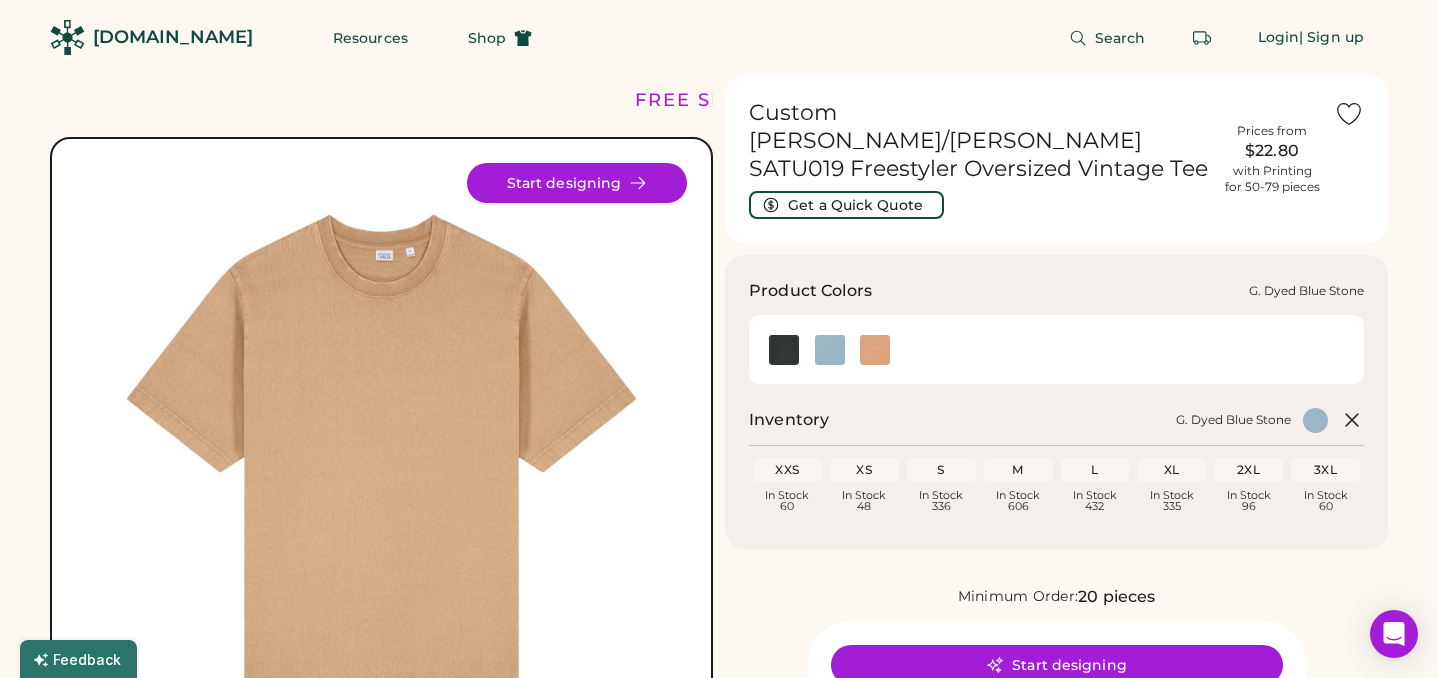 click 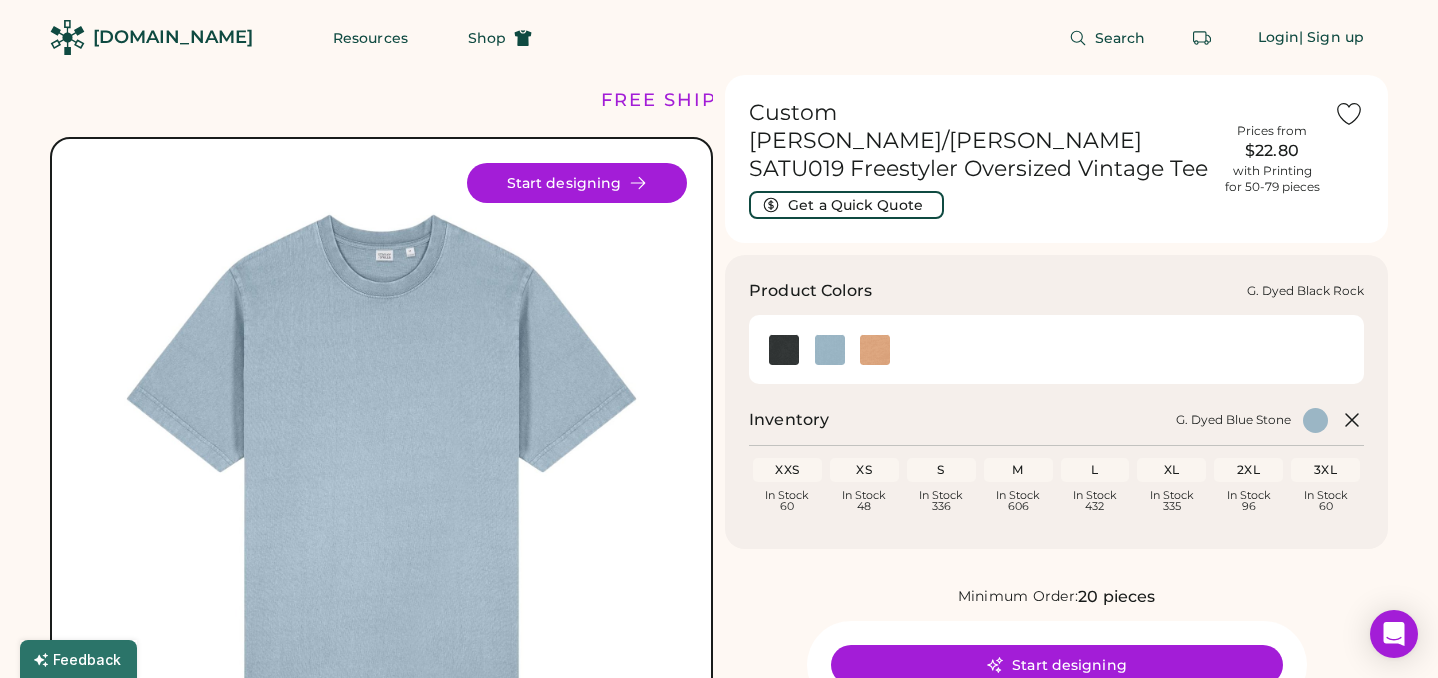 click 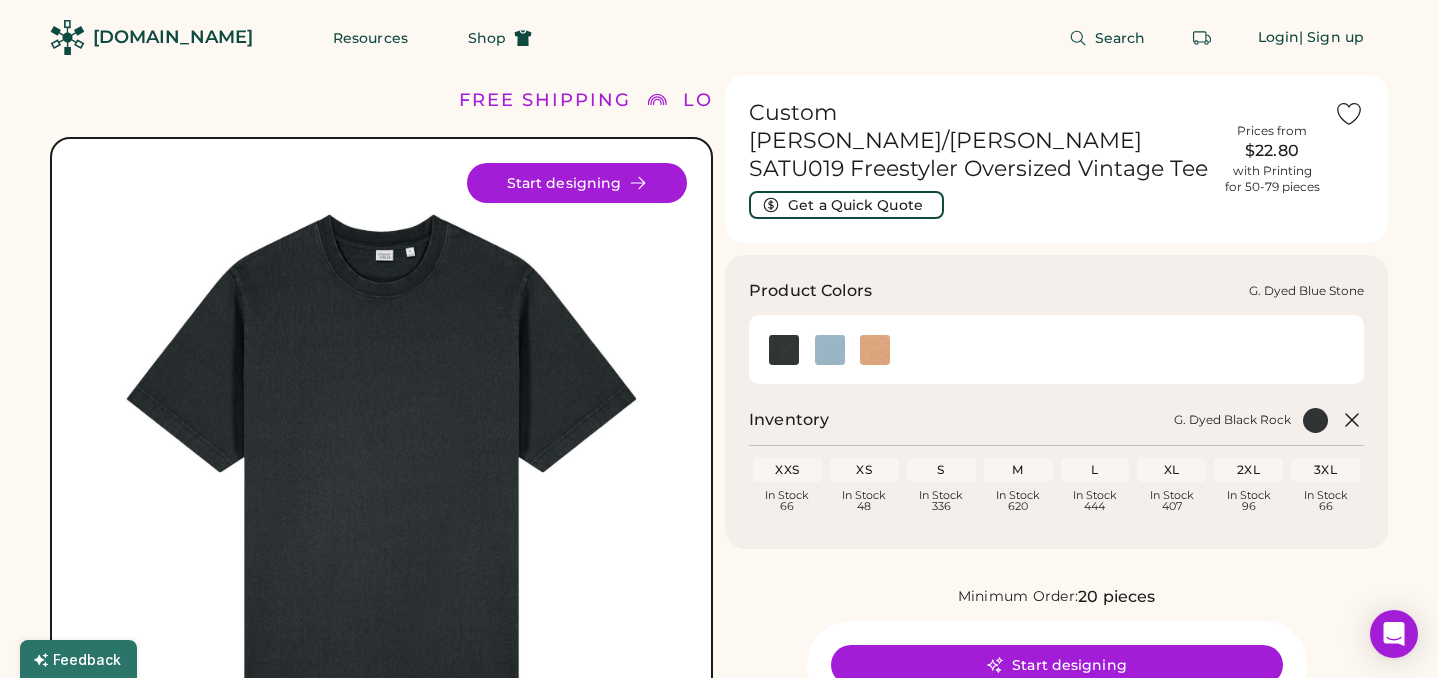 click 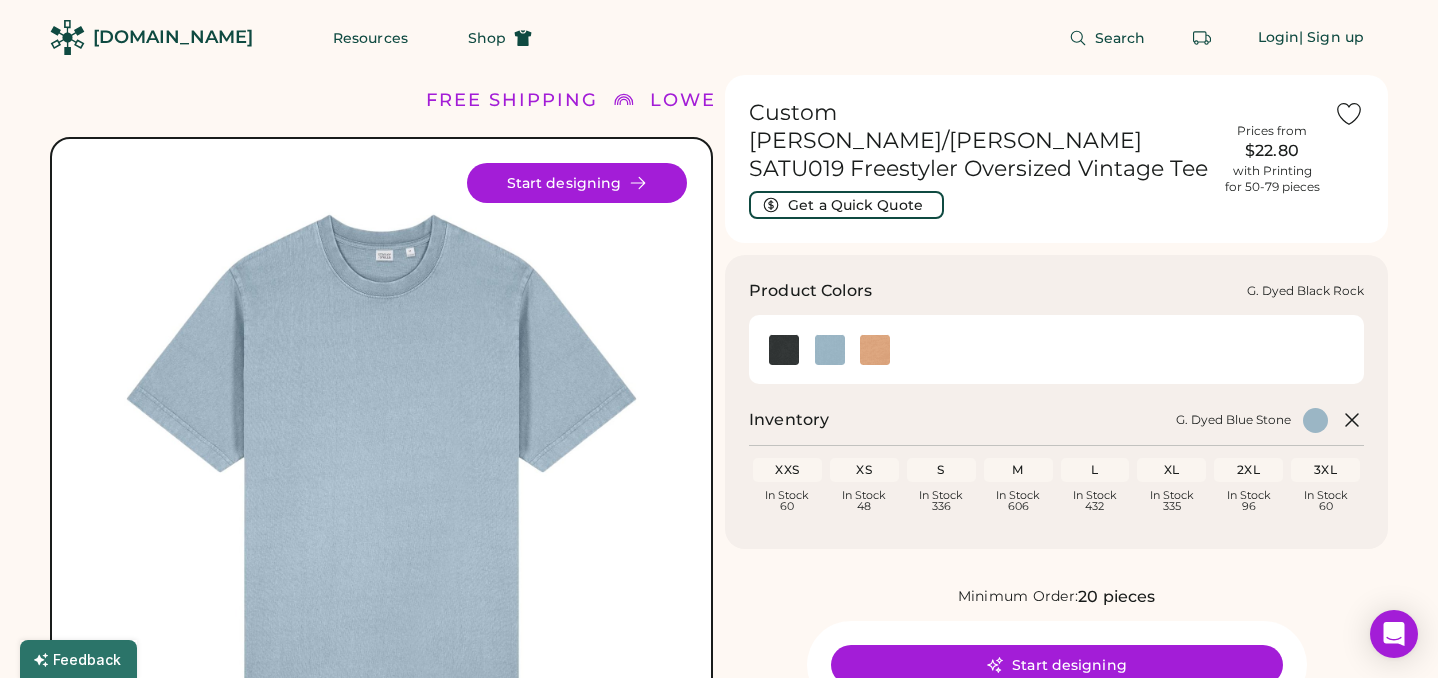 click 